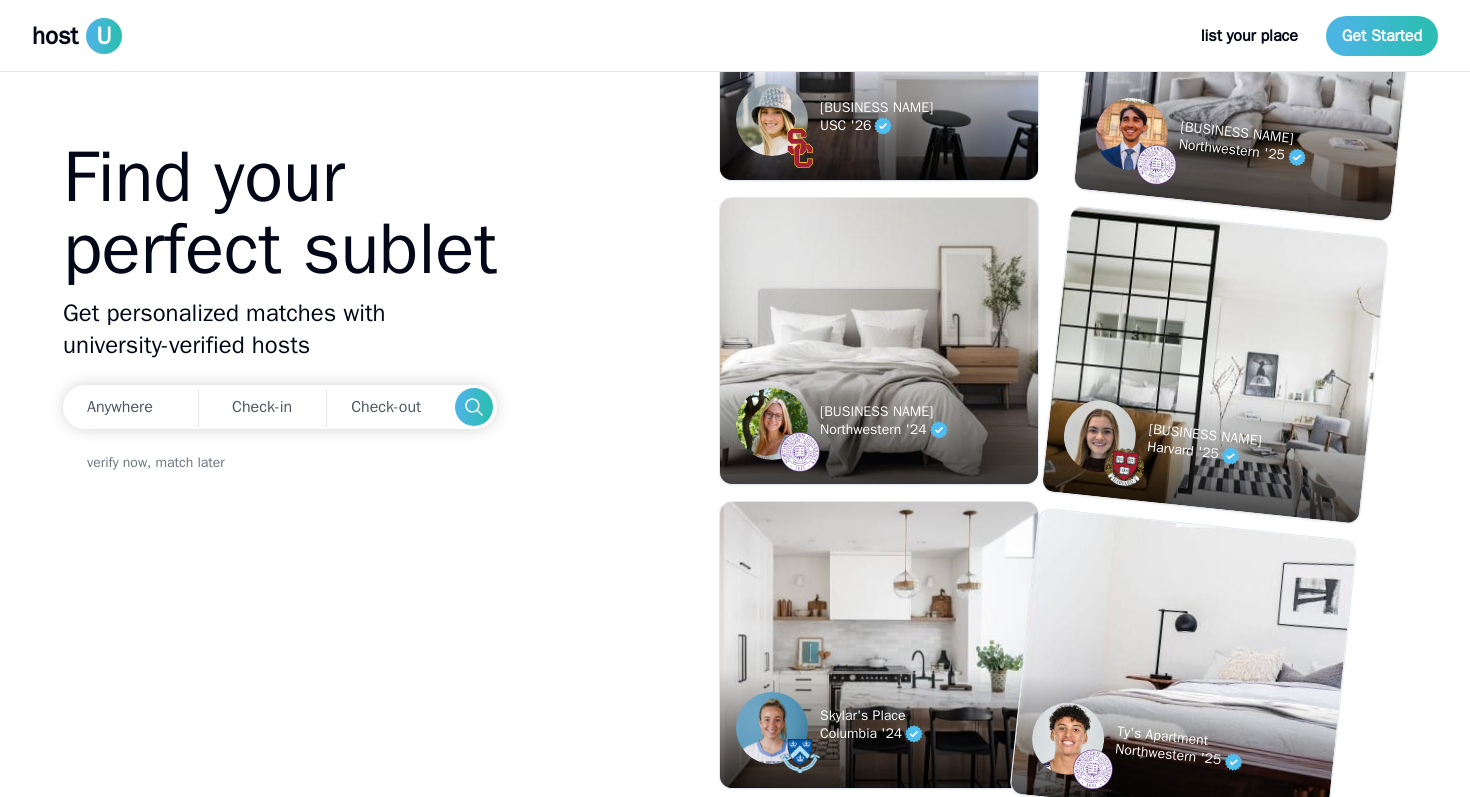 scroll, scrollTop: 0, scrollLeft: 0, axis: both 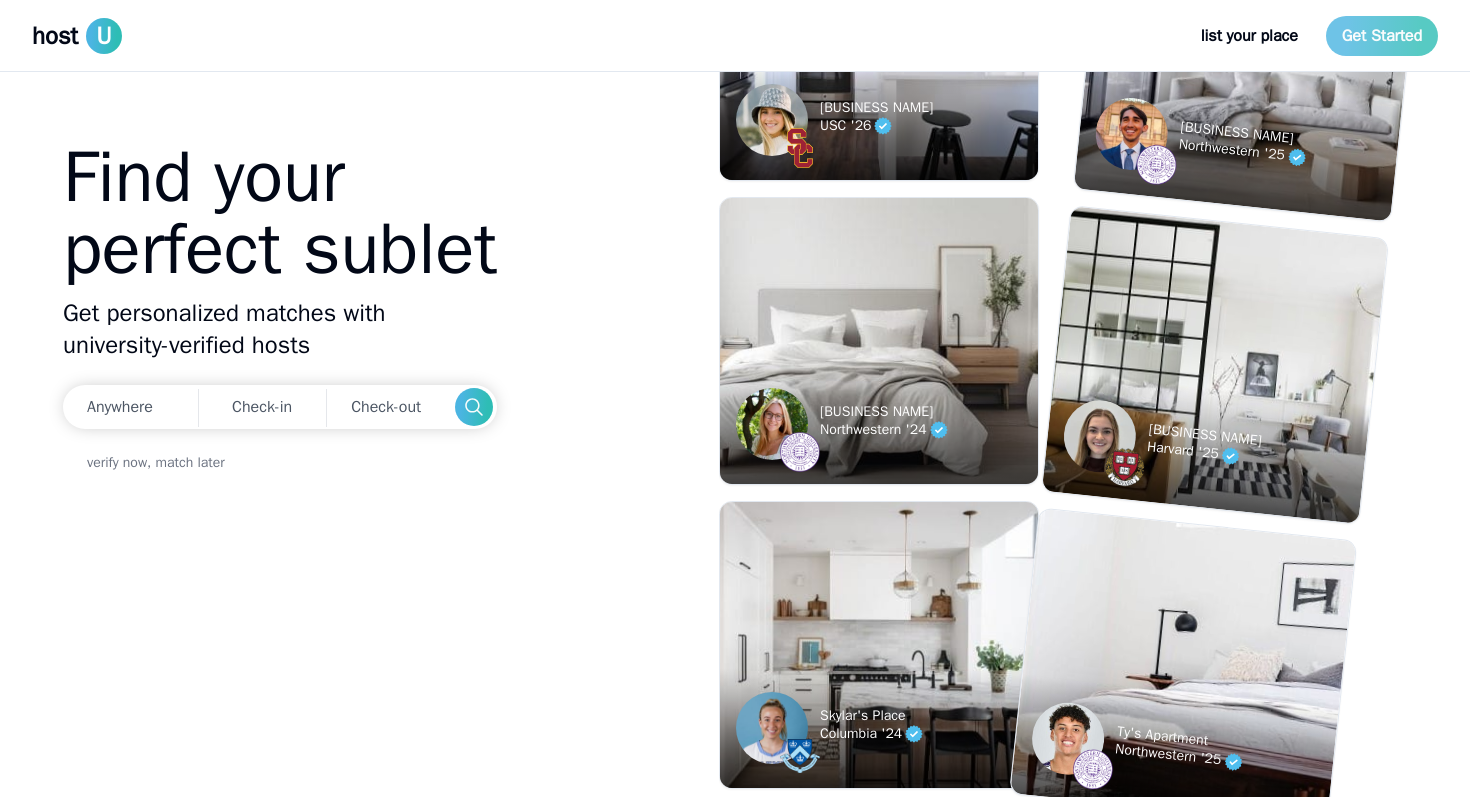 click on "Get Started" at bounding box center (1382, 36) 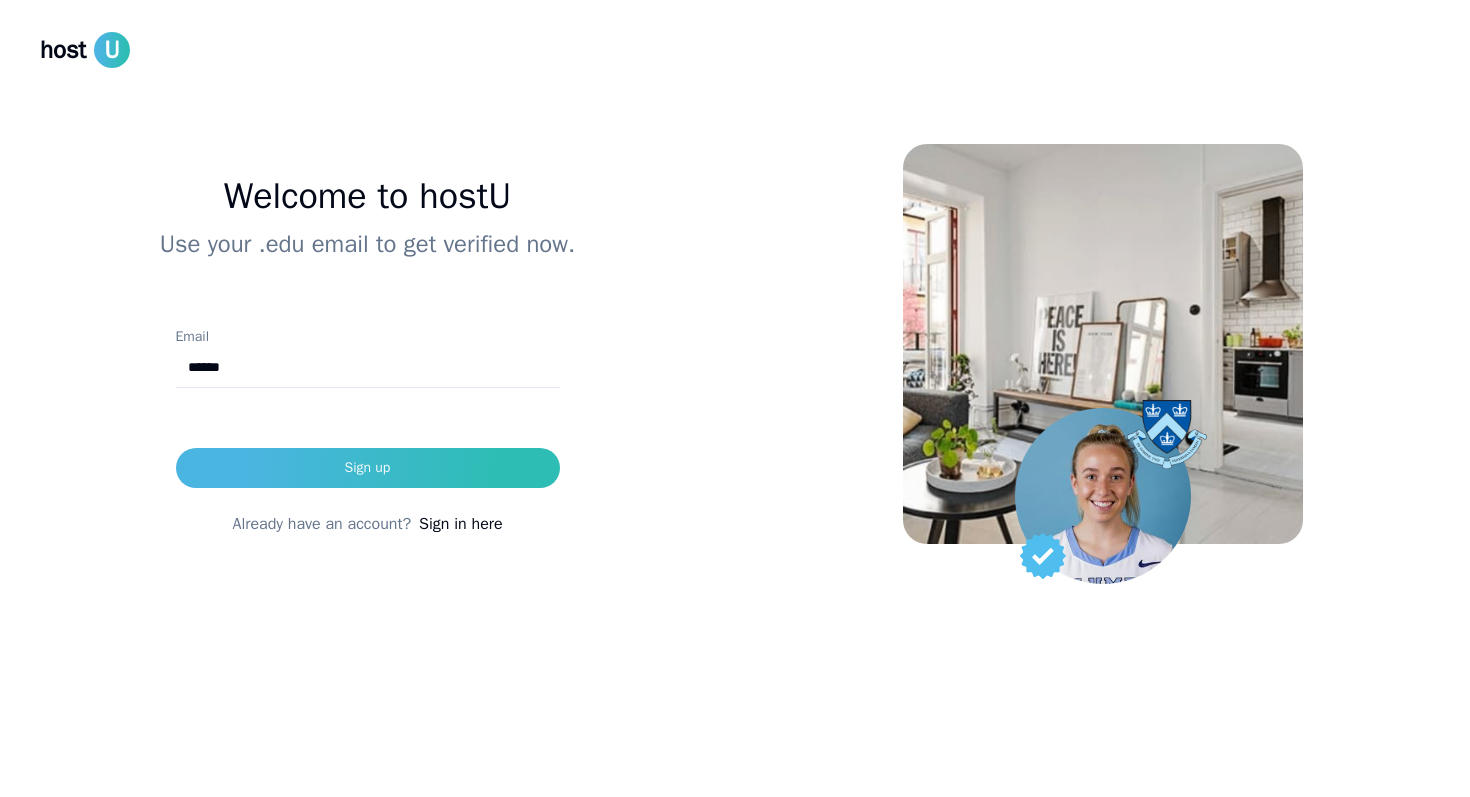 type on "**********" 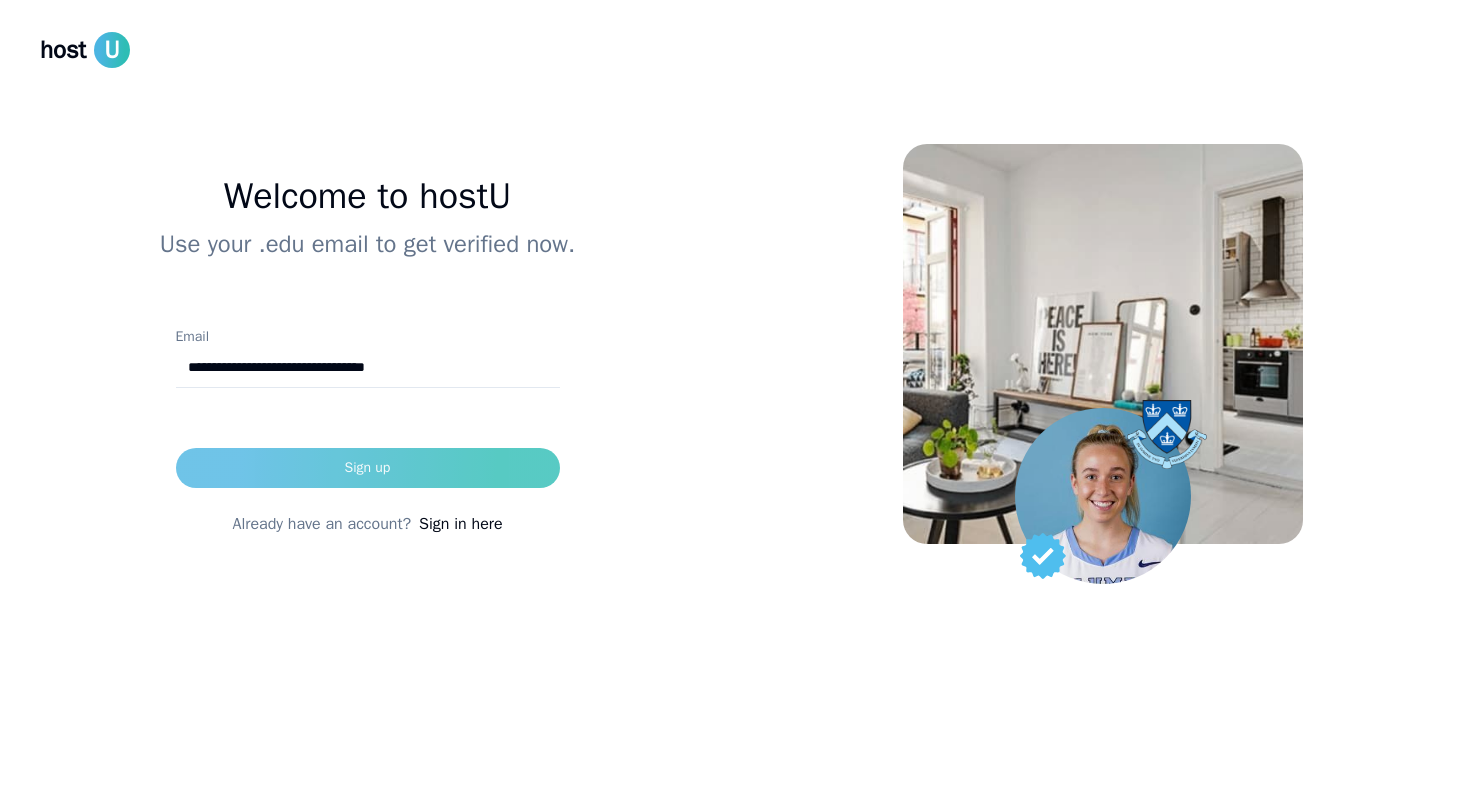 click on "Sign up" at bounding box center (368, 468) 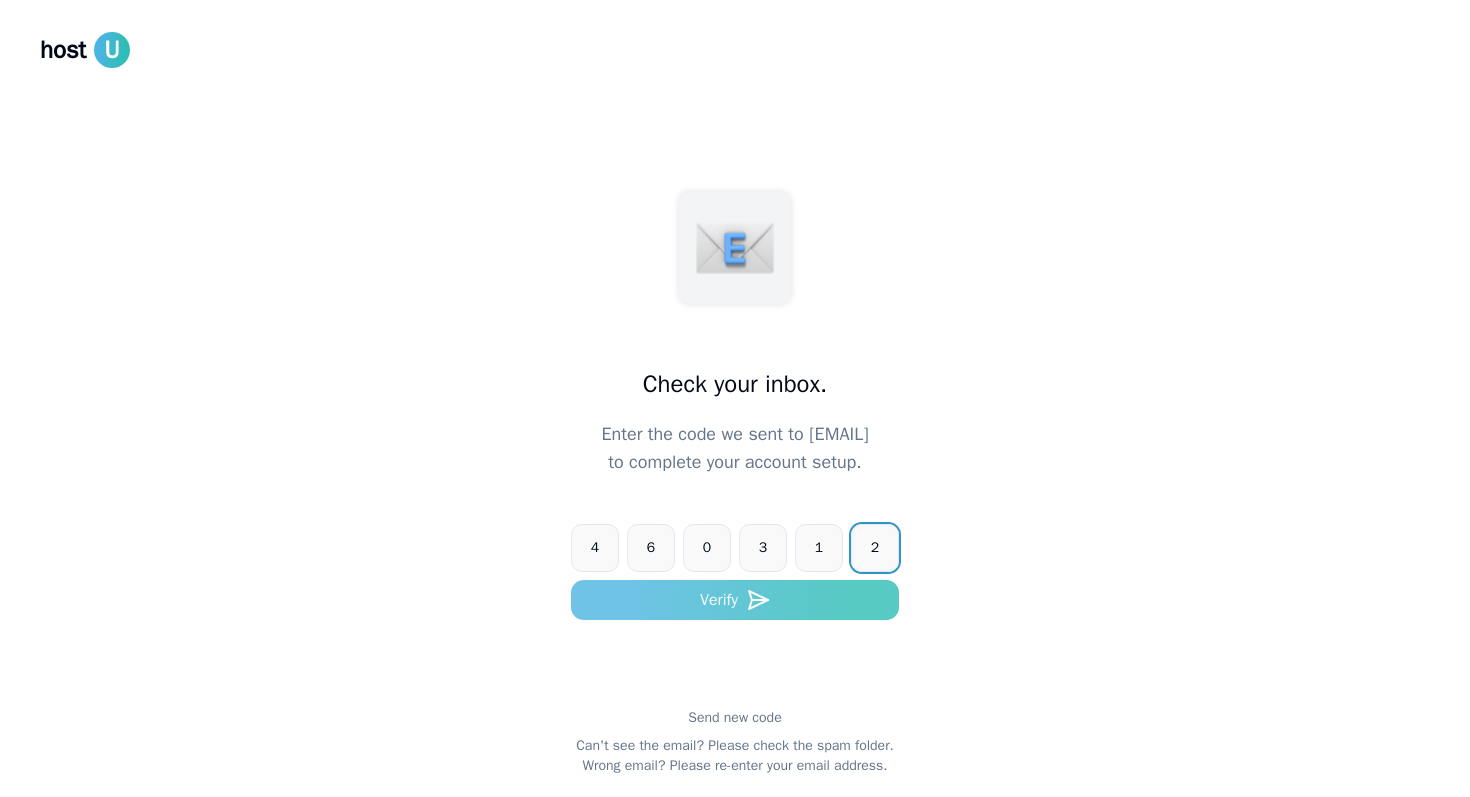 type on "******" 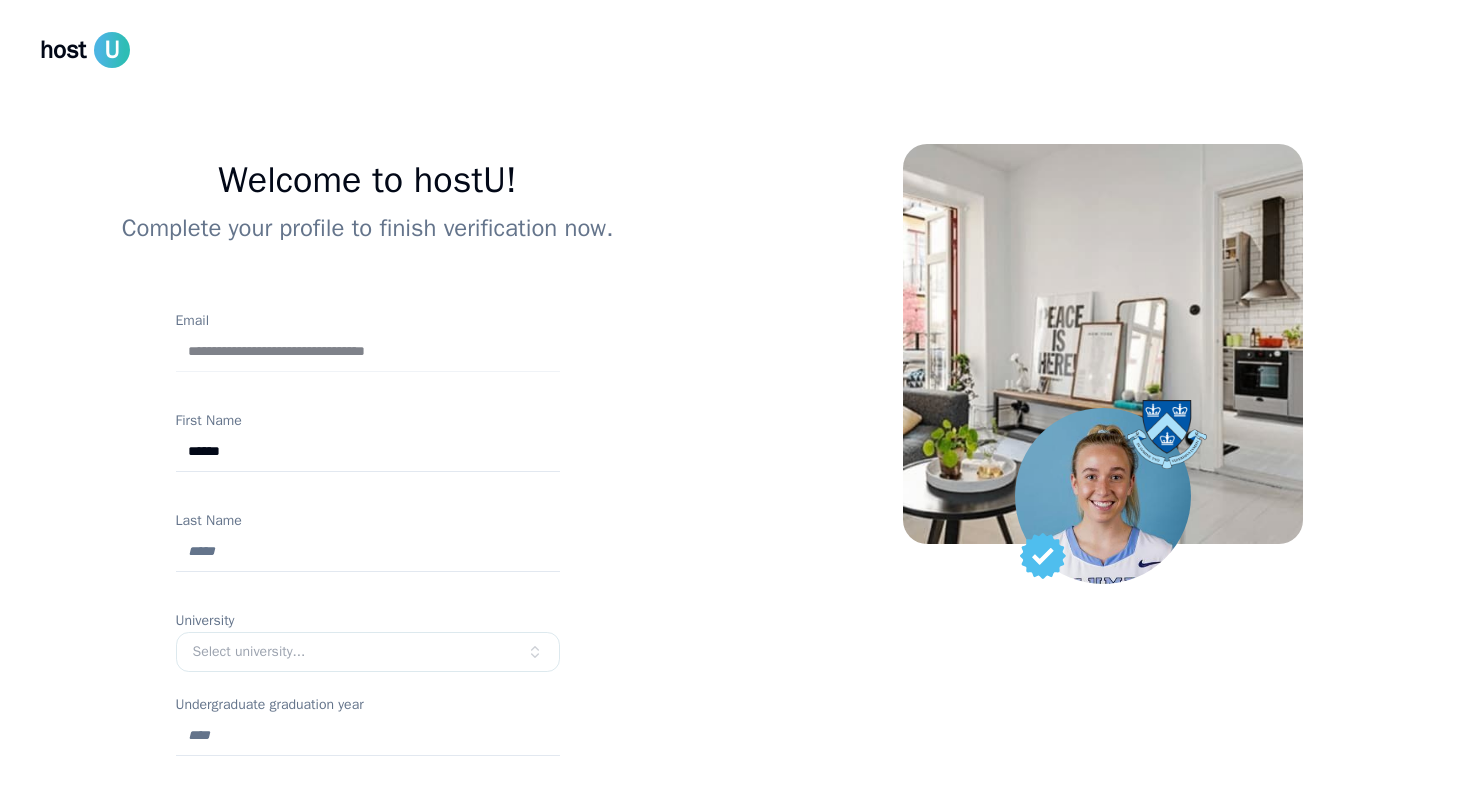 type on "******" 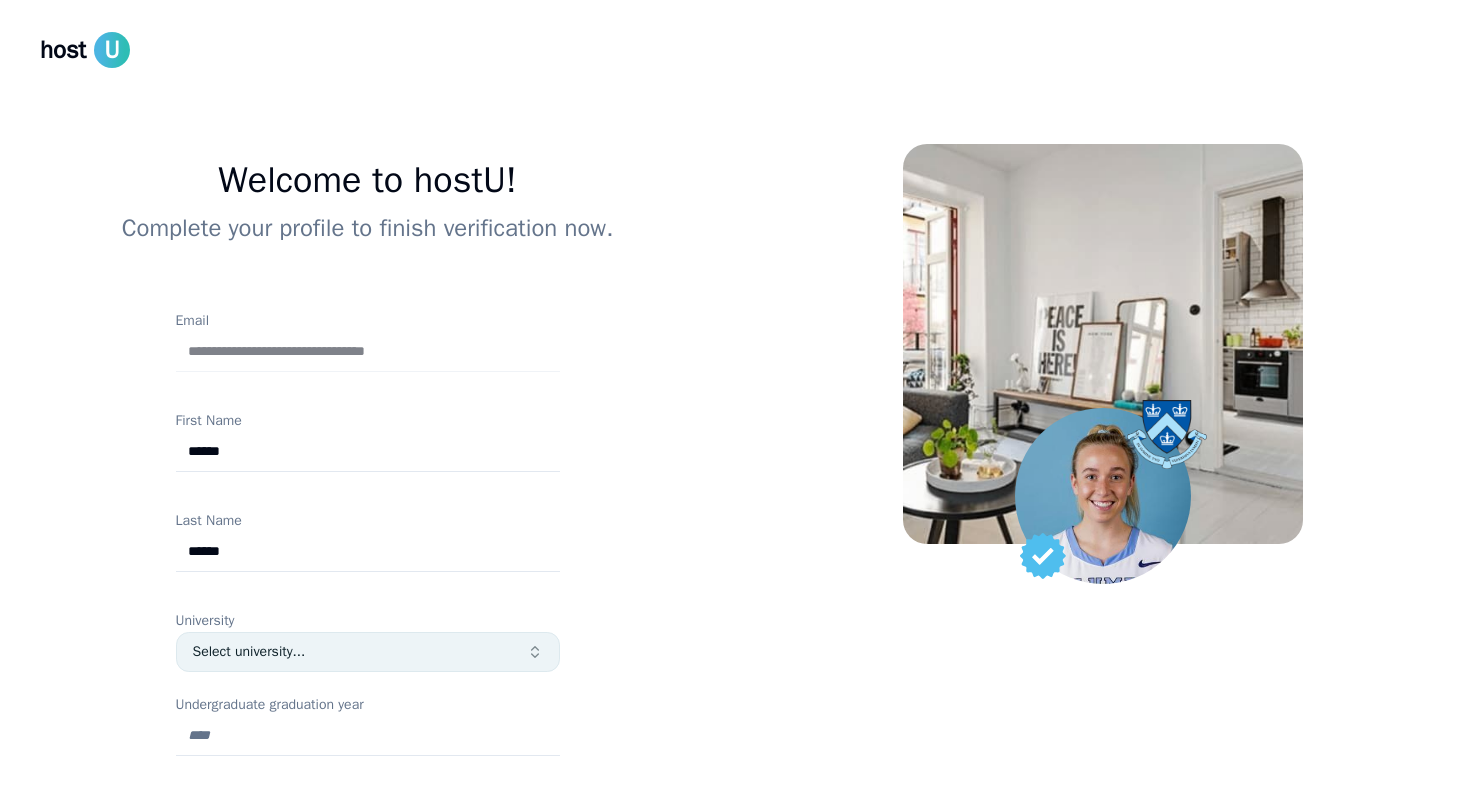 type on "******" 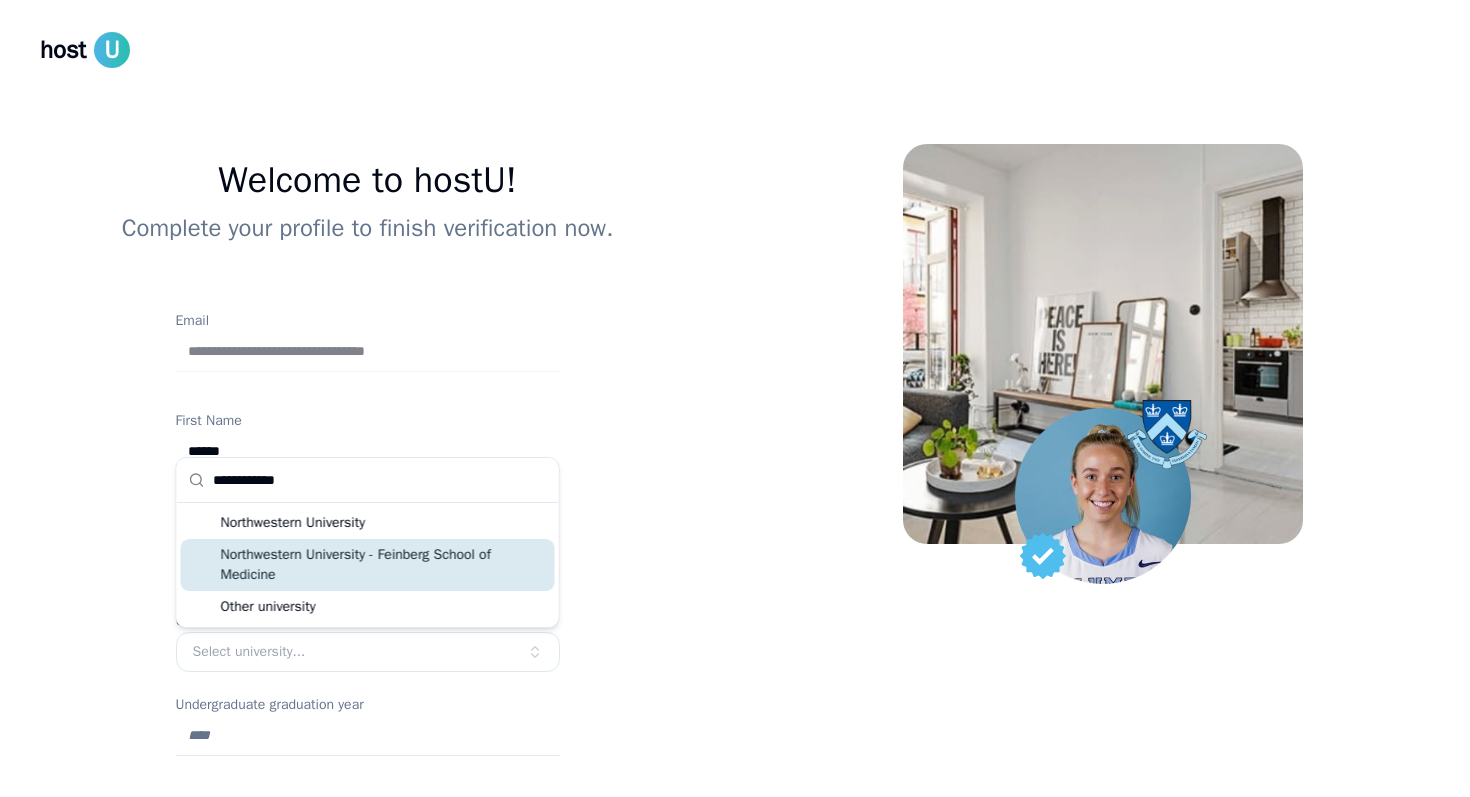 type on "**********" 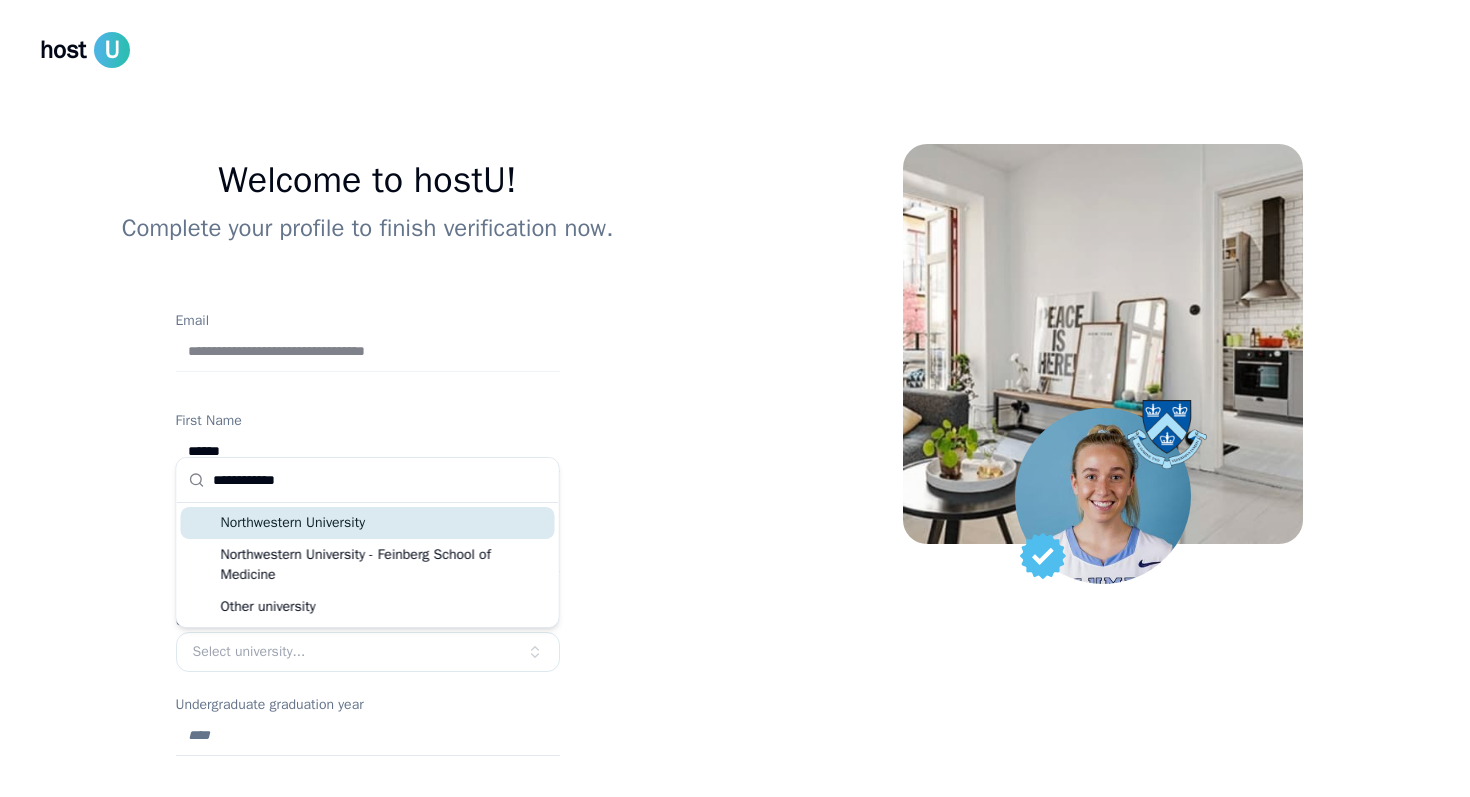 click on "Northwestern University" at bounding box center [368, 523] 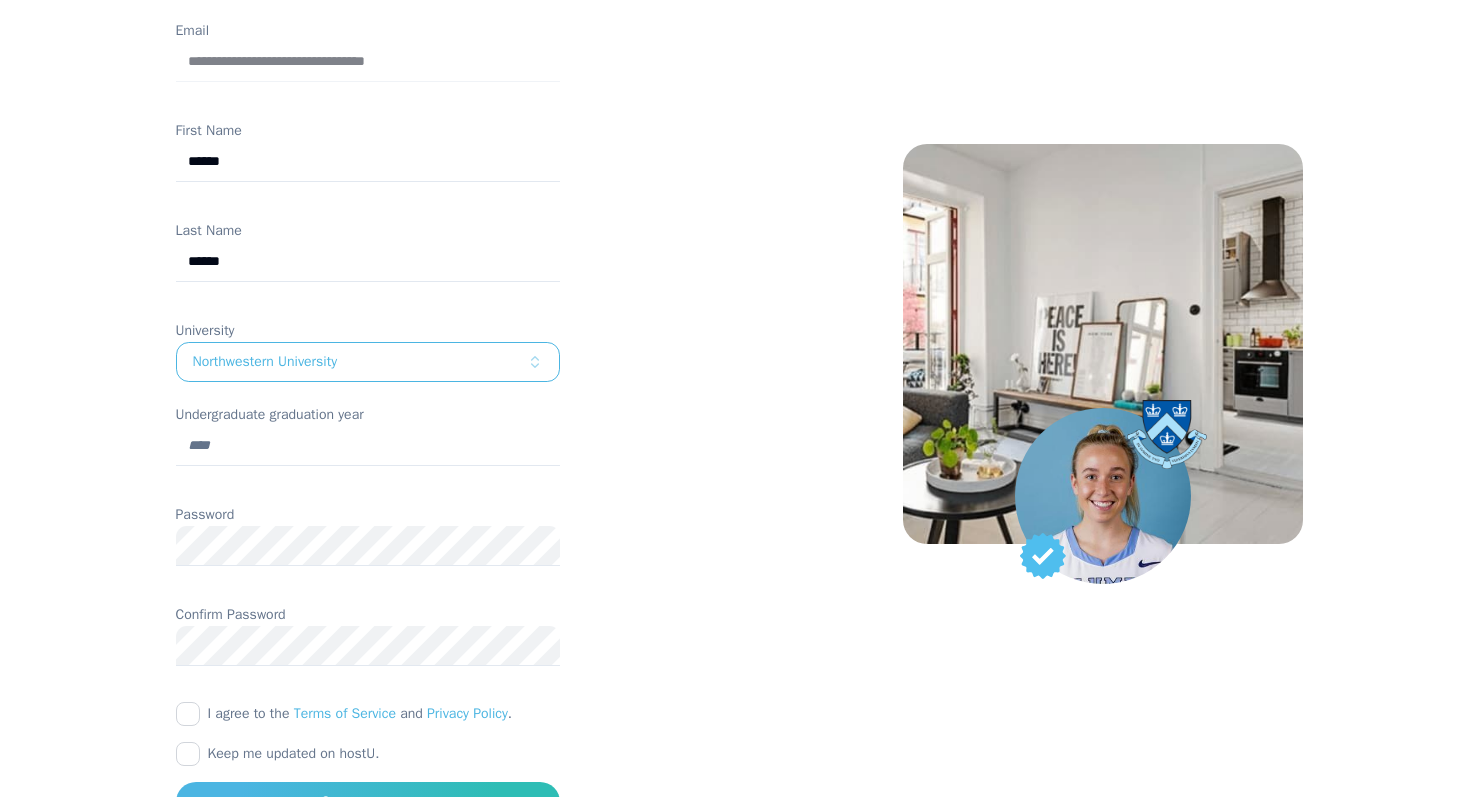 scroll, scrollTop: 317, scrollLeft: 0, axis: vertical 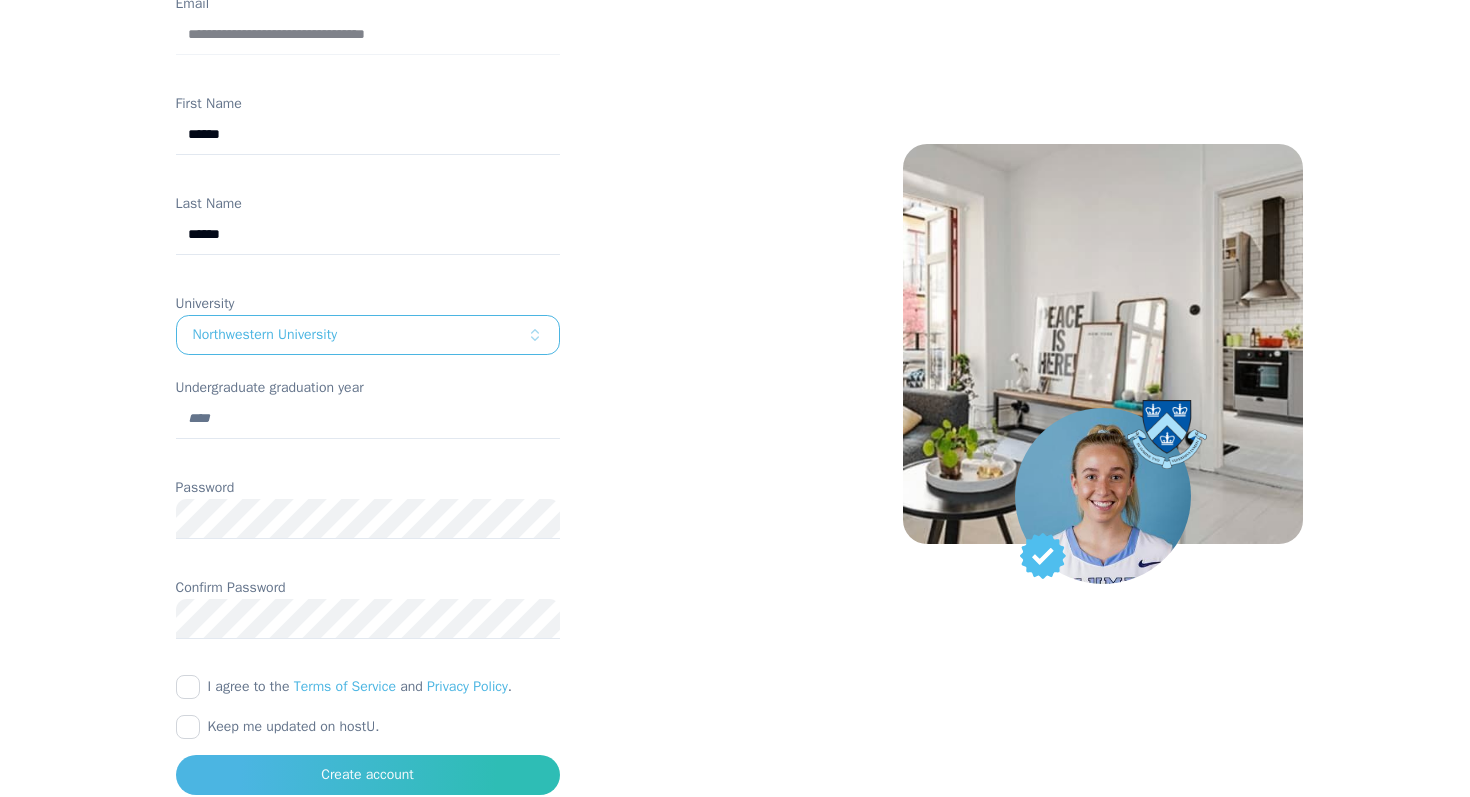 click on "Undergraduate graduation year" at bounding box center (368, 419) 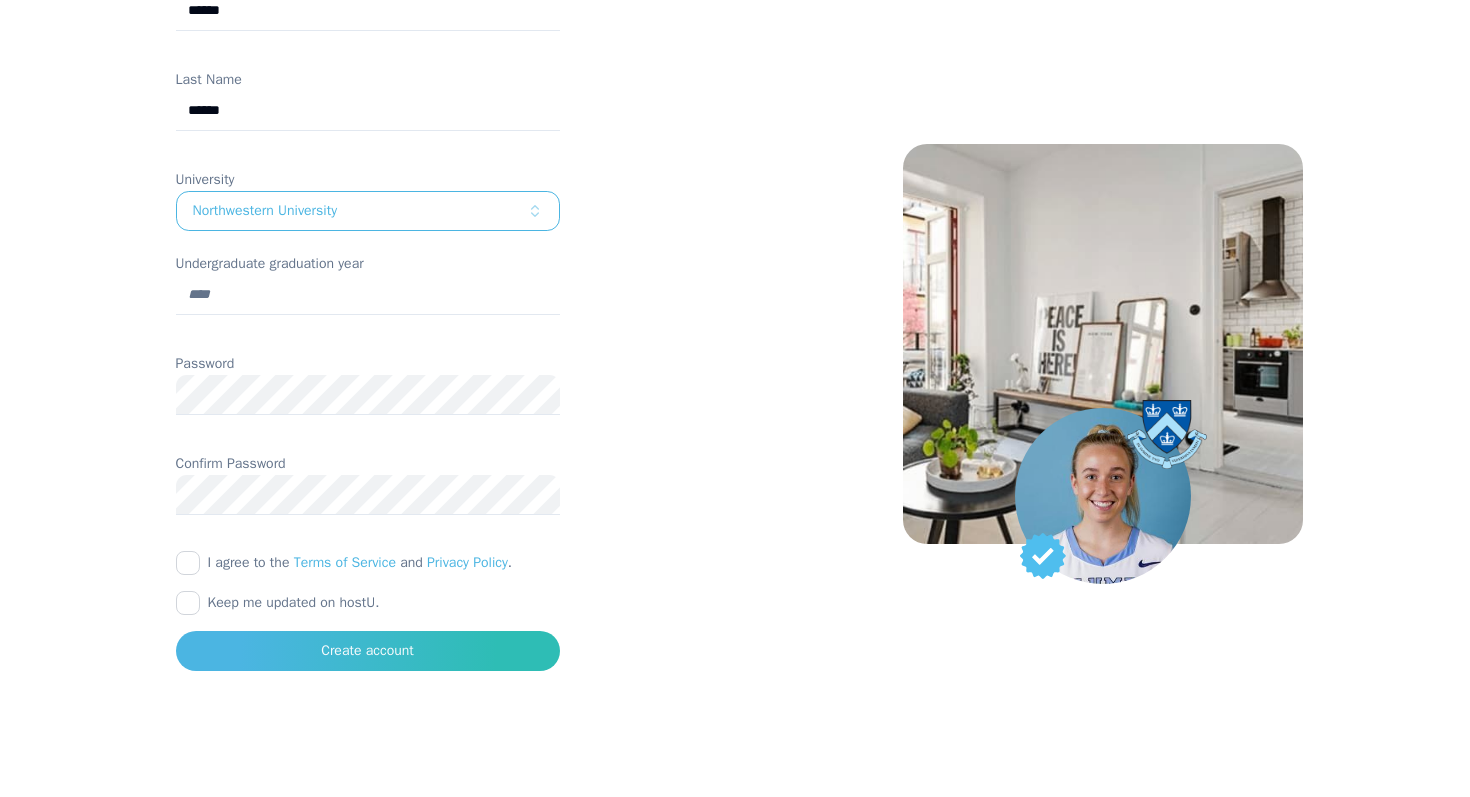 scroll, scrollTop: 442, scrollLeft: 0, axis: vertical 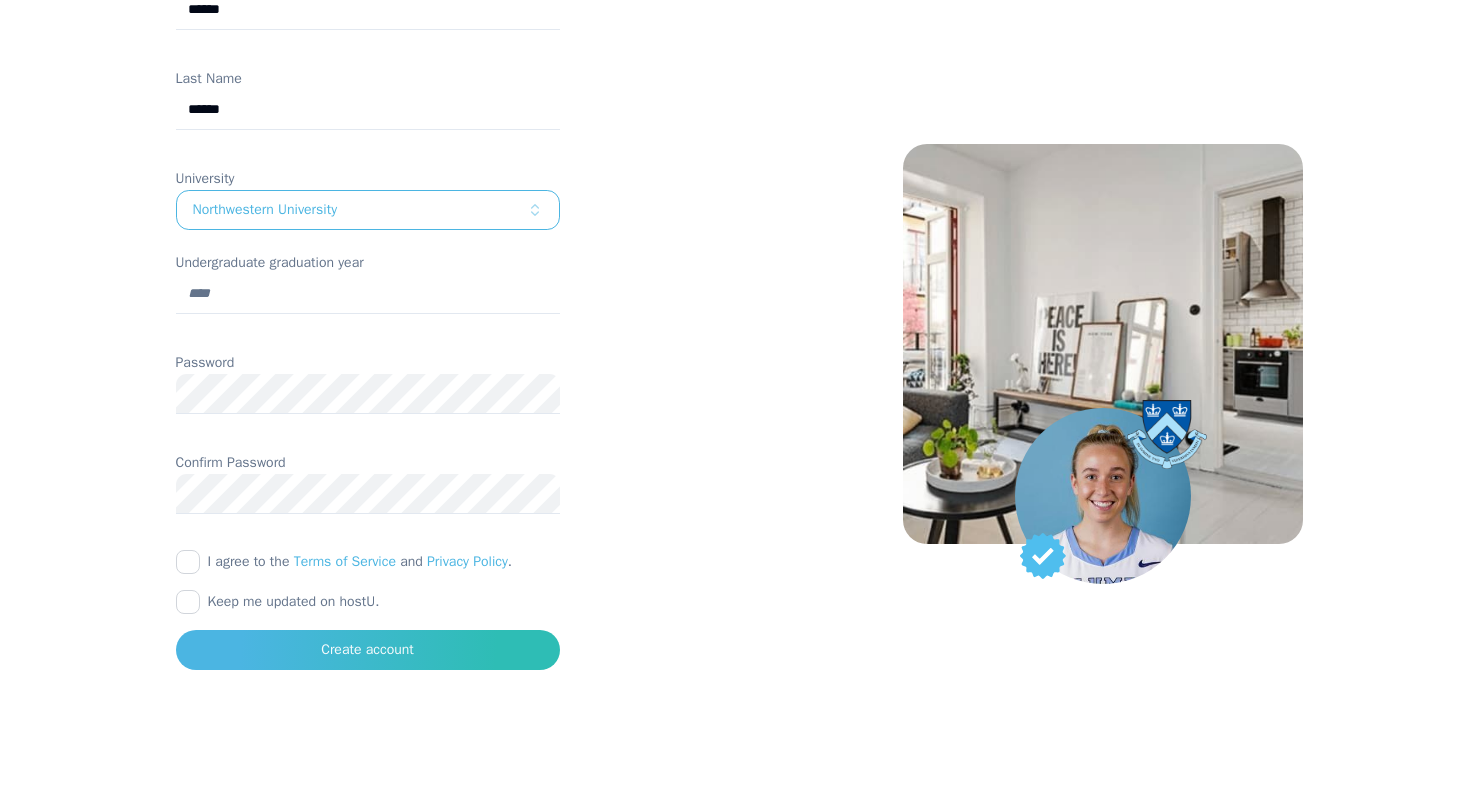 type on "****" 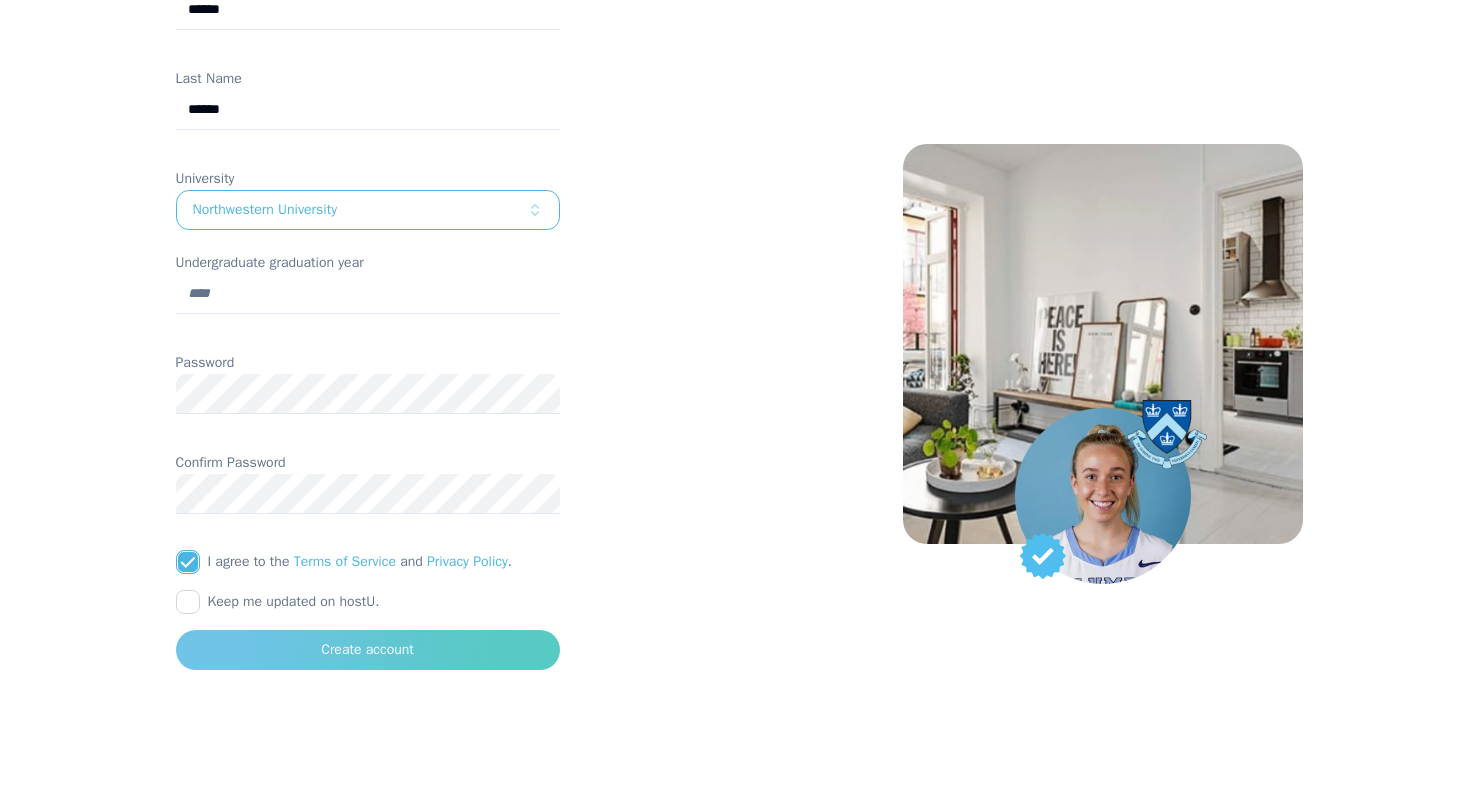 click on "Create account" at bounding box center [368, 650] 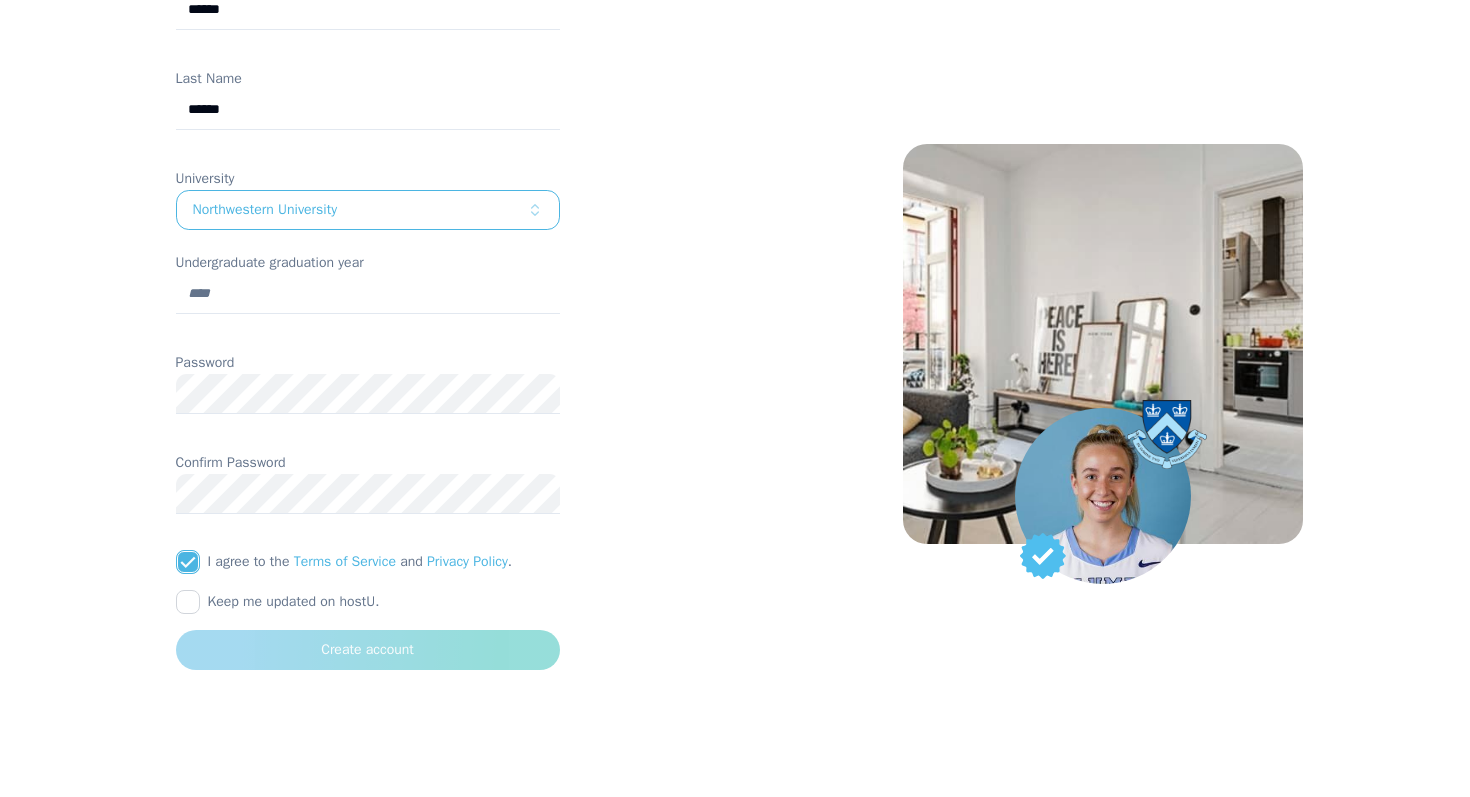 scroll, scrollTop: 67, scrollLeft: 0, axis: vertical 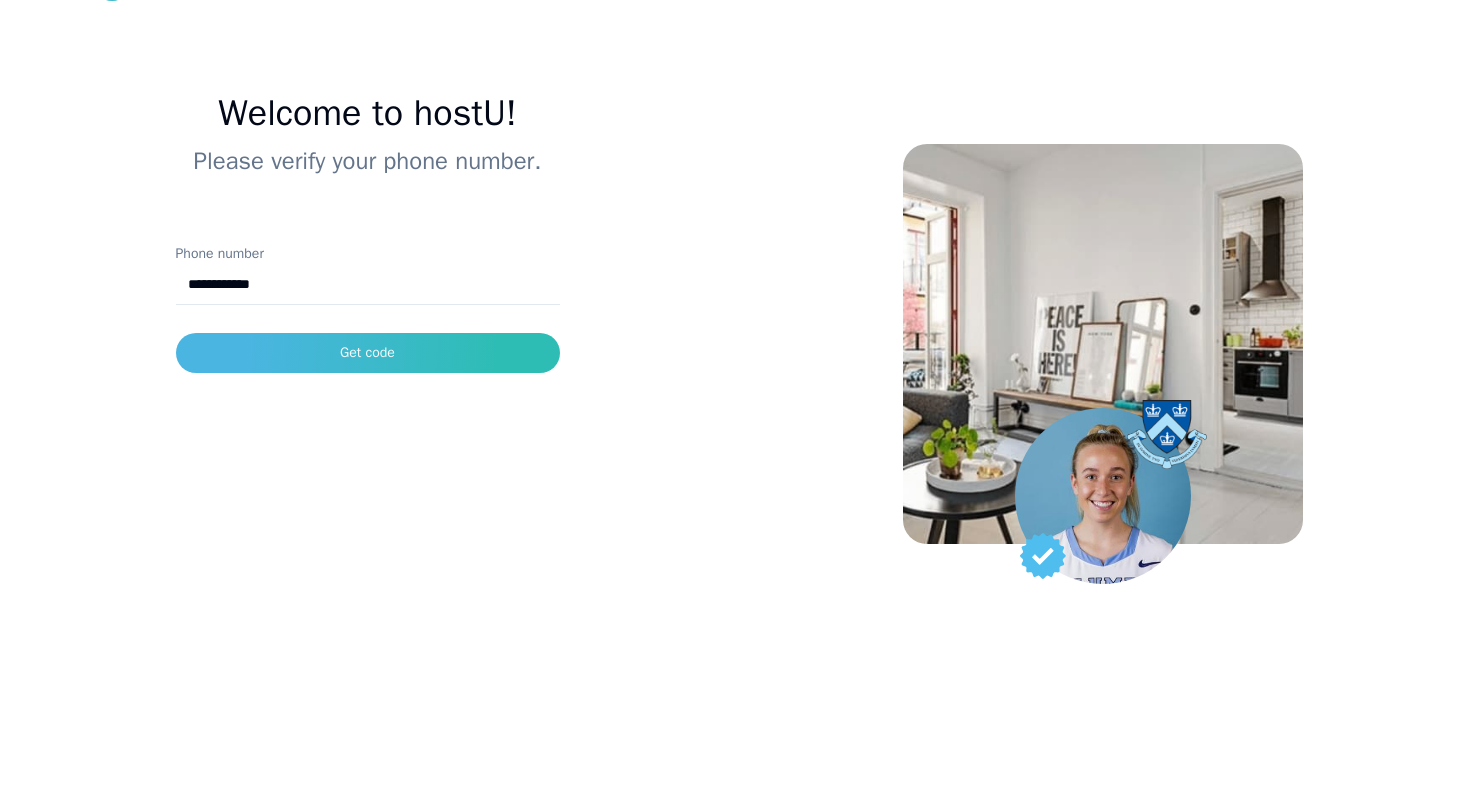 type on "**********" 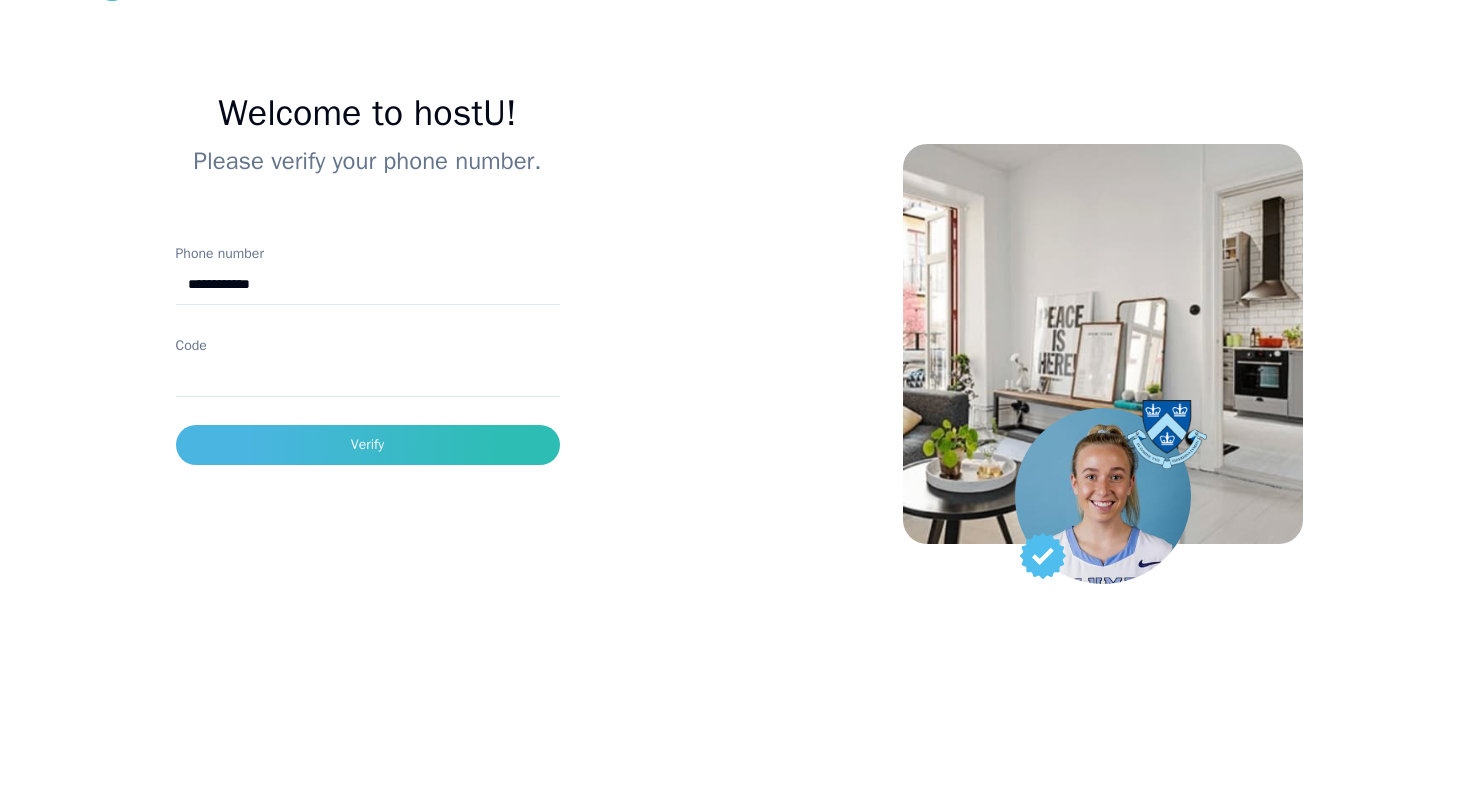 click at bounding box center [1102, 398] 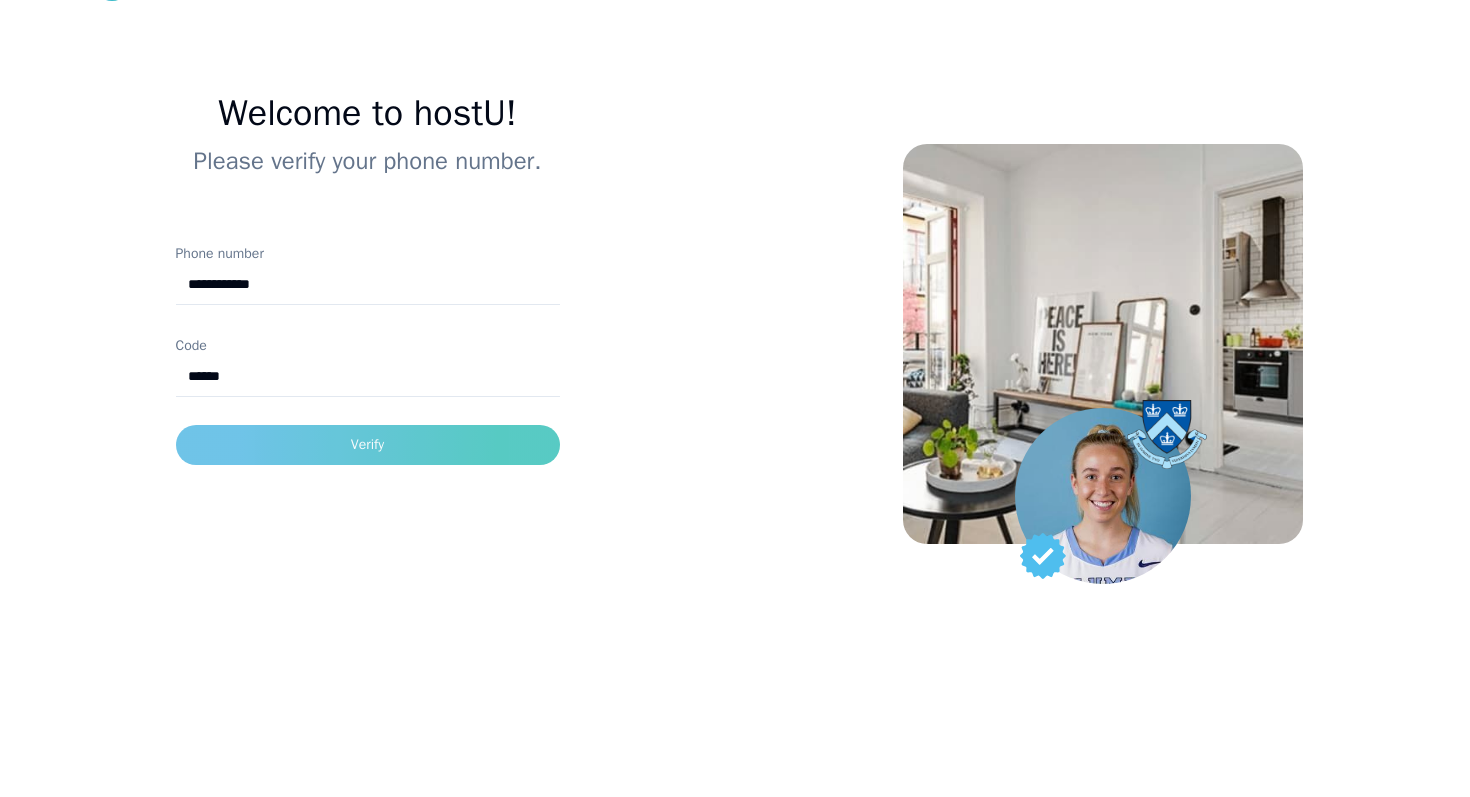 type on "******" 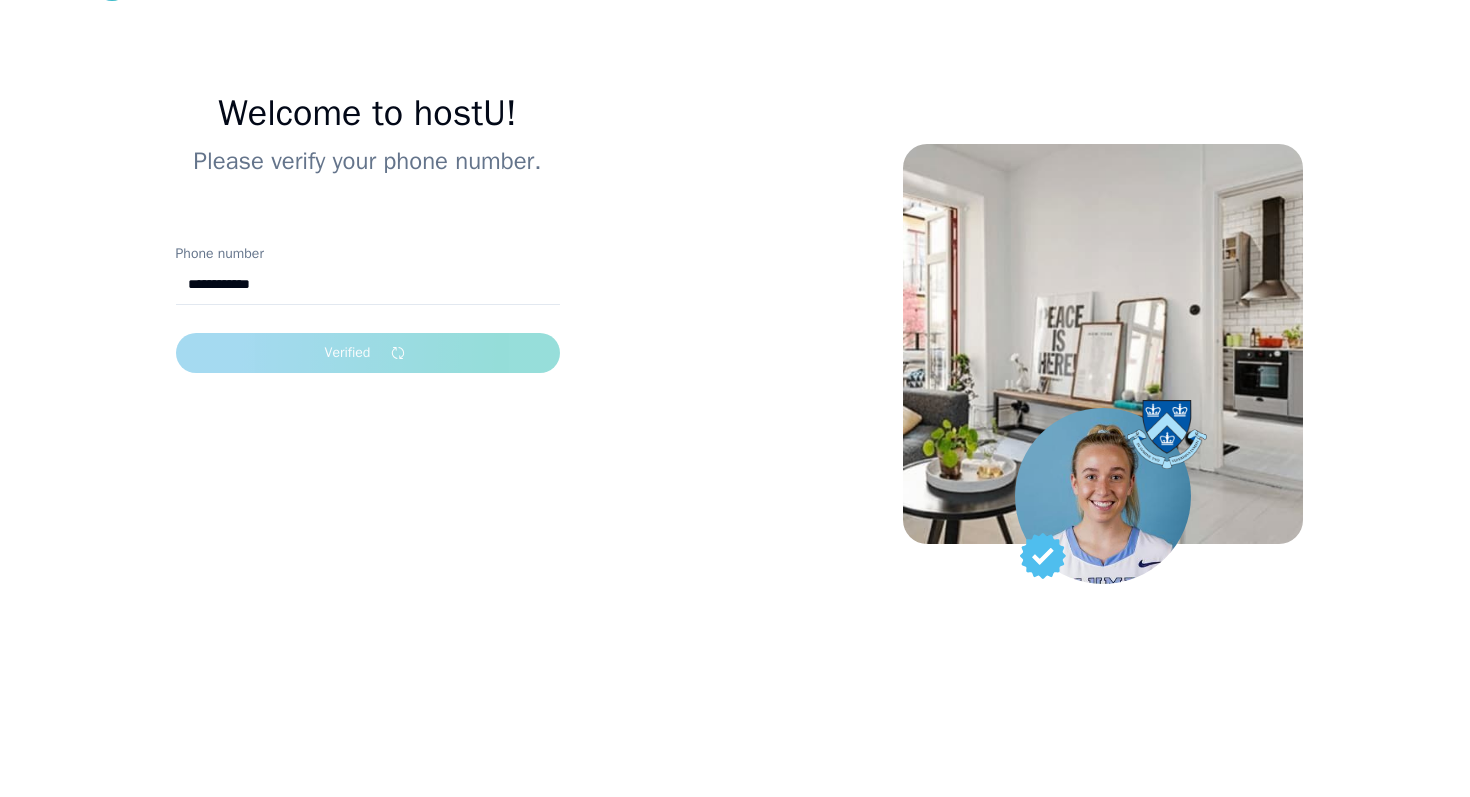 scroll, scrollTop: 0, scrollLeft: 0, axis: both 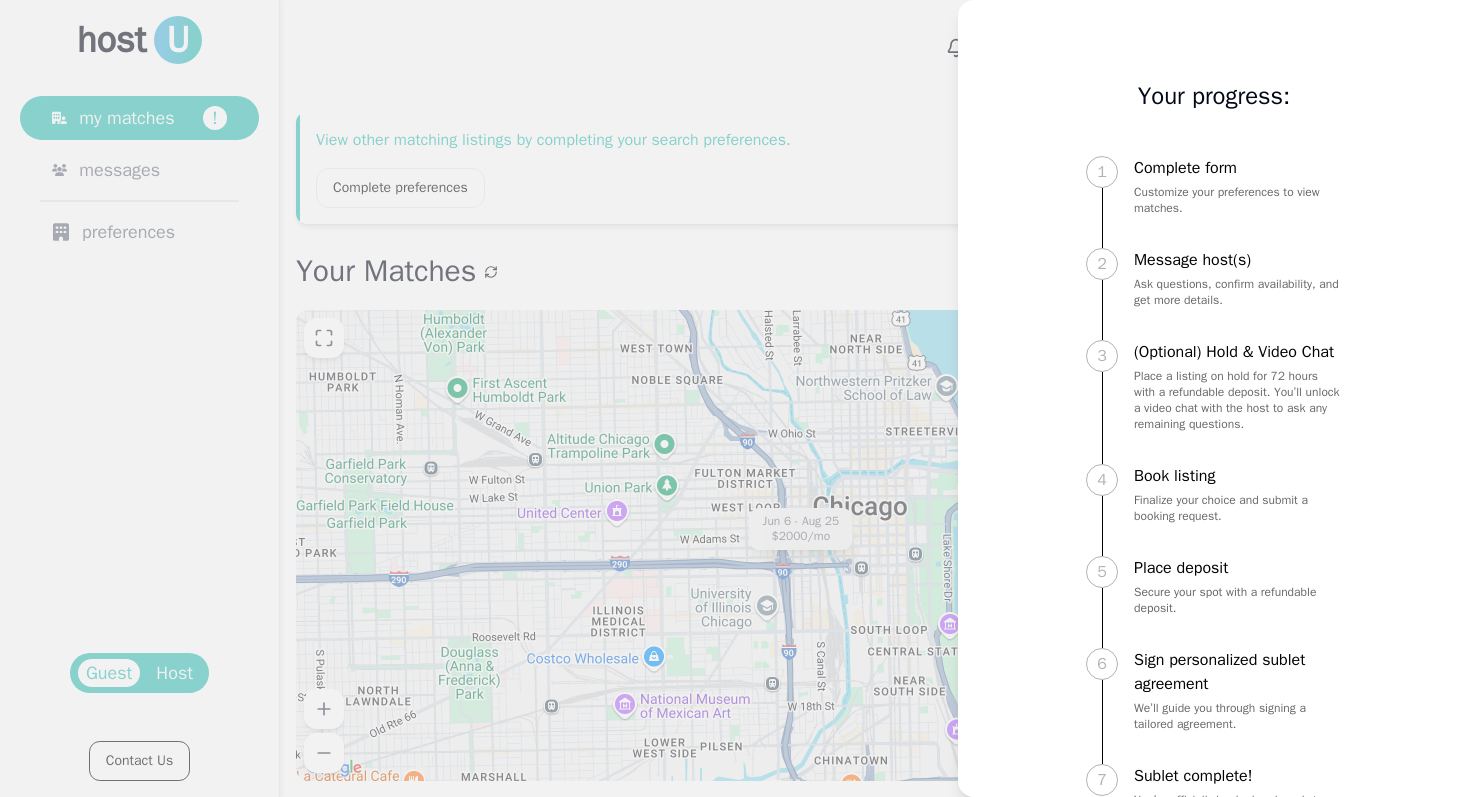 click at bounding box center (735, 398) 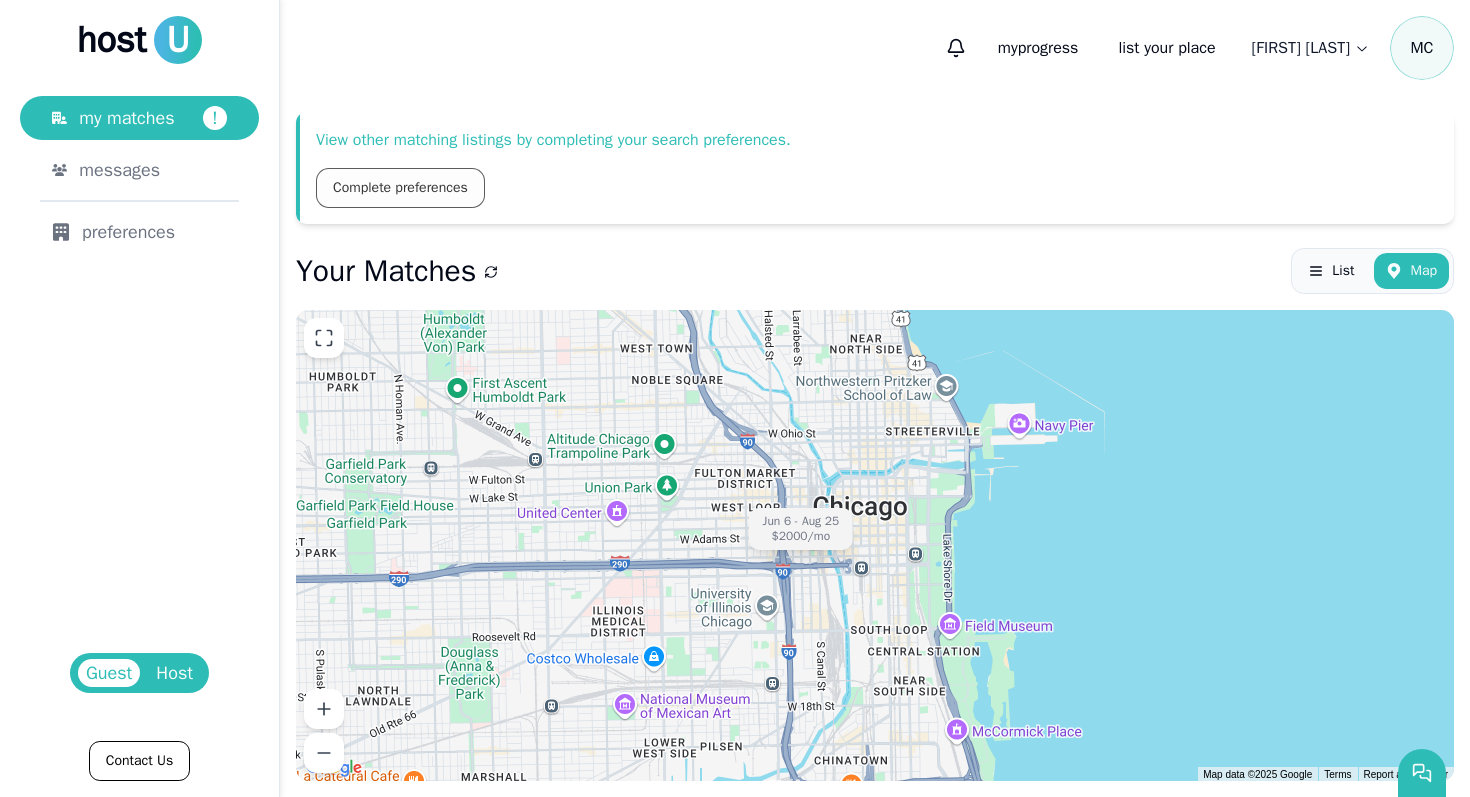 click on "Complete preferences" at bounding box center [400, 188] 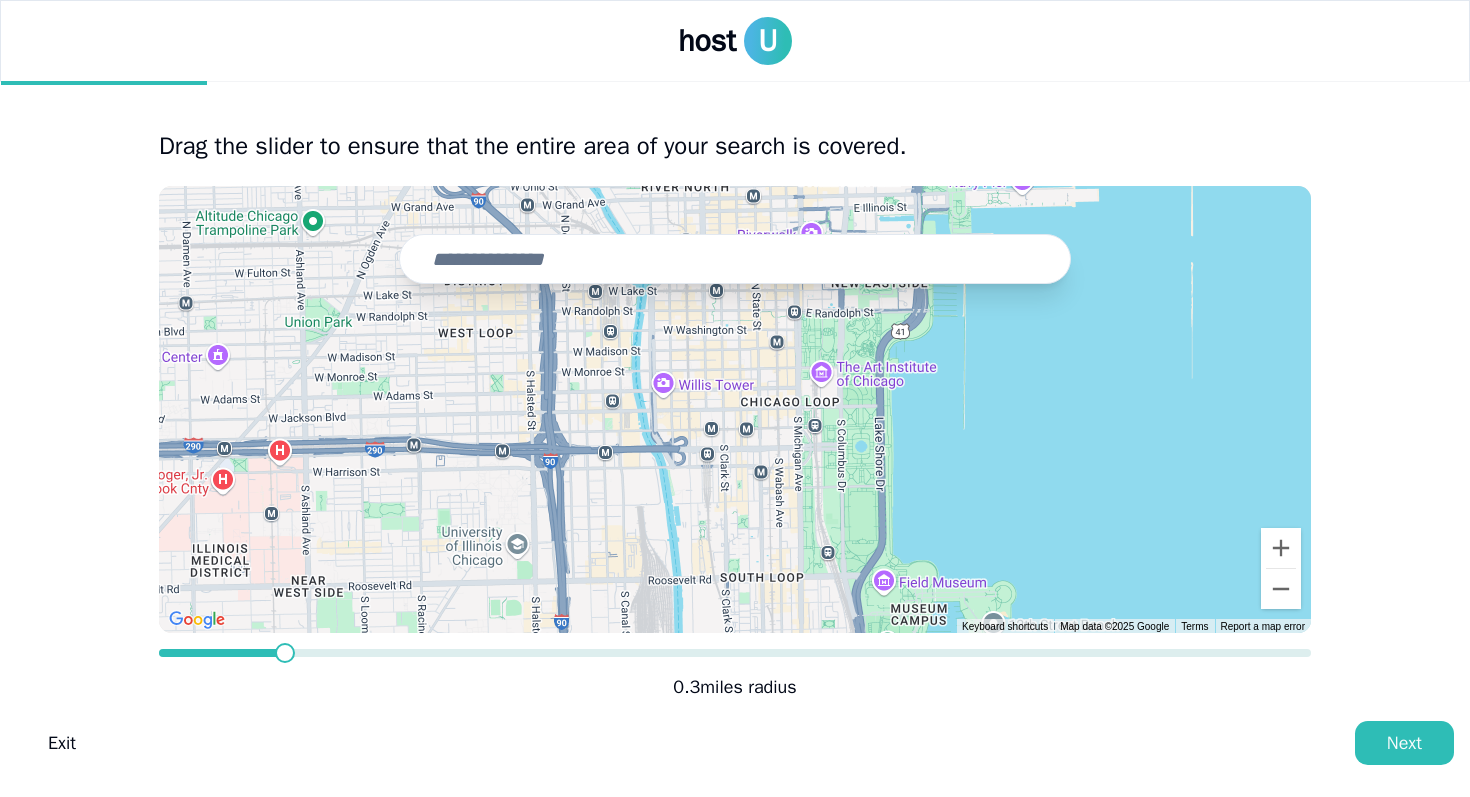 click at bounding box center (735, 259) 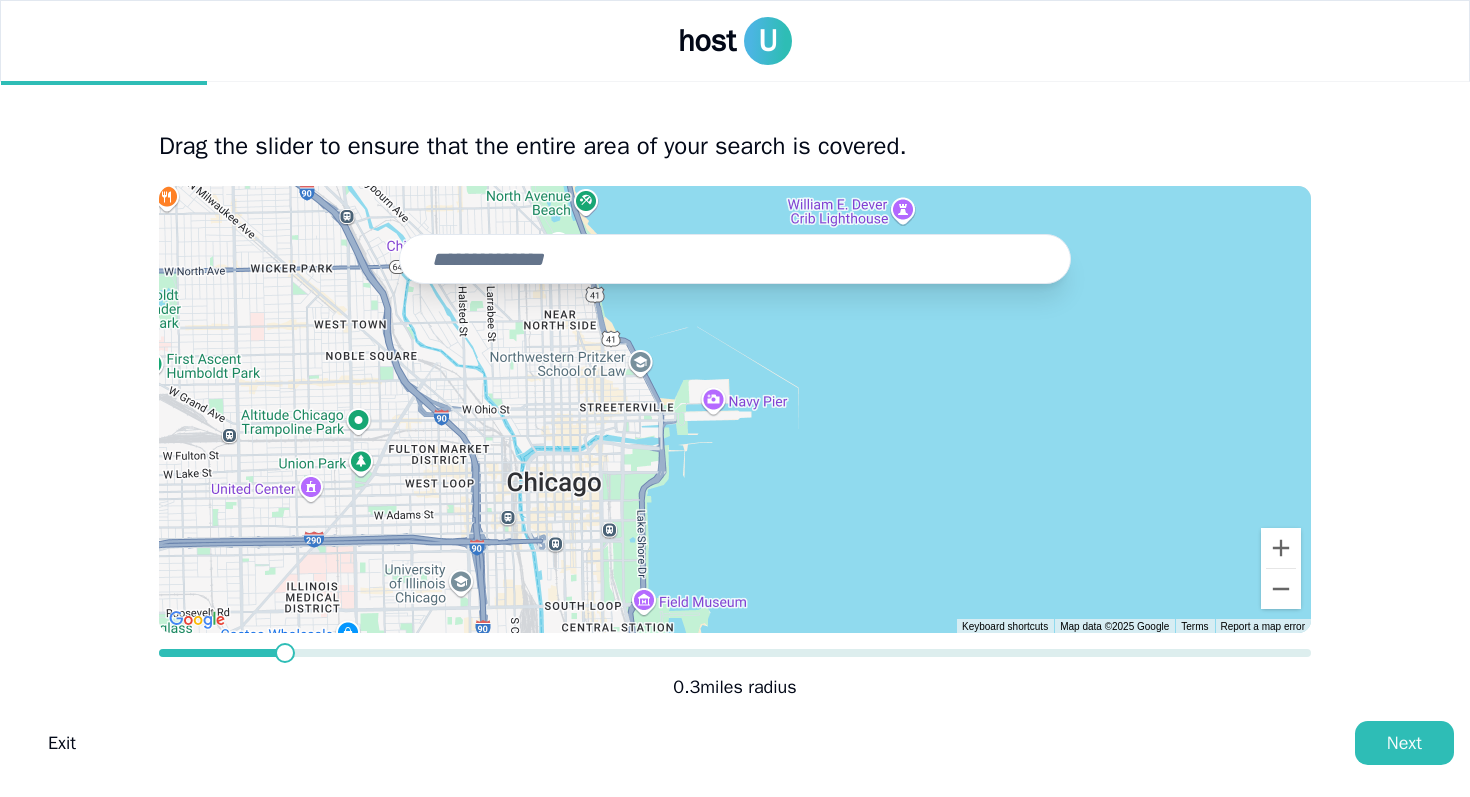 drag, startPoint x: 614, startPoint y: 483, endPoint x: 467, endPoint y: 592, distance: 183.00273 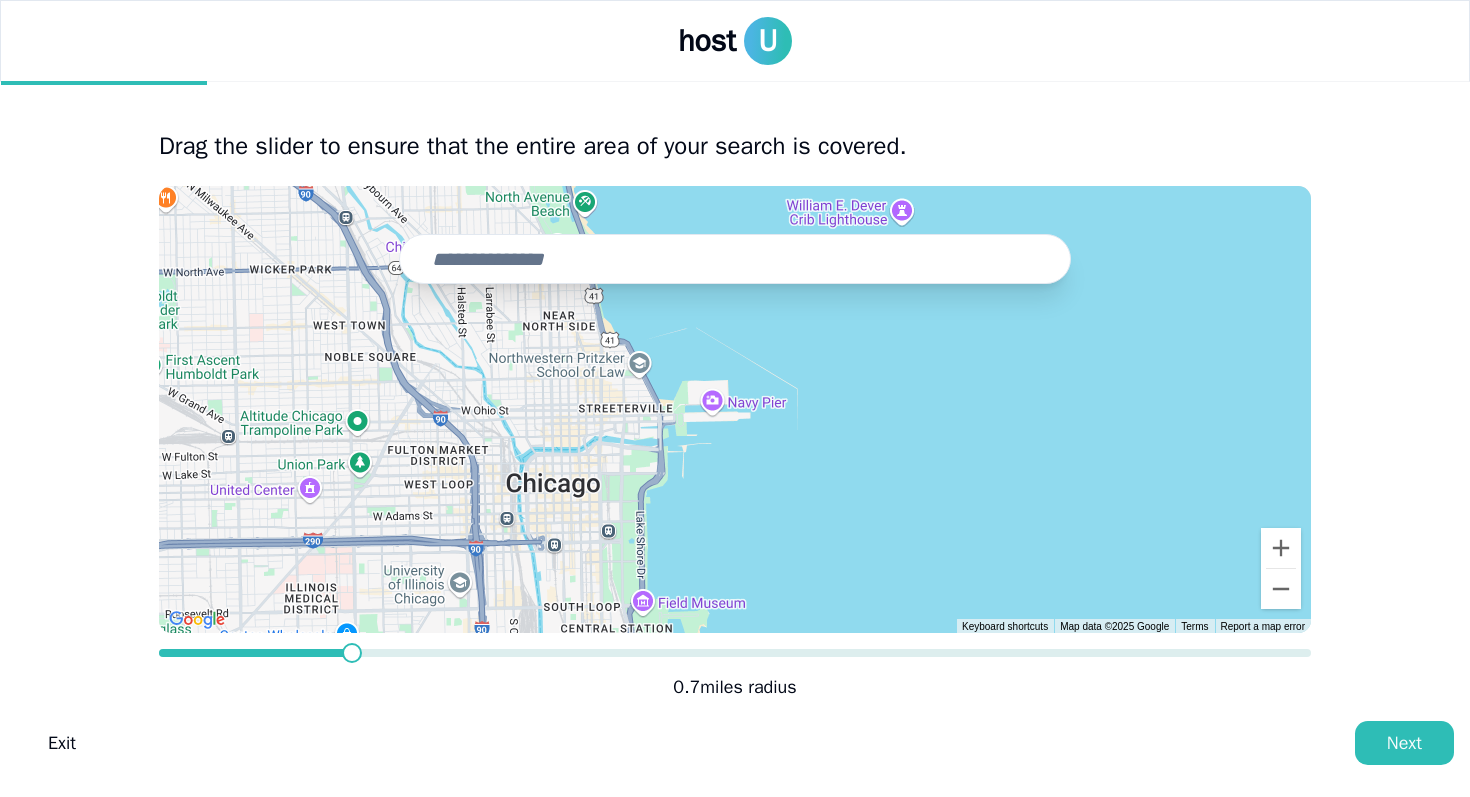 click at bounding box center (352, 653) 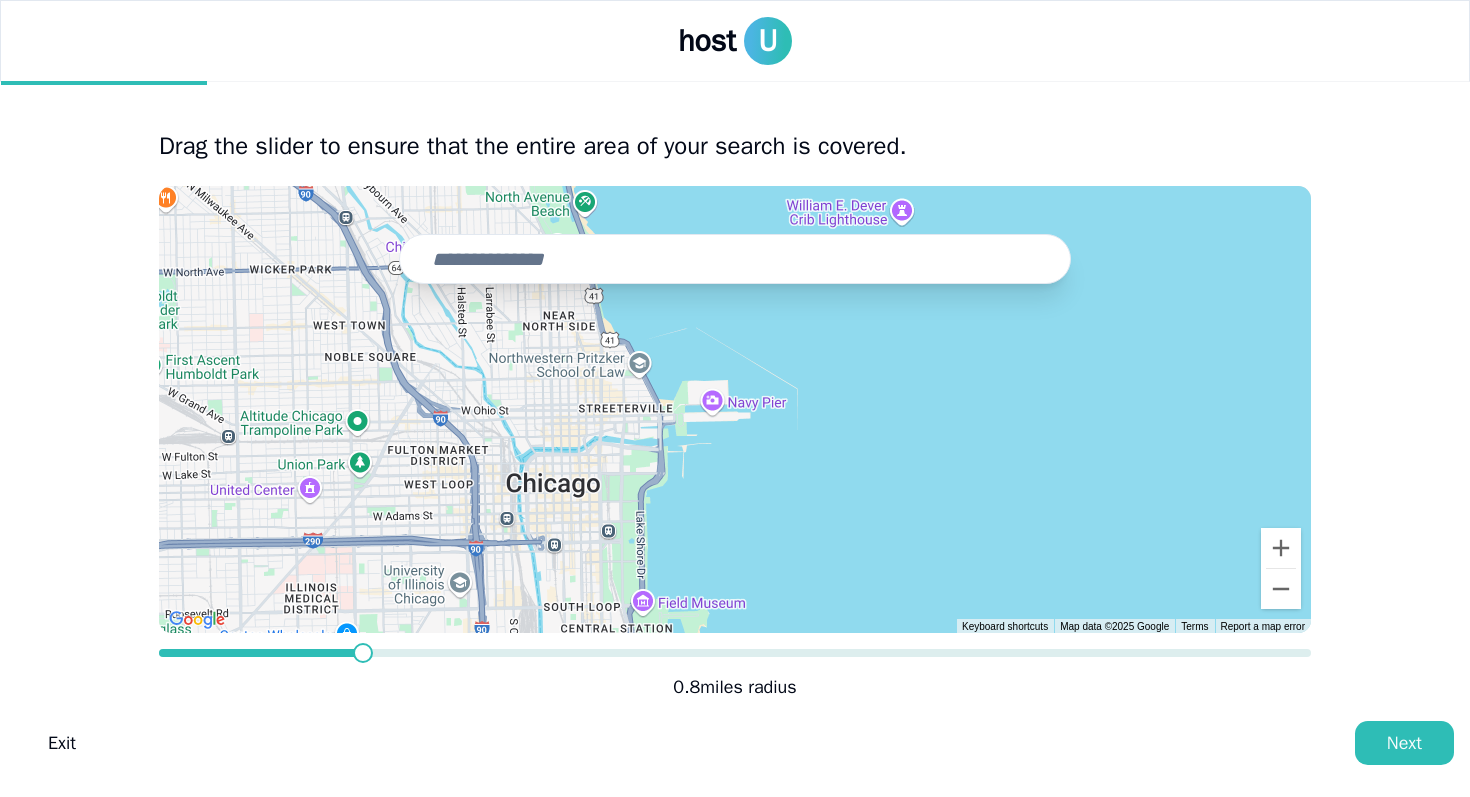 drag, startPoint x: 698, startPoint y: 281, endPoint x: 701, endPoint y: 344, distance: 63.07139 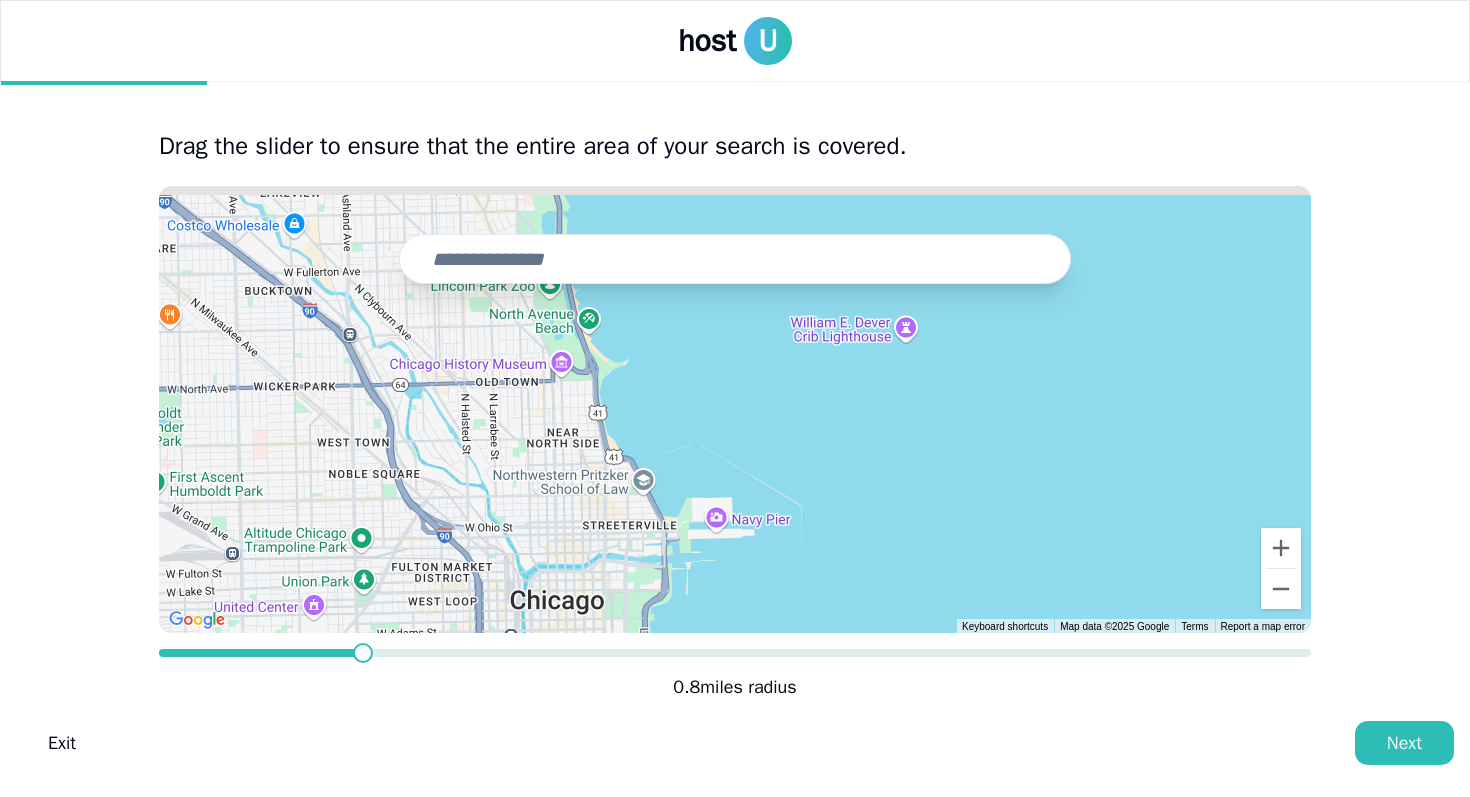 drag, startPoint x: 721, startPoint y: 388, endPoint x: 730, endPoint y: 558, distance: 170.23807 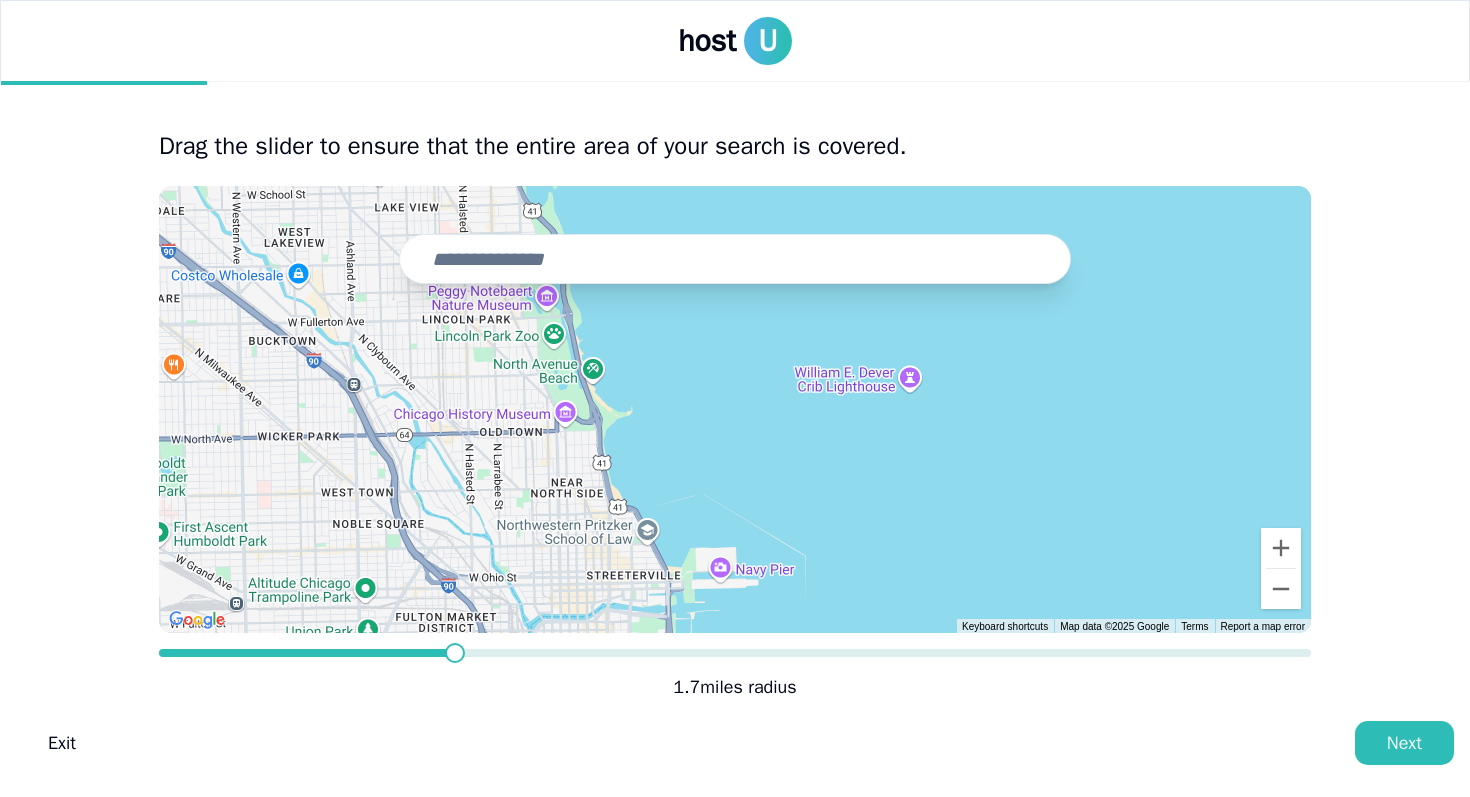 click at bounding box center [455, 653] 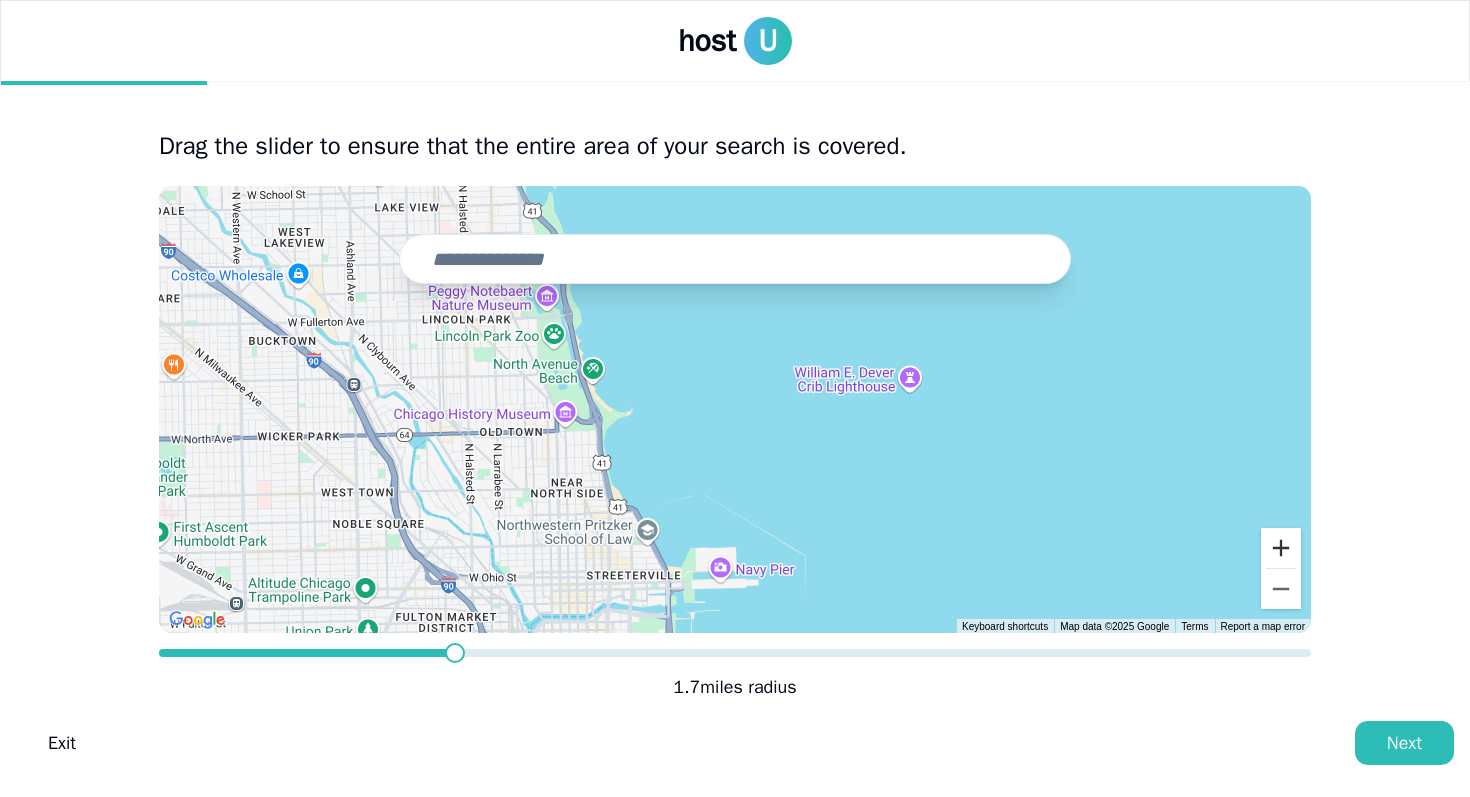 click at bounding box center (1281, 548) 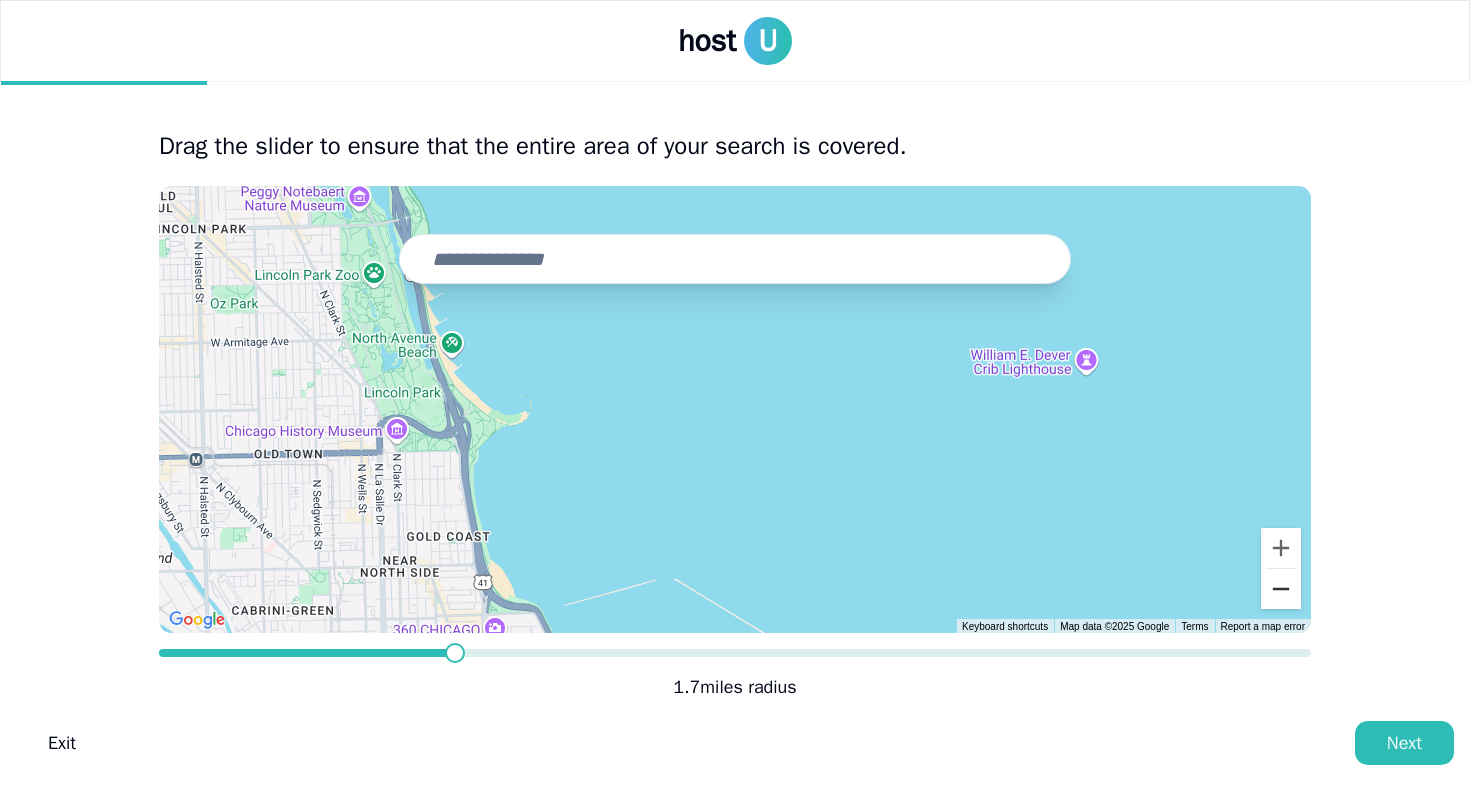 click at bounding box center [1281, 589] 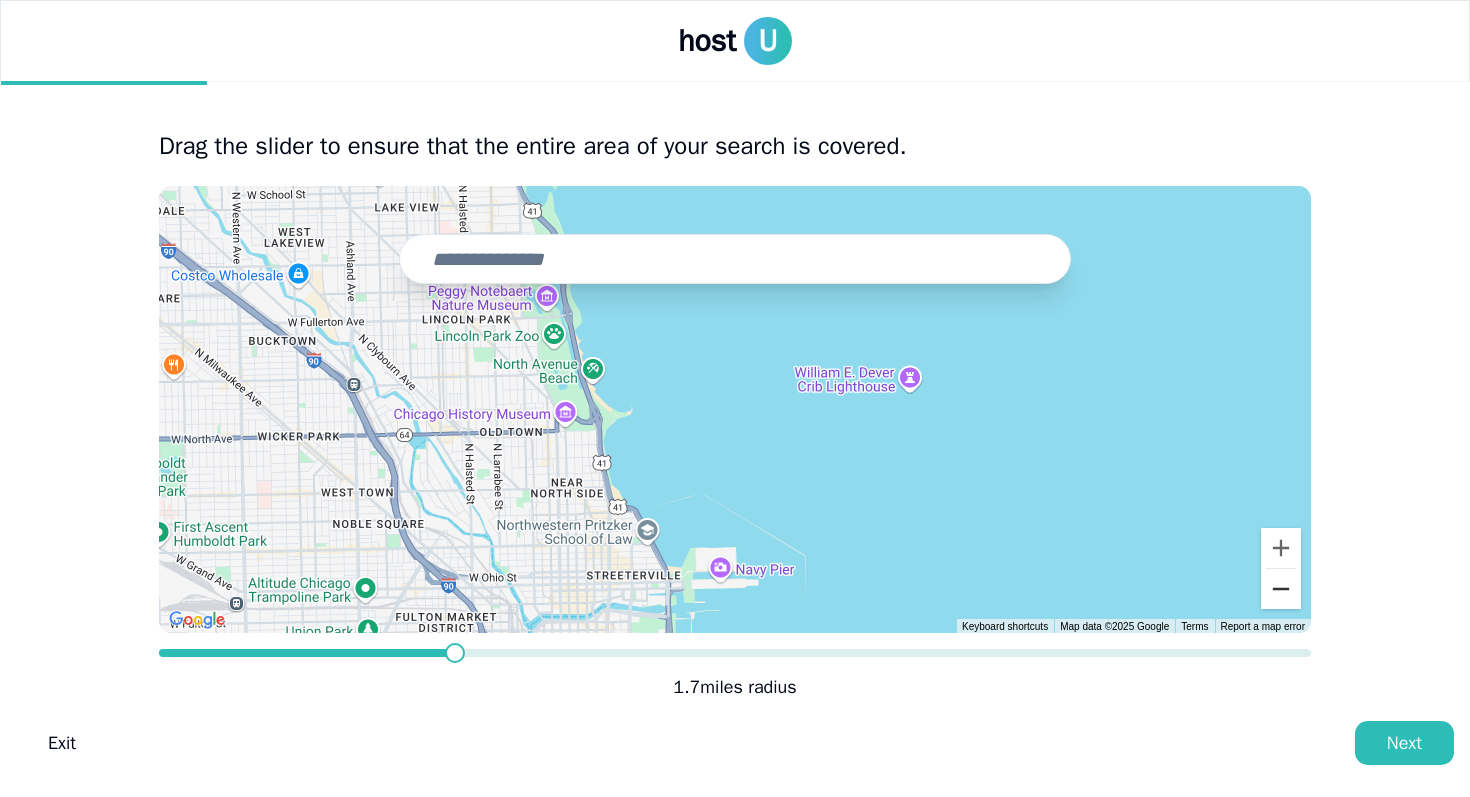 click at bounding box center (1281, 589) 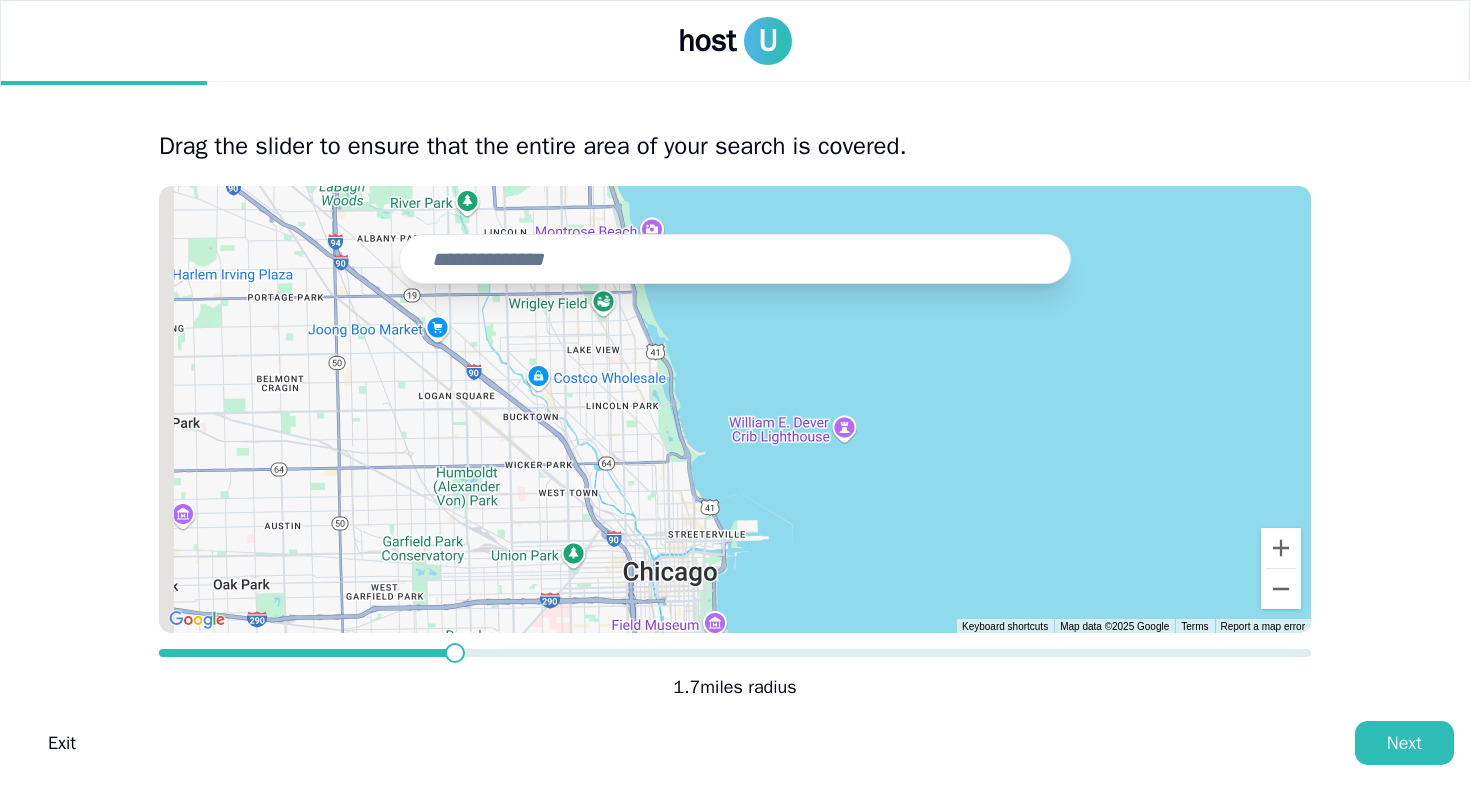 drag, startPoint x: 777, startPoint y: 436, endPoint x: 800, endPoint y: 479, distance: 48.76474 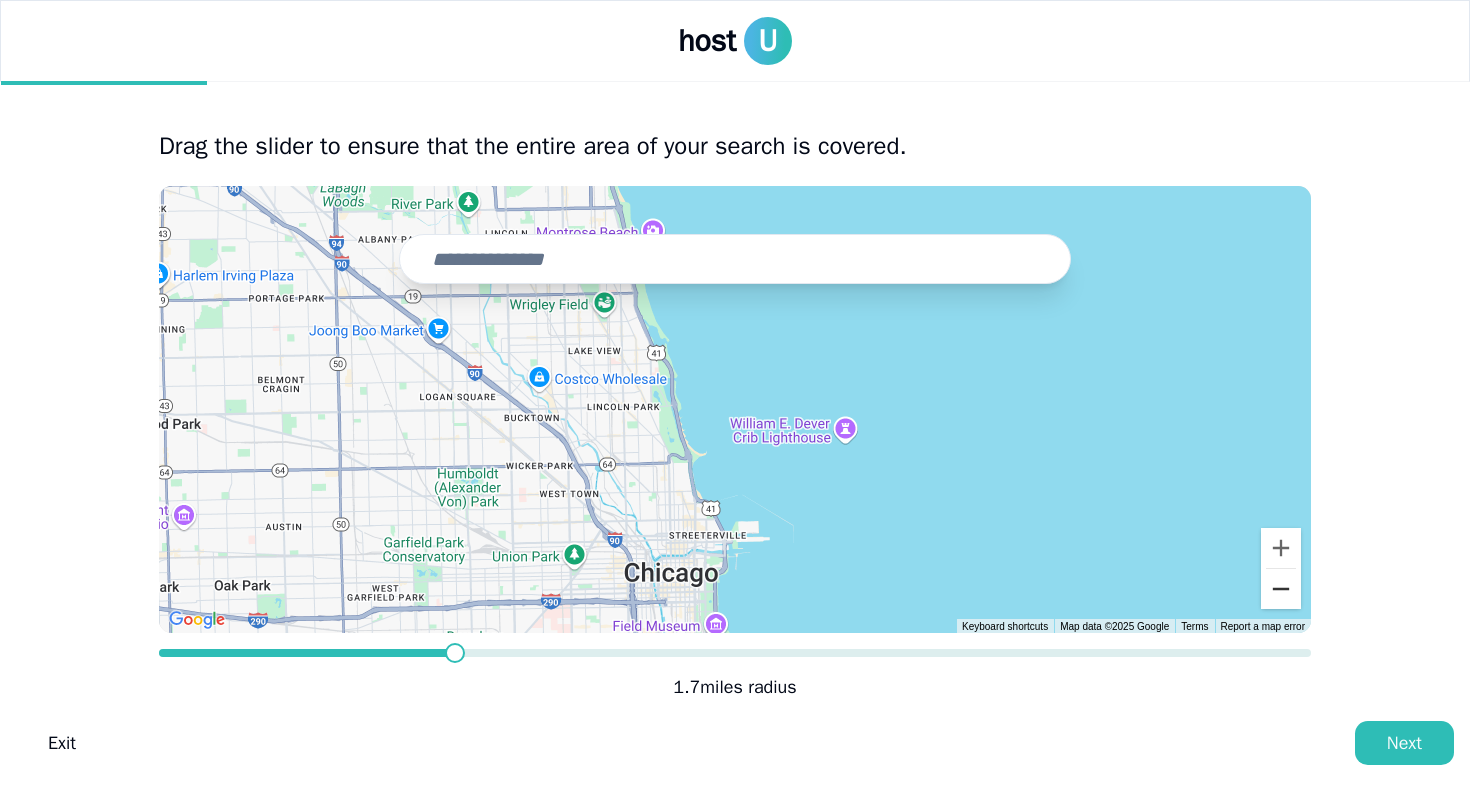 click at bounding box center [1281, 589] 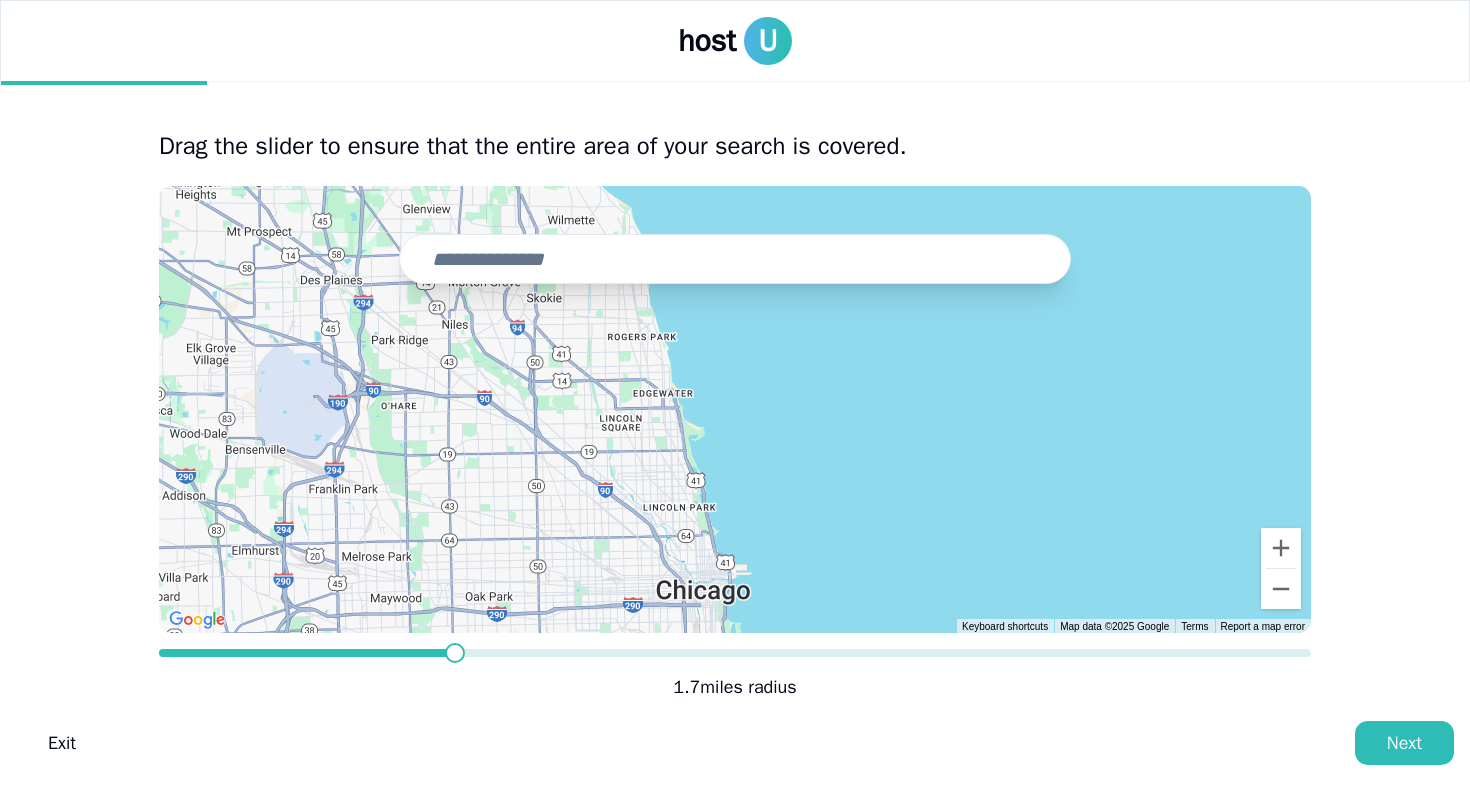 drag, startPoint x: 528, startPoint y: 410, endPoint x: 526, endPoint y: 524, distance: 114.01754 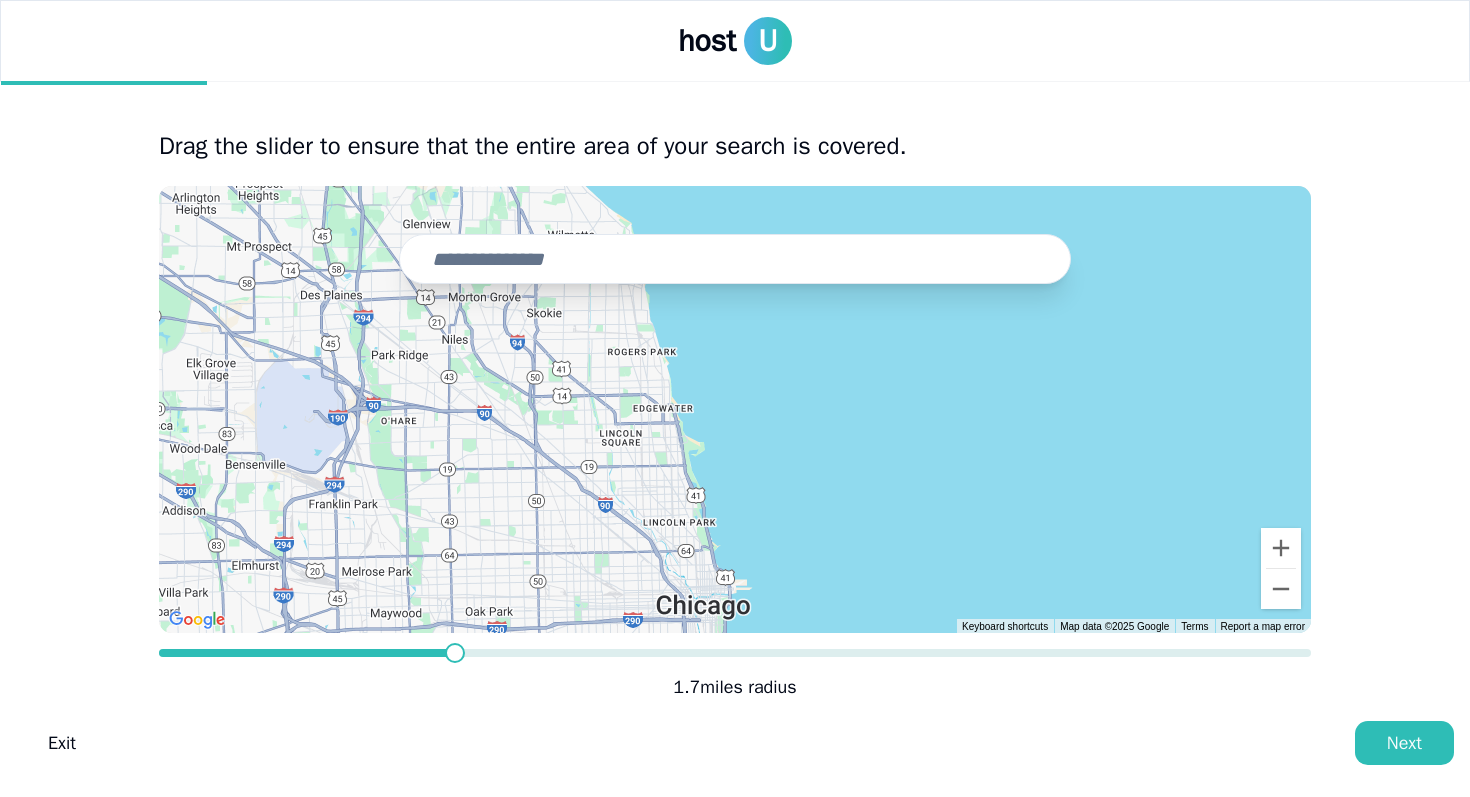 drag, startPoint x: 797, startPoint y: 485, endPoint x: 798, endPoint y: 501, distance: 16.03122 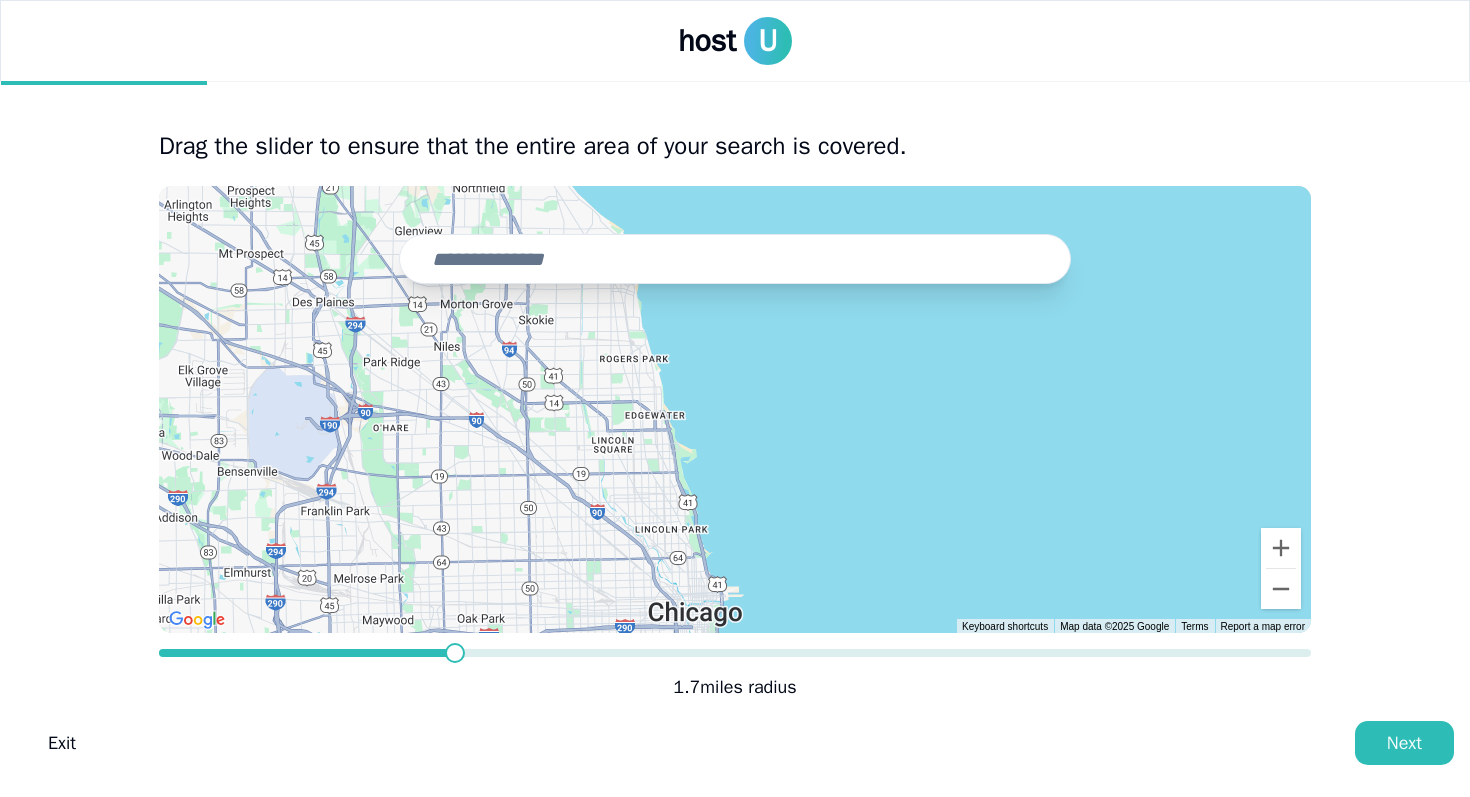 drag, startPoint x: 686, startPoint y: 456, endPoint x: 675, endPoint y: 465, distance: 14.21267 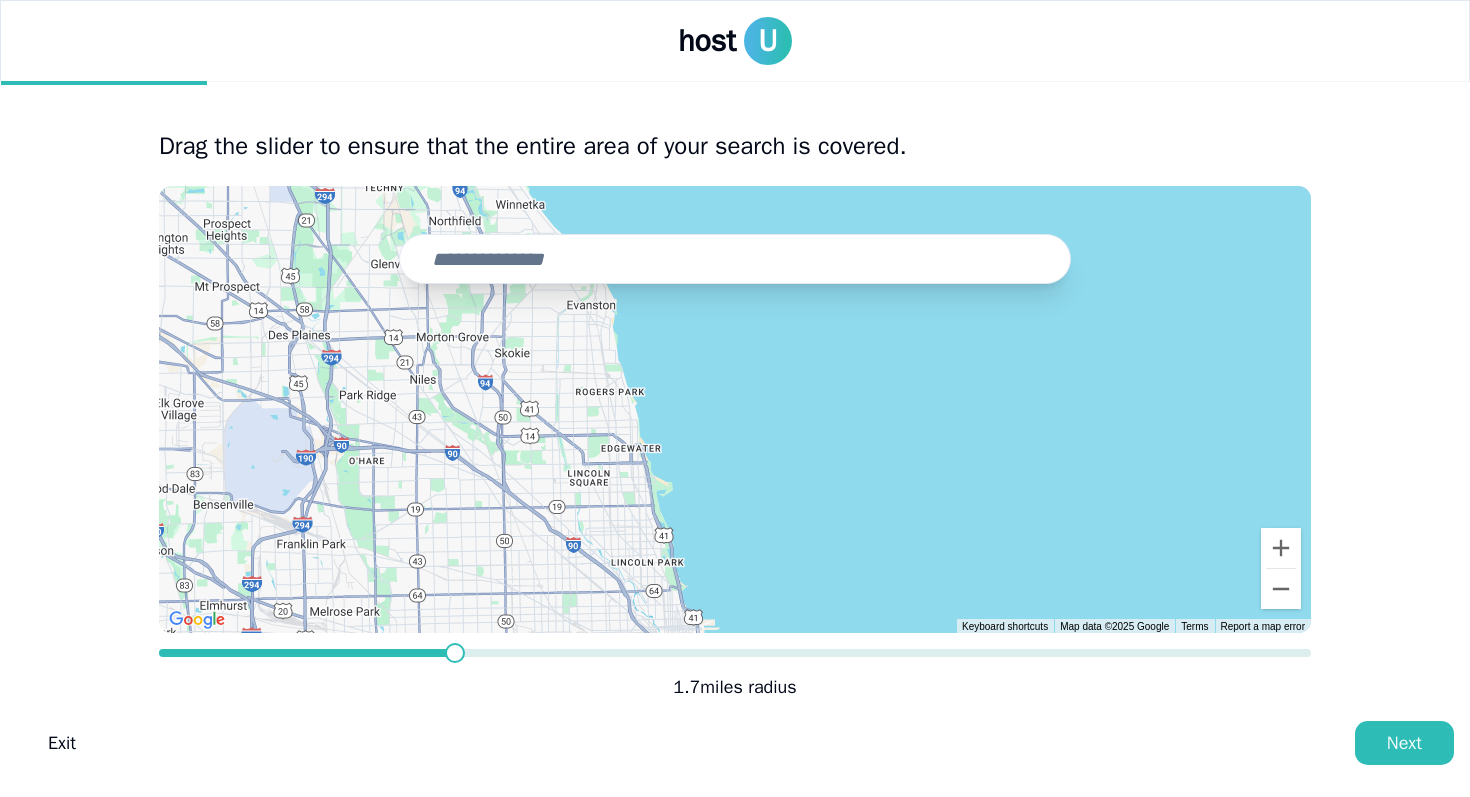 drag, startPoint x: 578, startPoint y: 442, endPoint x: 561, endPoint y: 479, distance: 40.718548 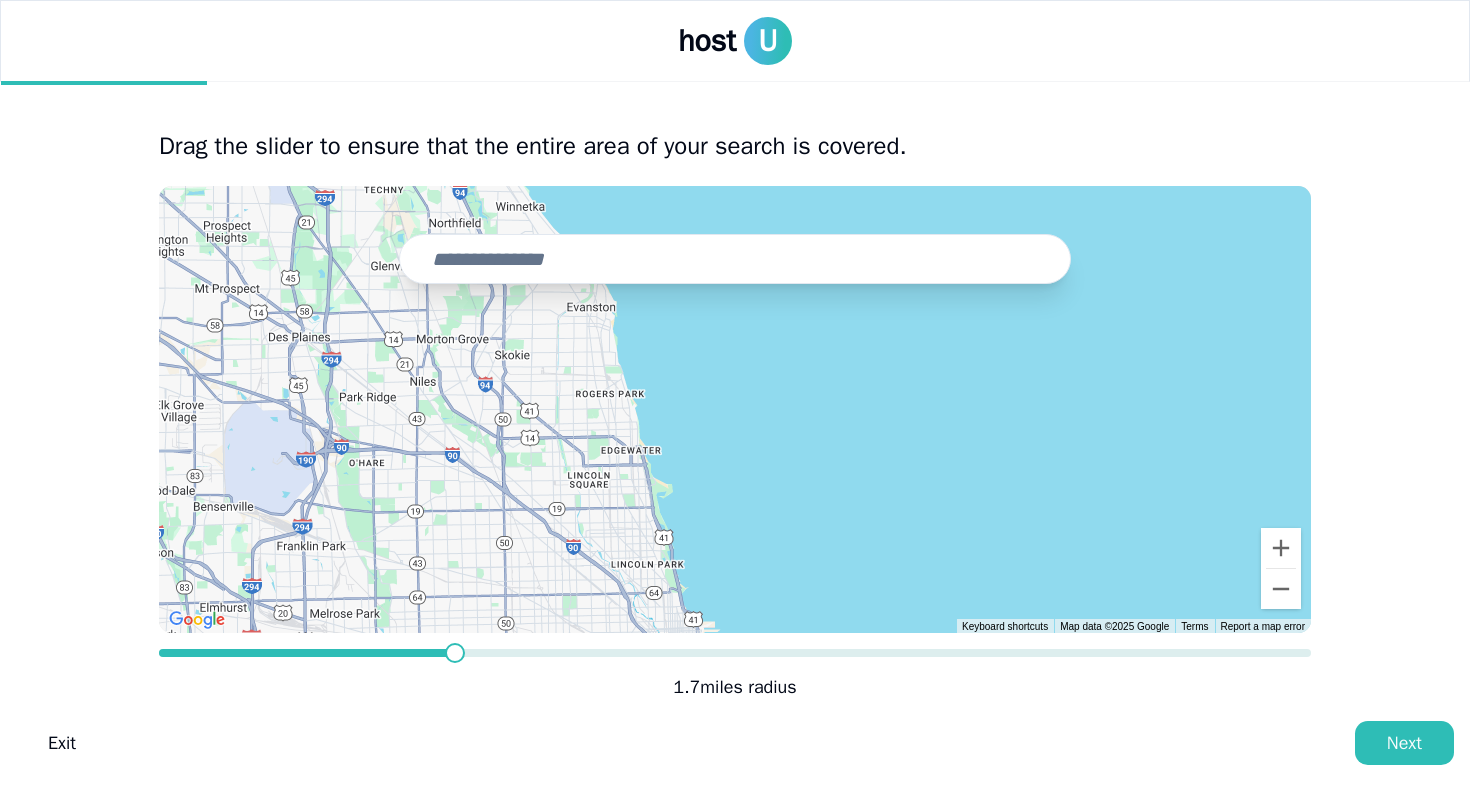 click at bounding box center (735, 259) 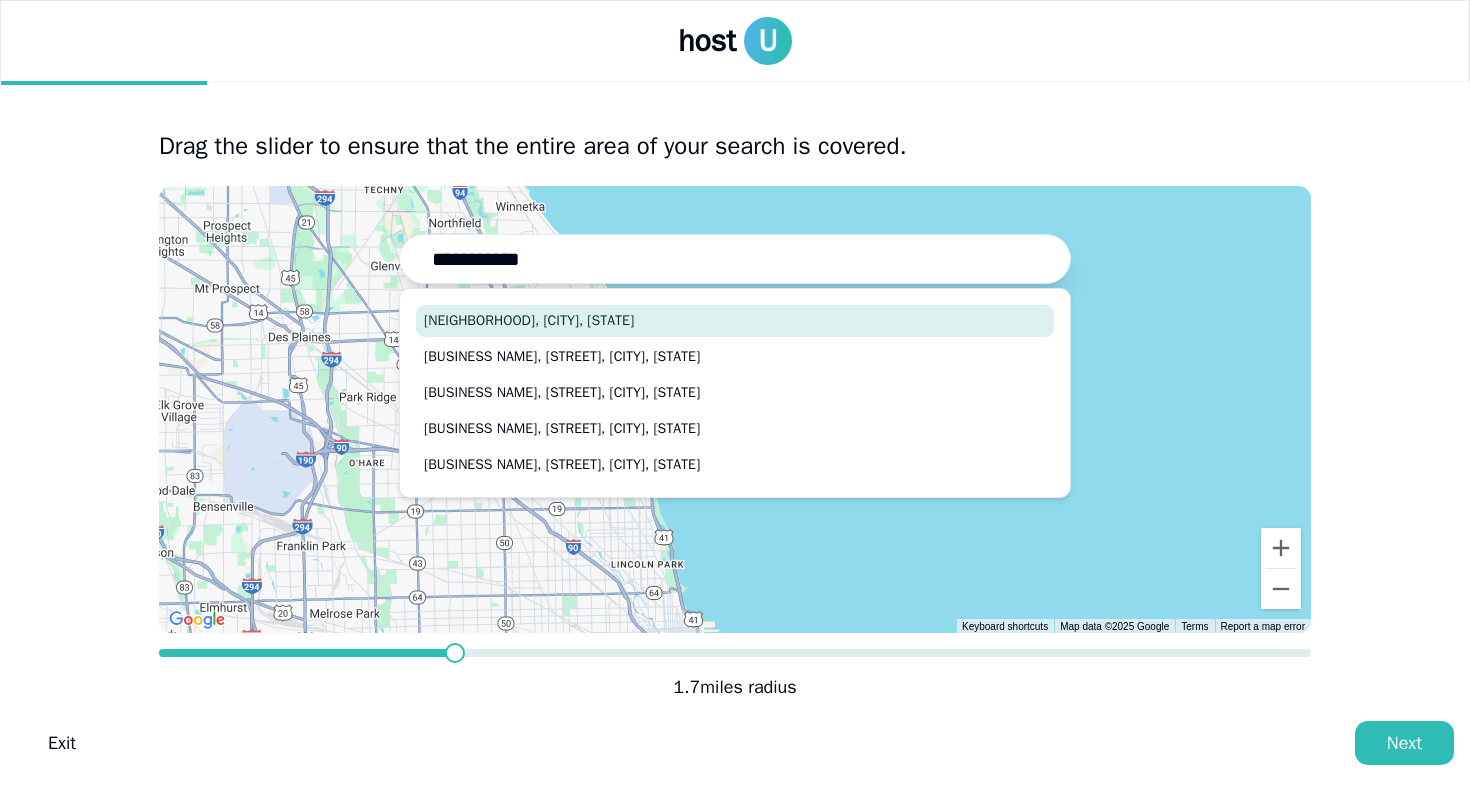 click on "[NEIGHBORHOOD], [CITY], [STATE]" at bounding box center [735, 321] 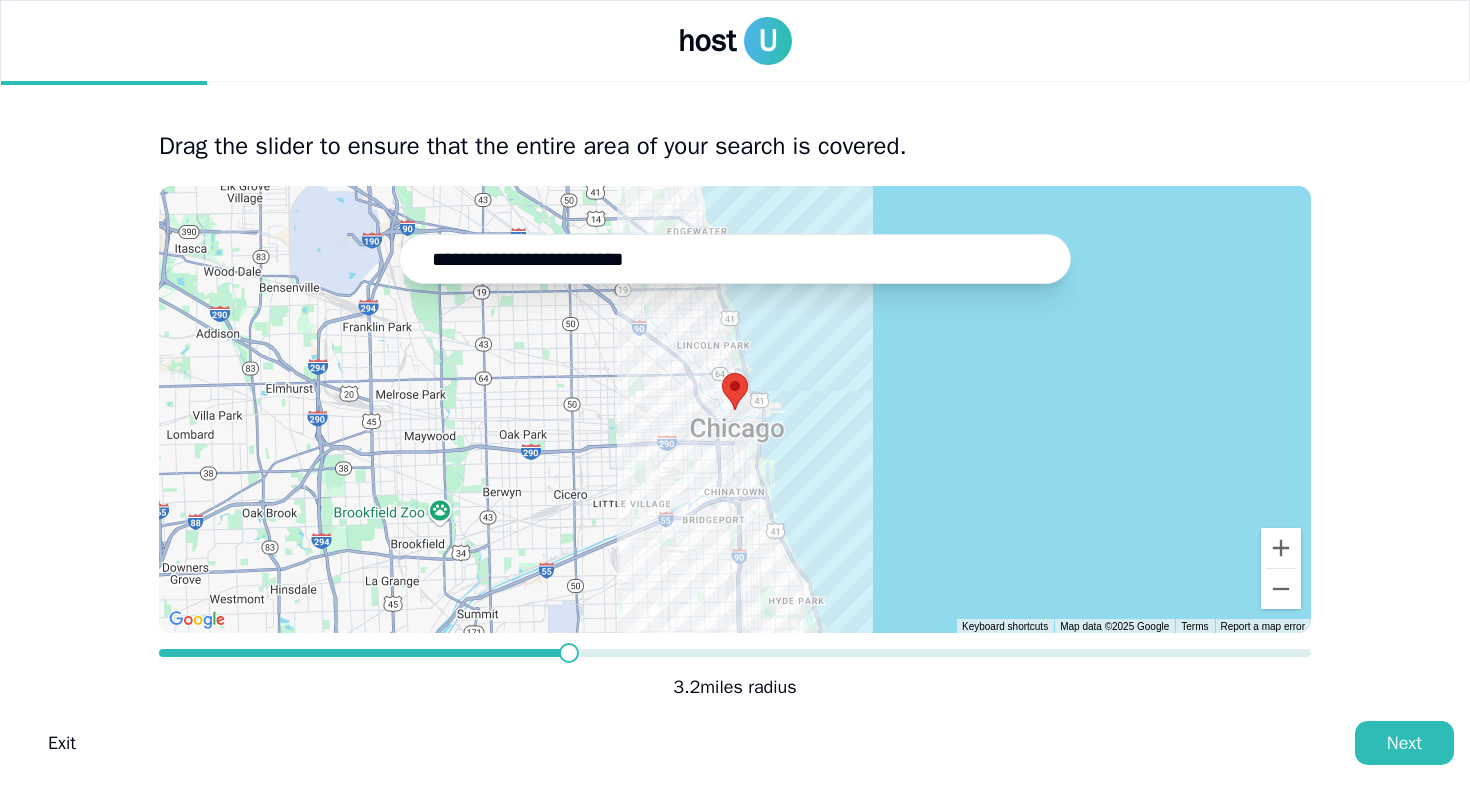 click at bounding box center (569, 653) 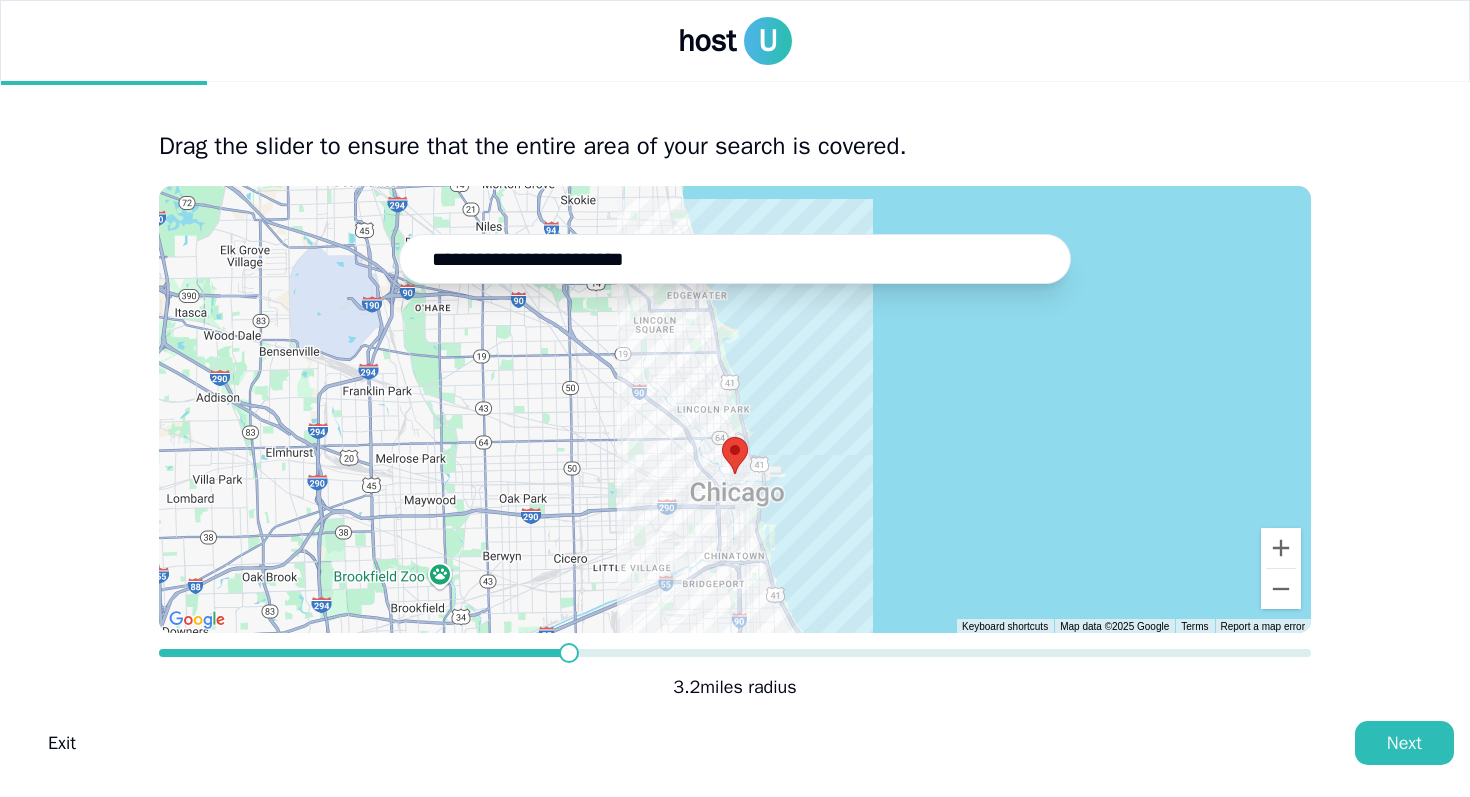 drag, startPoint x: 780, startPoint y: 402, endPoint x: 773, endPoint y: 467, distance: 65.37584 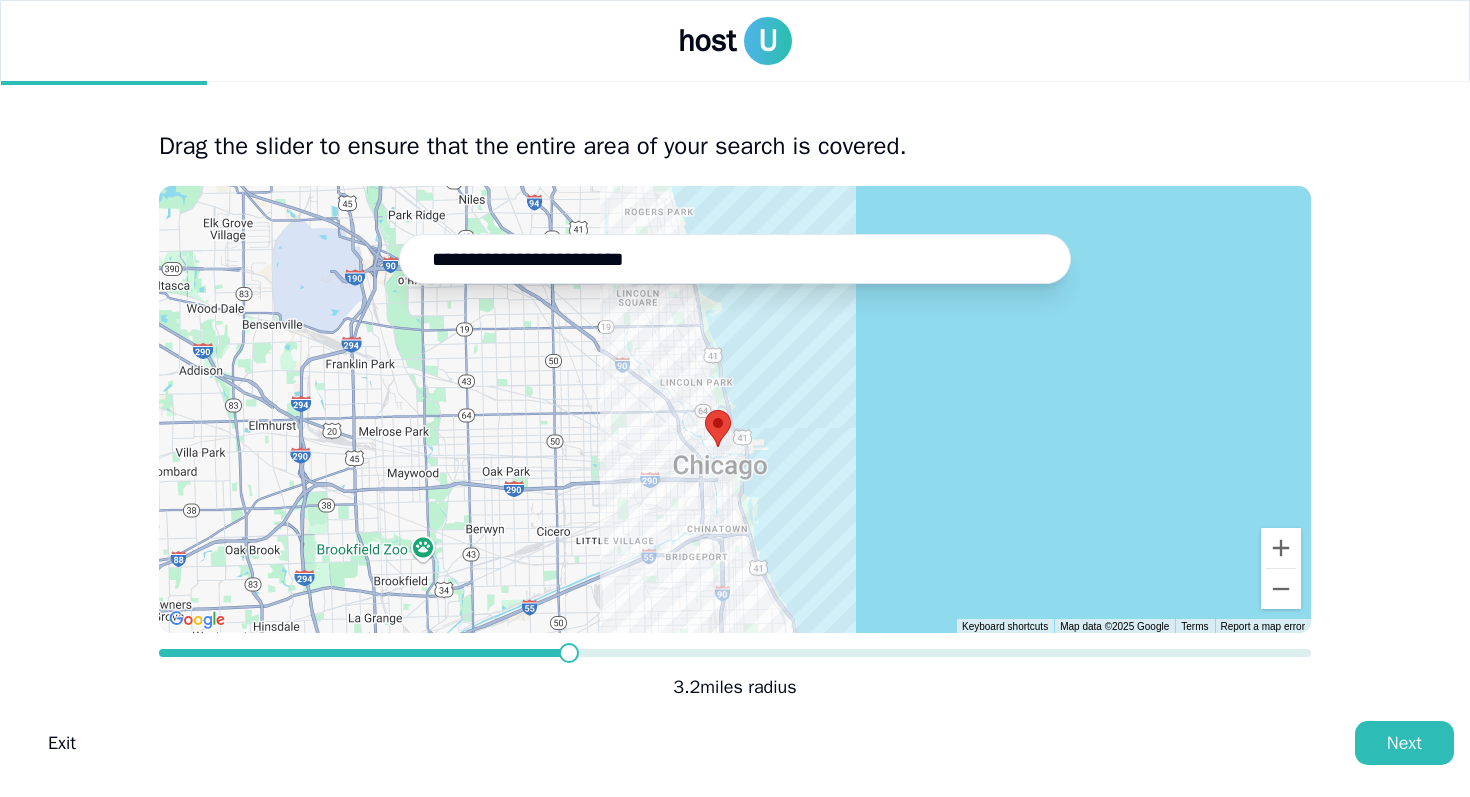 drag, startPoint x: 773, startPoint y: 467, endPoint x: 773, endPoint y: 436, distance: 31 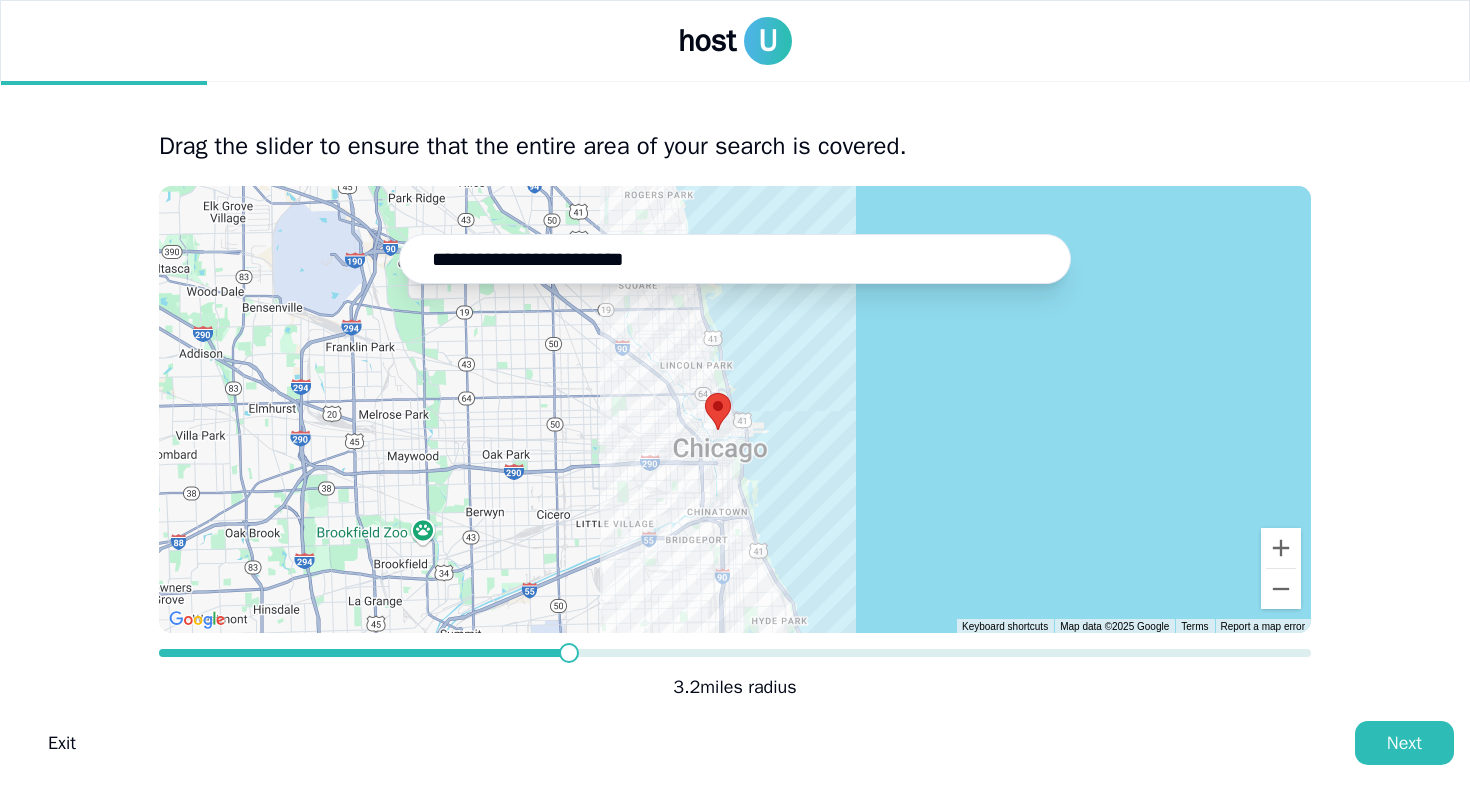 click on "**********" at bounding box center [735, 259] 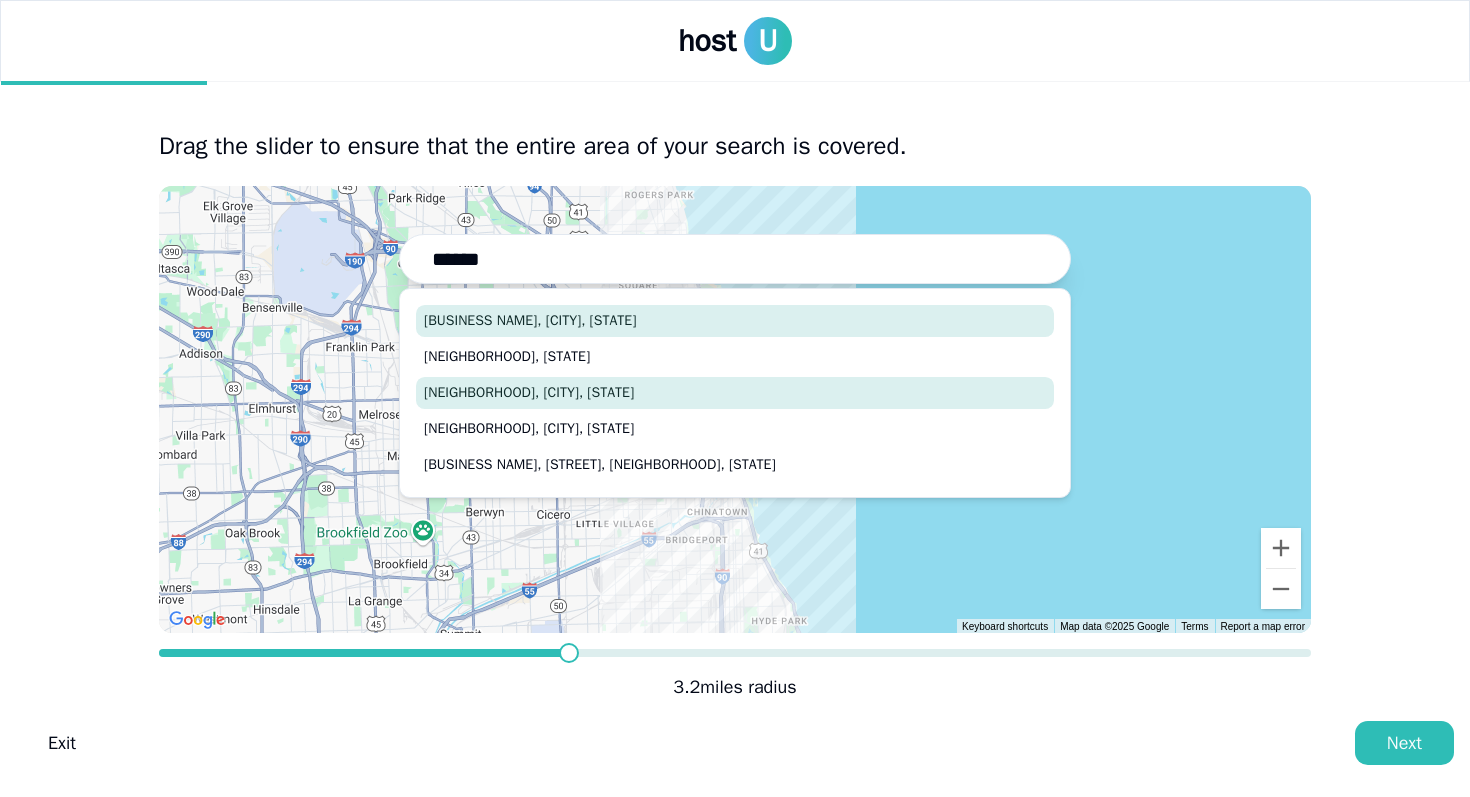 click on "[NEIGHBORHOOD], [CITY], [STATE]" at bounding box center (735, 393) 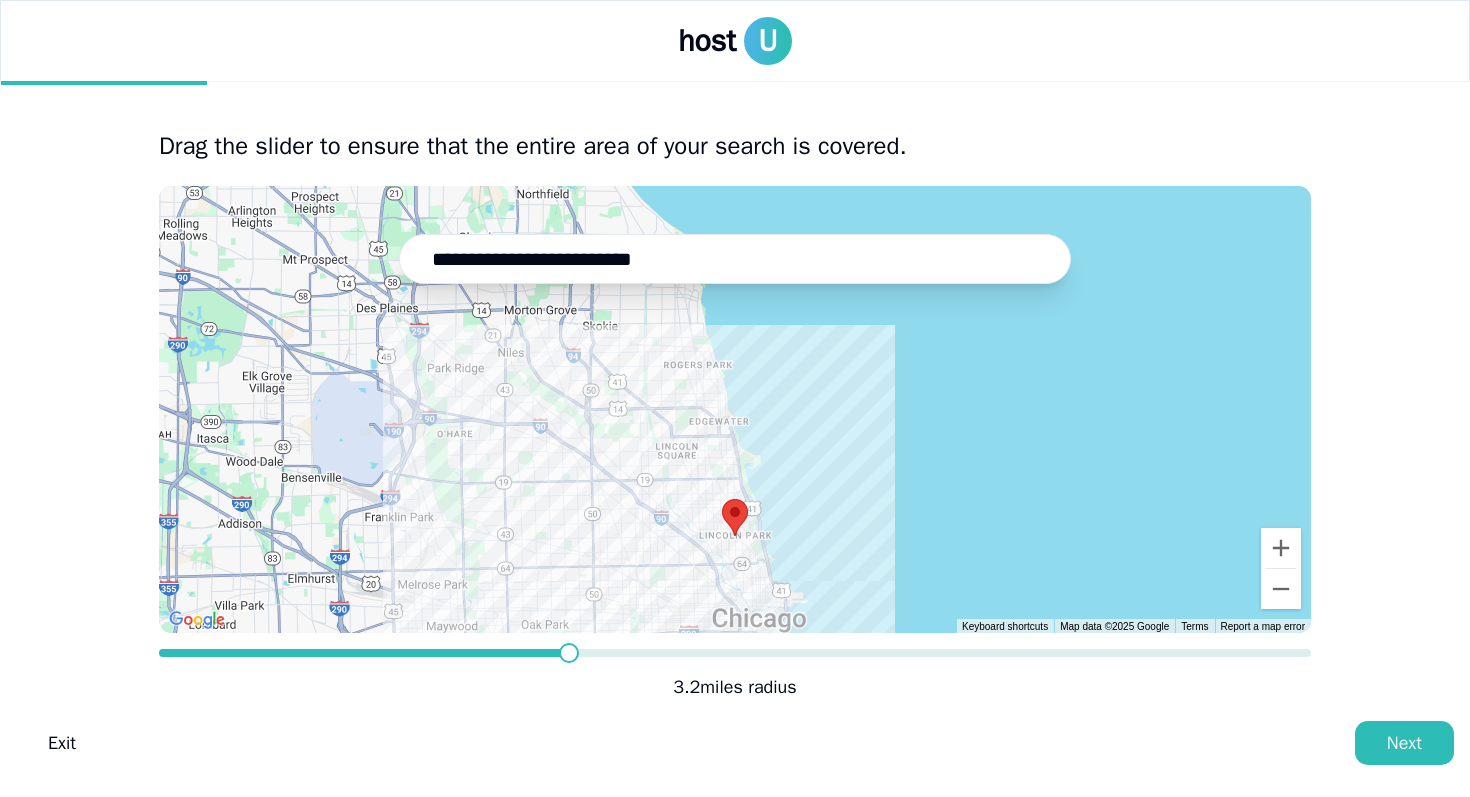 drag, startPoint x: 561, startPoint y: 403, endPoint x: 561, endPoint y: 546, distance: 143 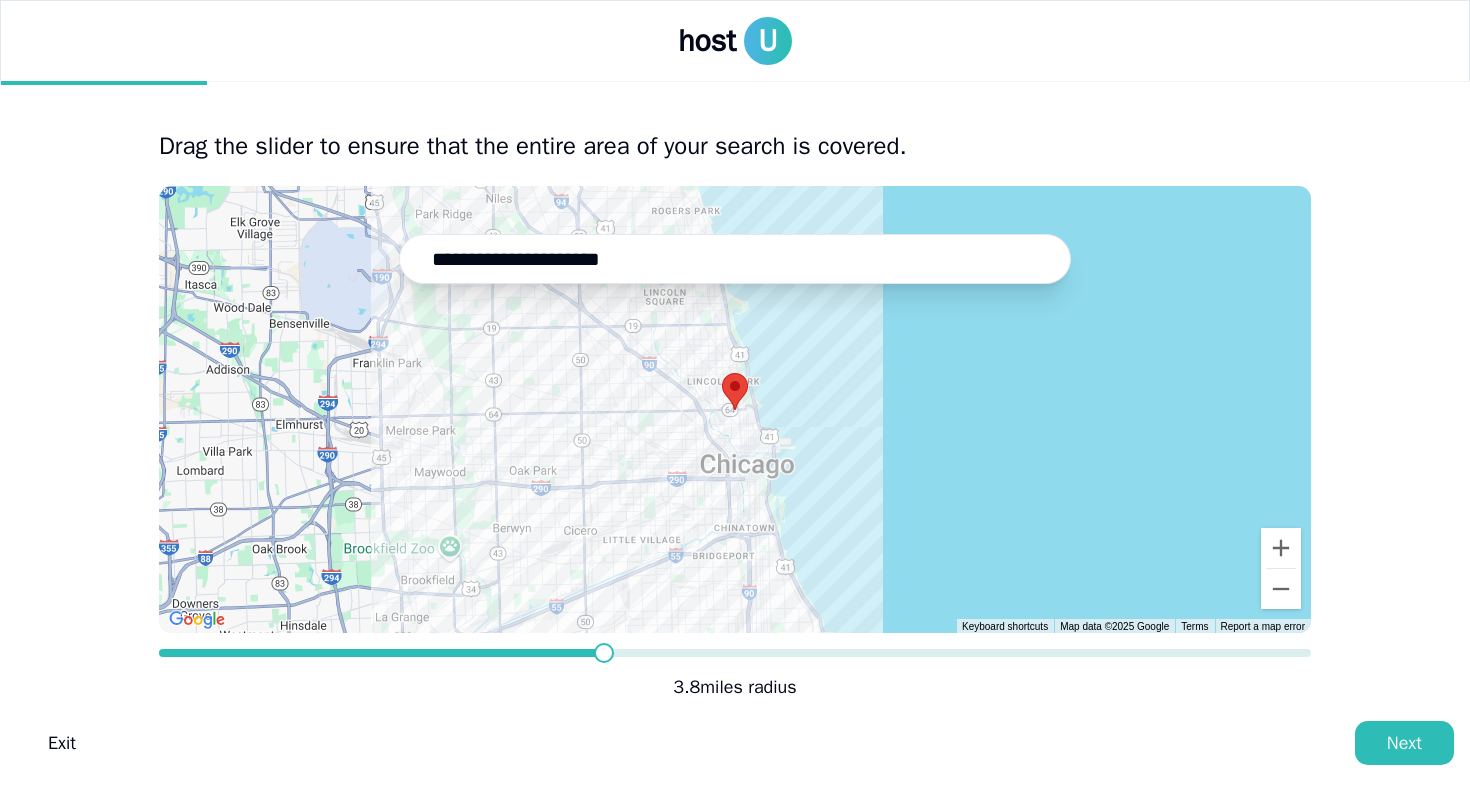 click at bounding box center [604, 653] 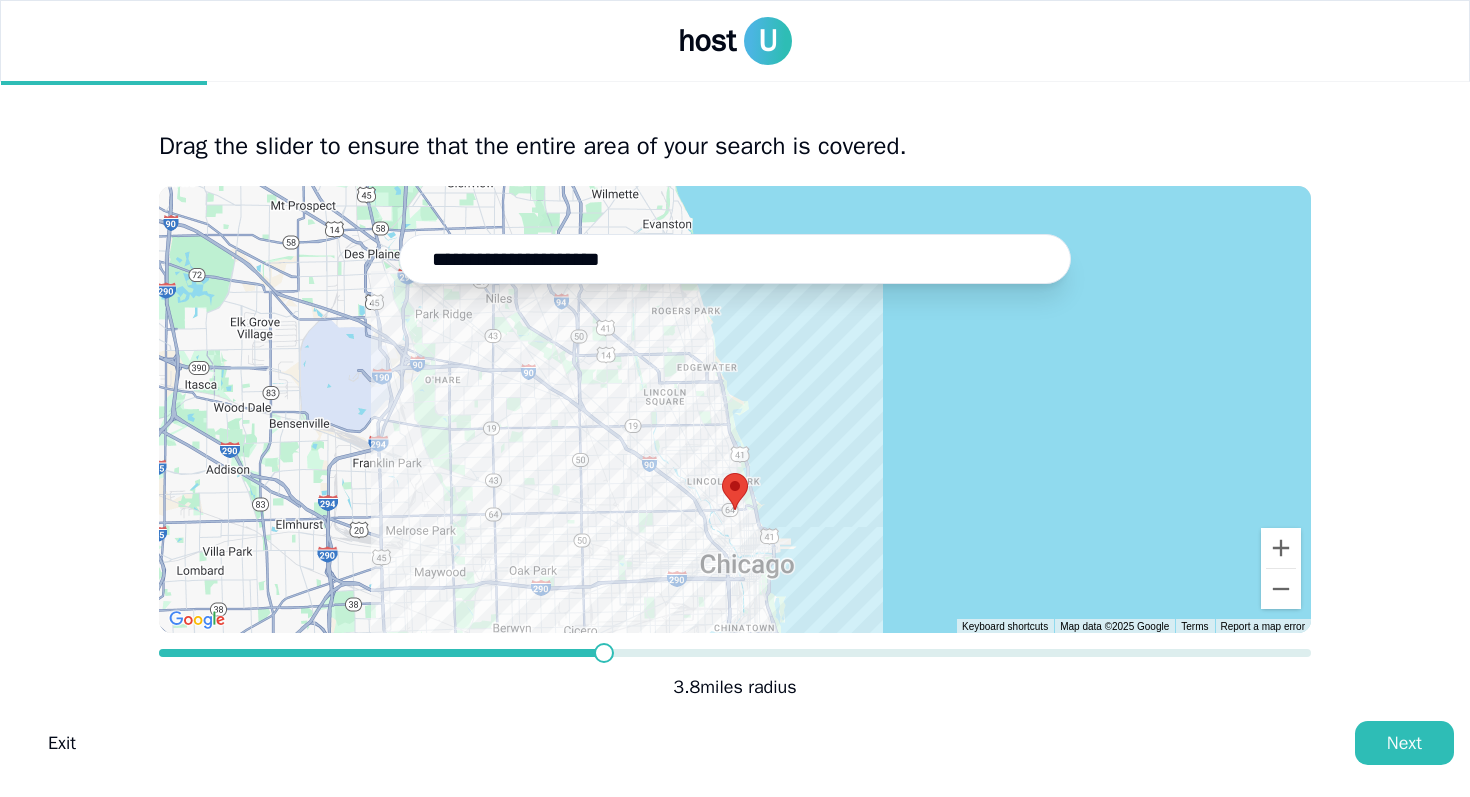 drag, startPoint x: 536, startPoint y: 494, endPoint x: 536, endPoint y: 601, distance: 107 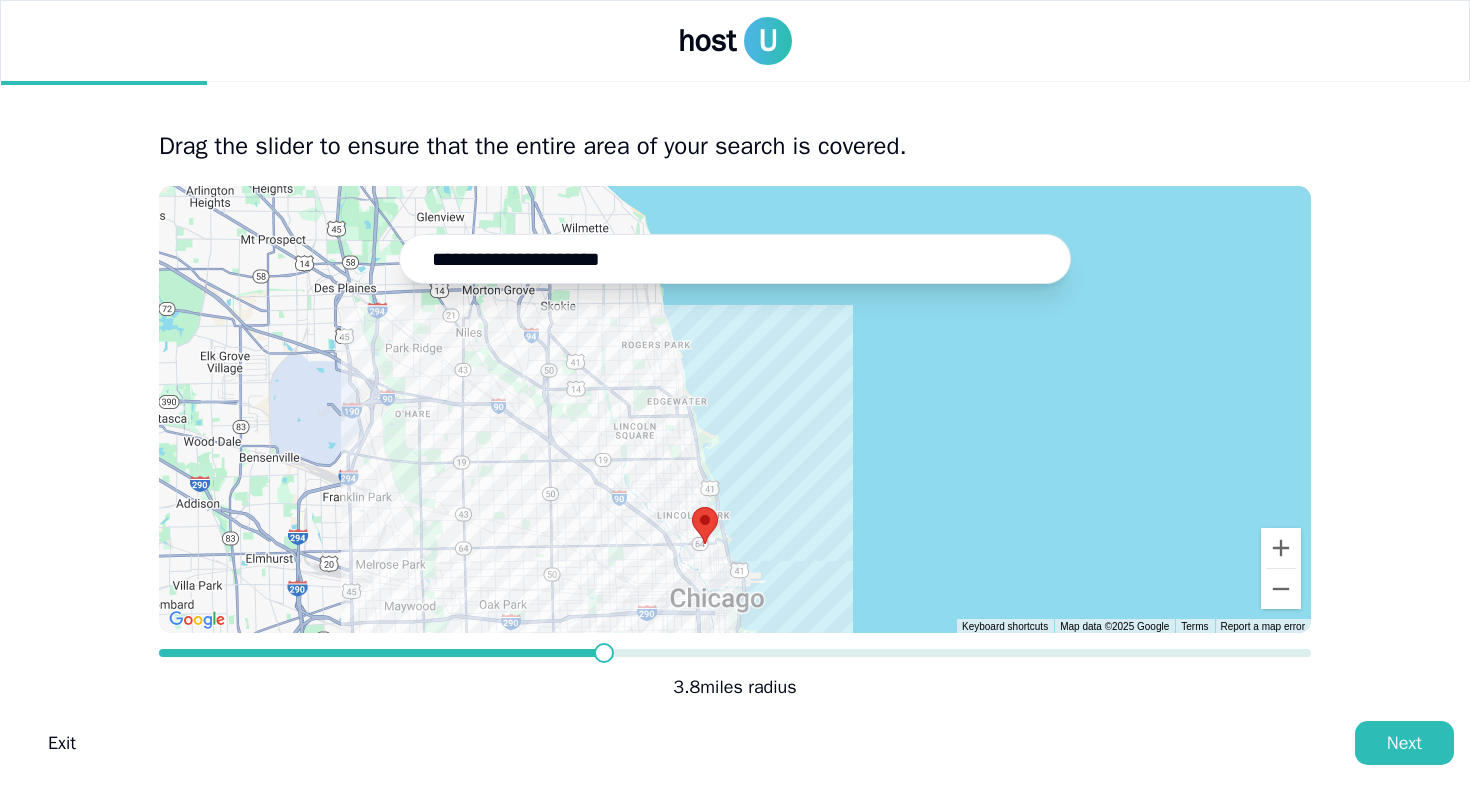 drag, startPoint x: 544, startPoint y: 504, endPoint x: 514, endPoint y: 541, distance: 47.63402 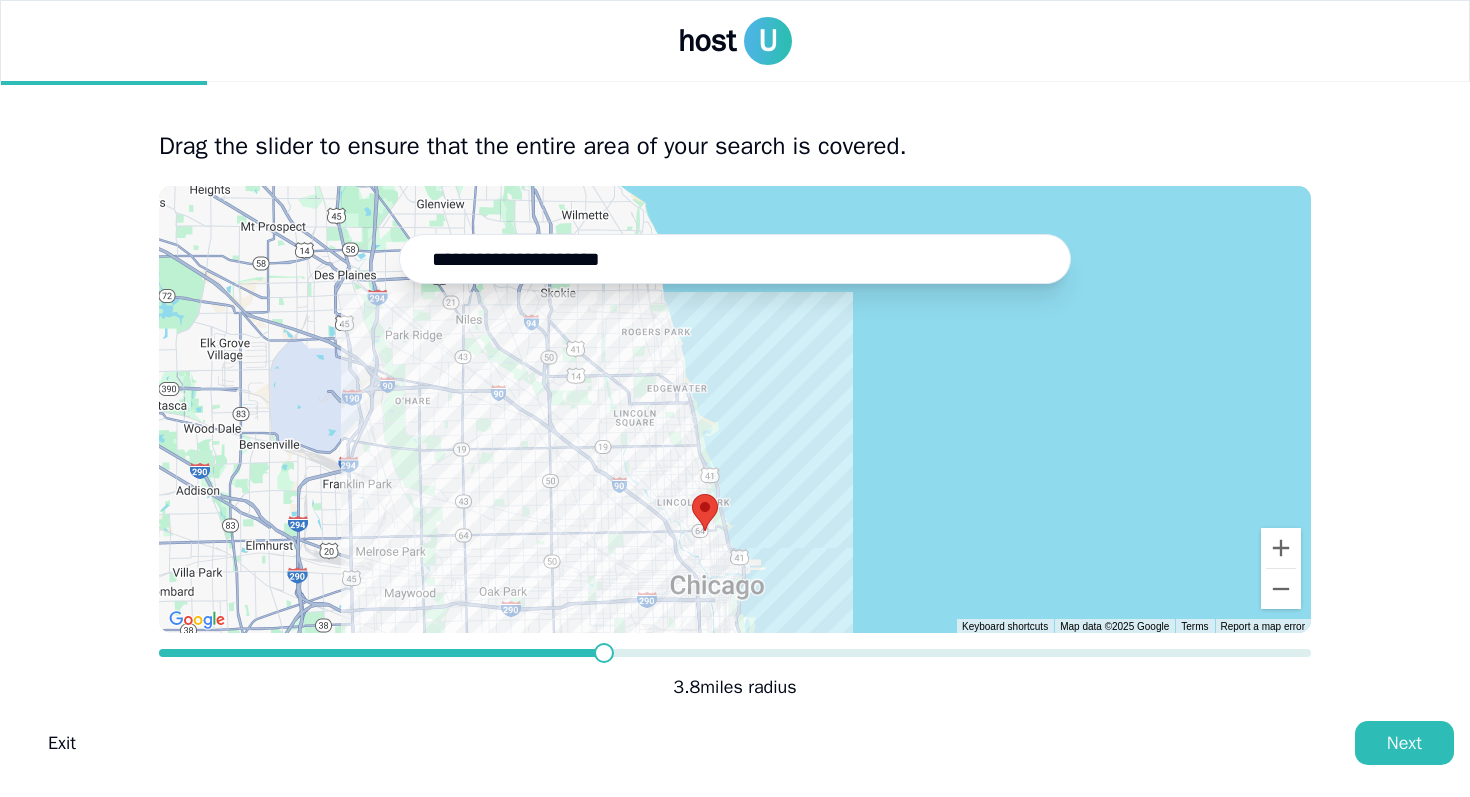 drag, startPoint x: 672, startPoint y: 509, endPoint x: 672, endPoint y: 492, distance: 17 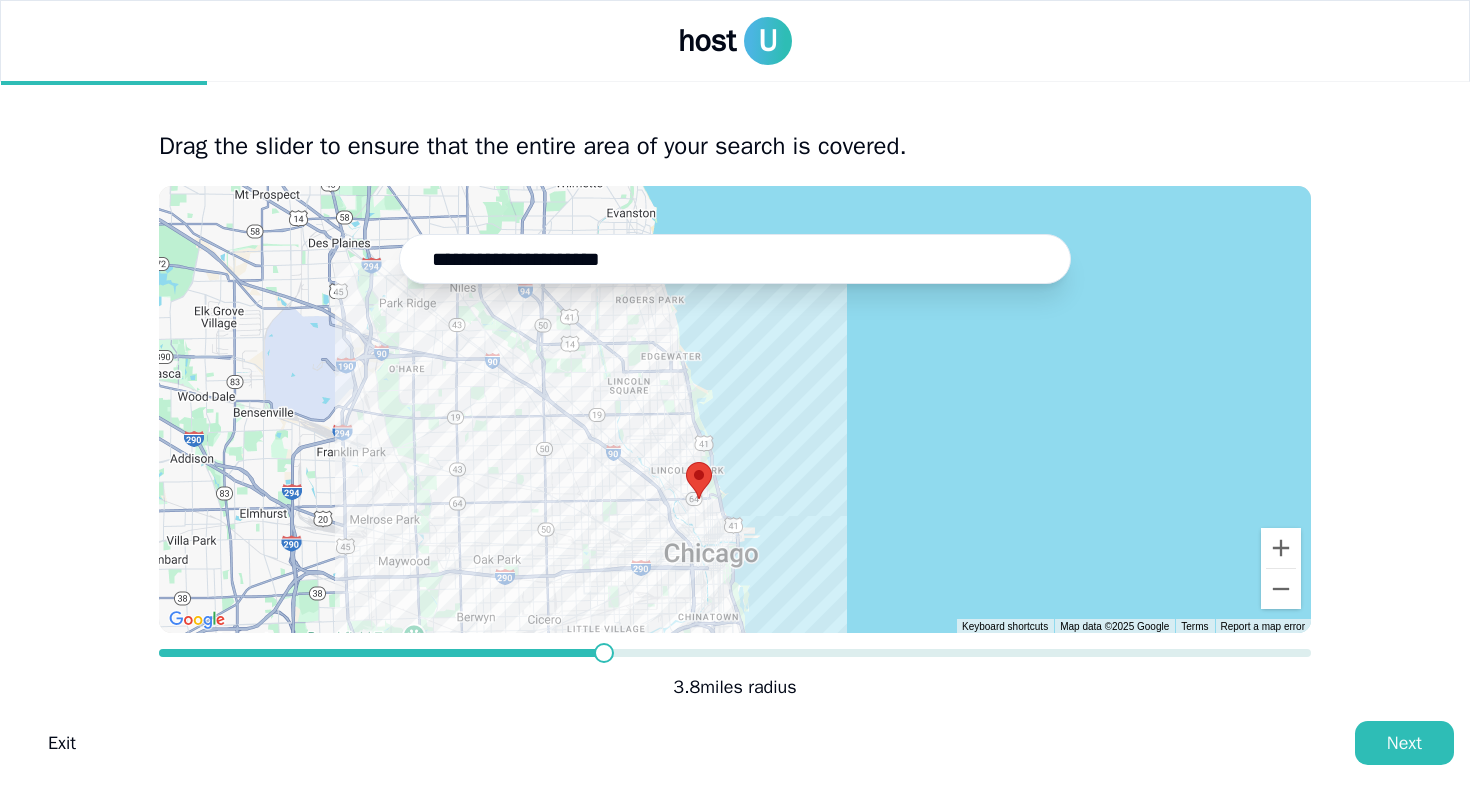 drag, startPoint x: 542, startPoint y: 524, endPoint x: 536, endPoint y: 485, distance: 39.45884 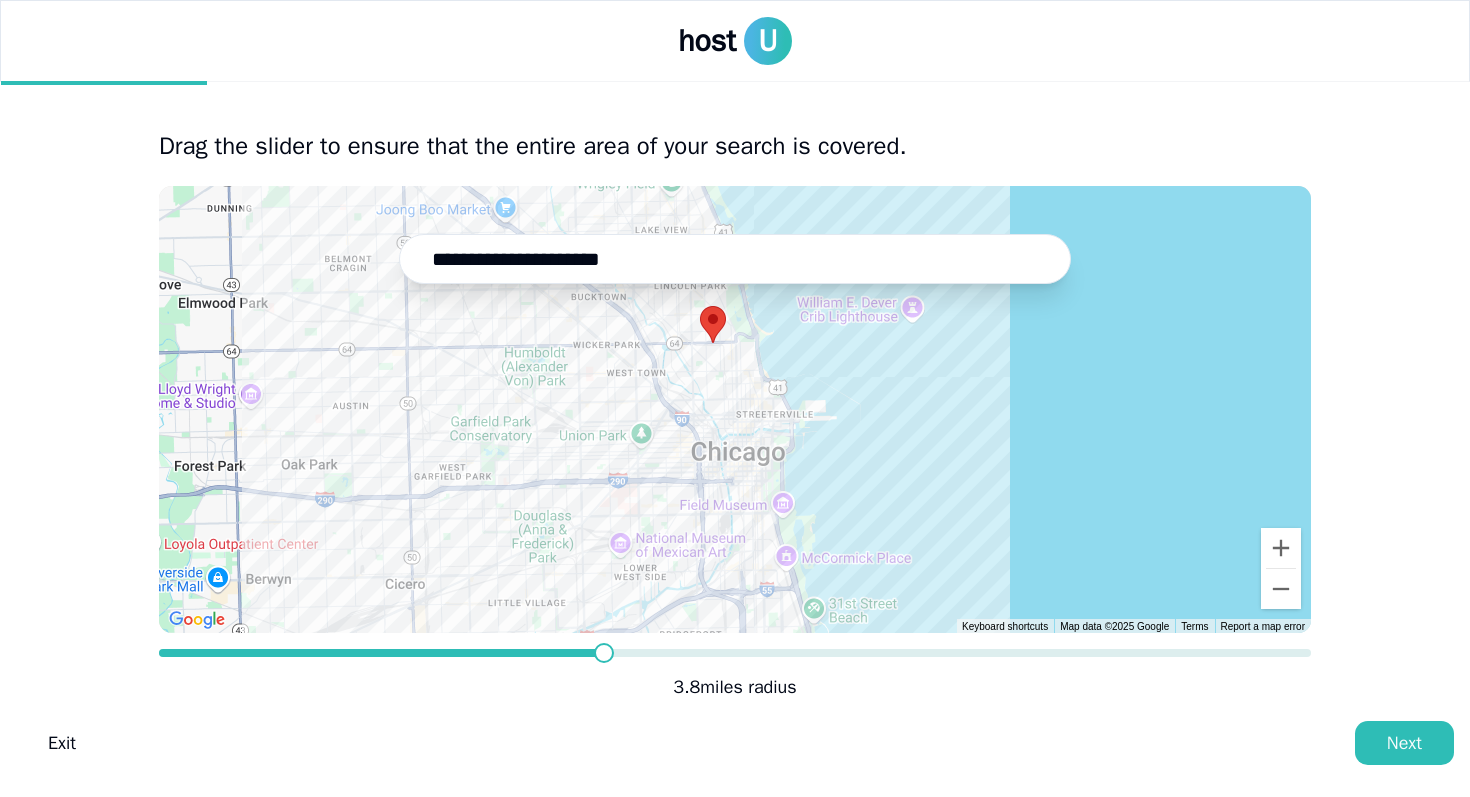 drag, startPoint x: 379, startPoint y: 522, endPoint x: 399, endPoint y: 436, distance: 88.29496 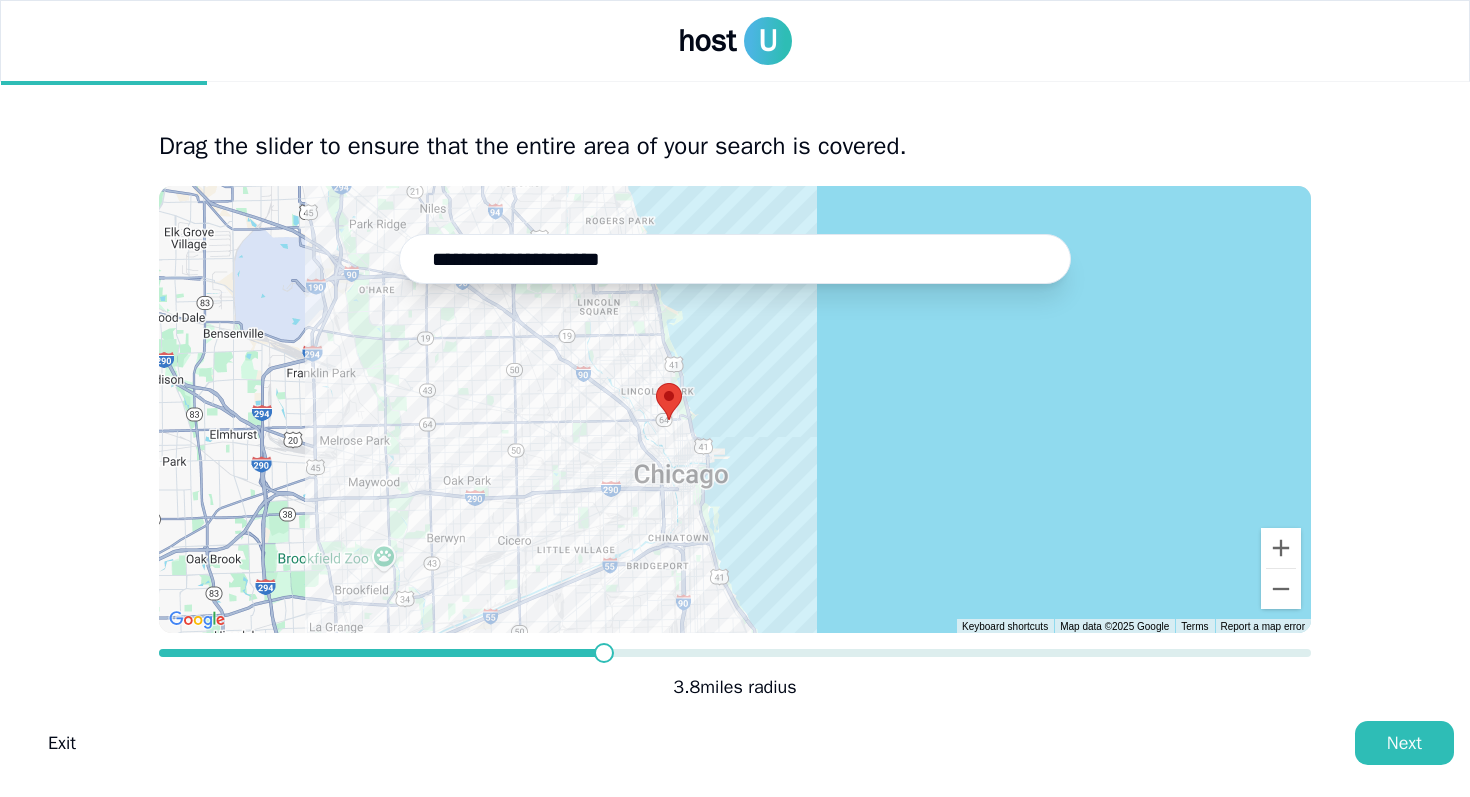 drag, startPoint x: 473, startPoint y: 396, endPoint x: 463, endPoint y: 527, distance: 131.38112 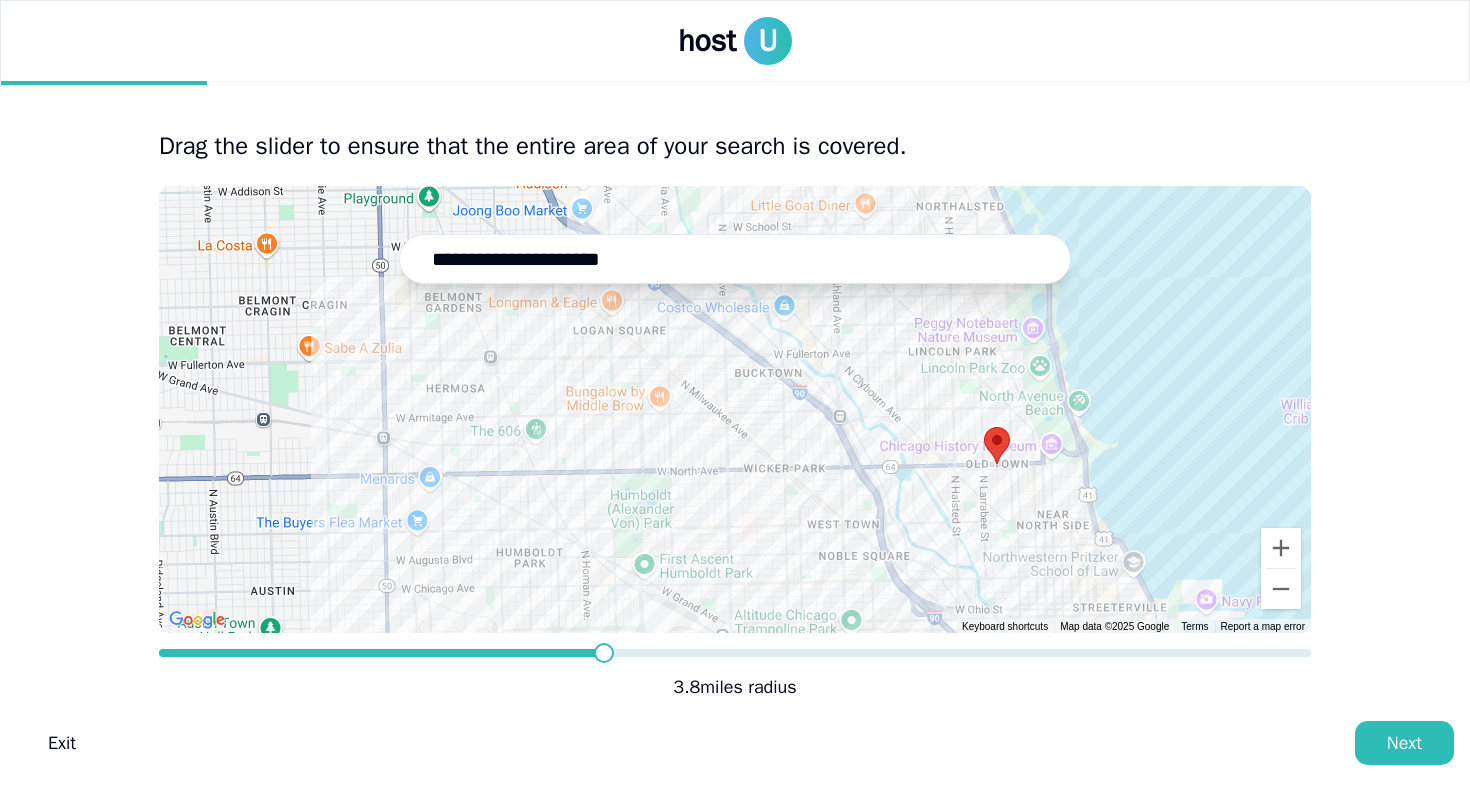 drag, startPoint x: 523, startPoint y: 367, endPoint x: 247, endPoint y: 586, distance: 352.3308 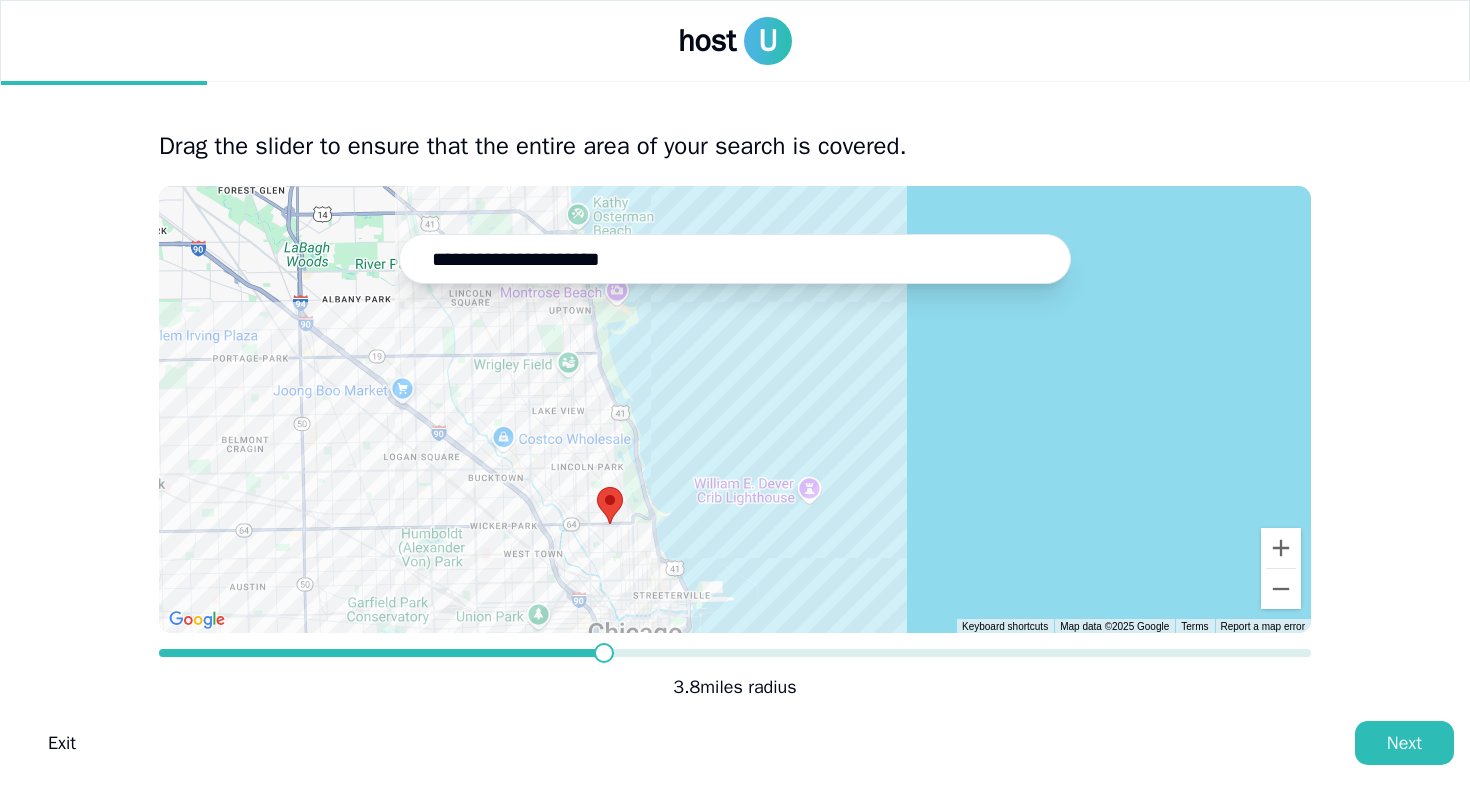click on "**********" at bounding box center [735, 259] 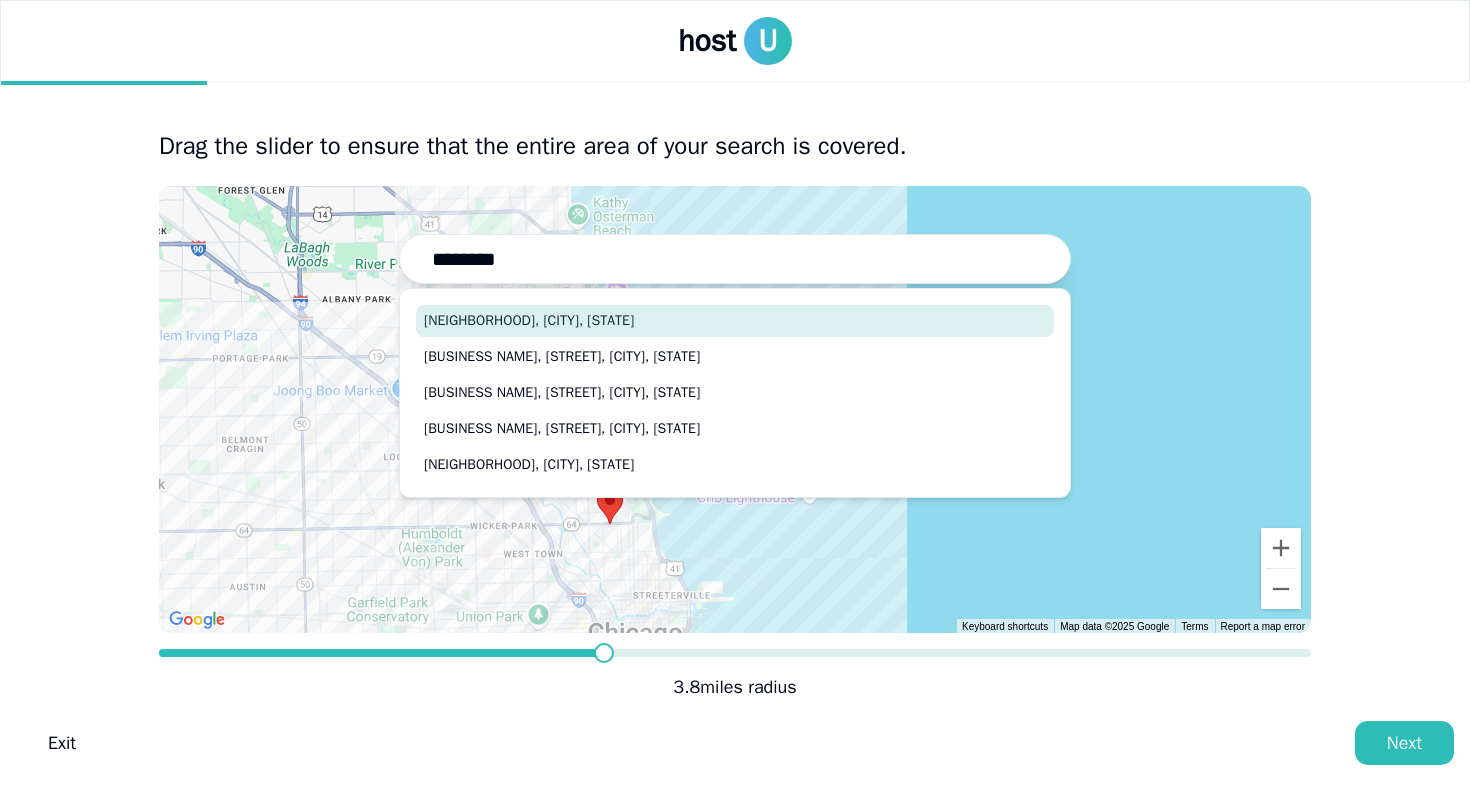 click on "[NEIGHBORHOOD], [CITY], [STATE]" at bounding box center [735, 321] 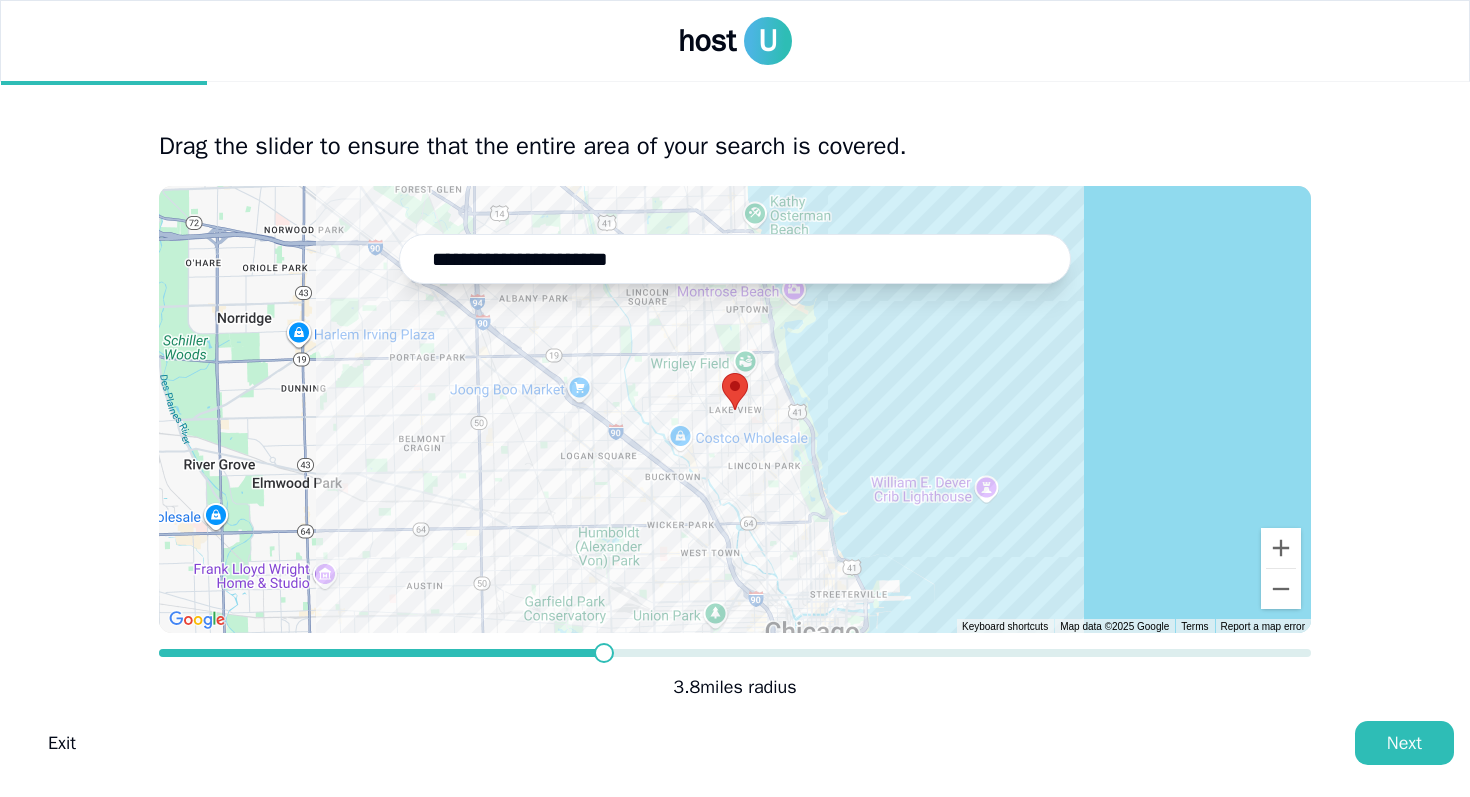 type on "**********" 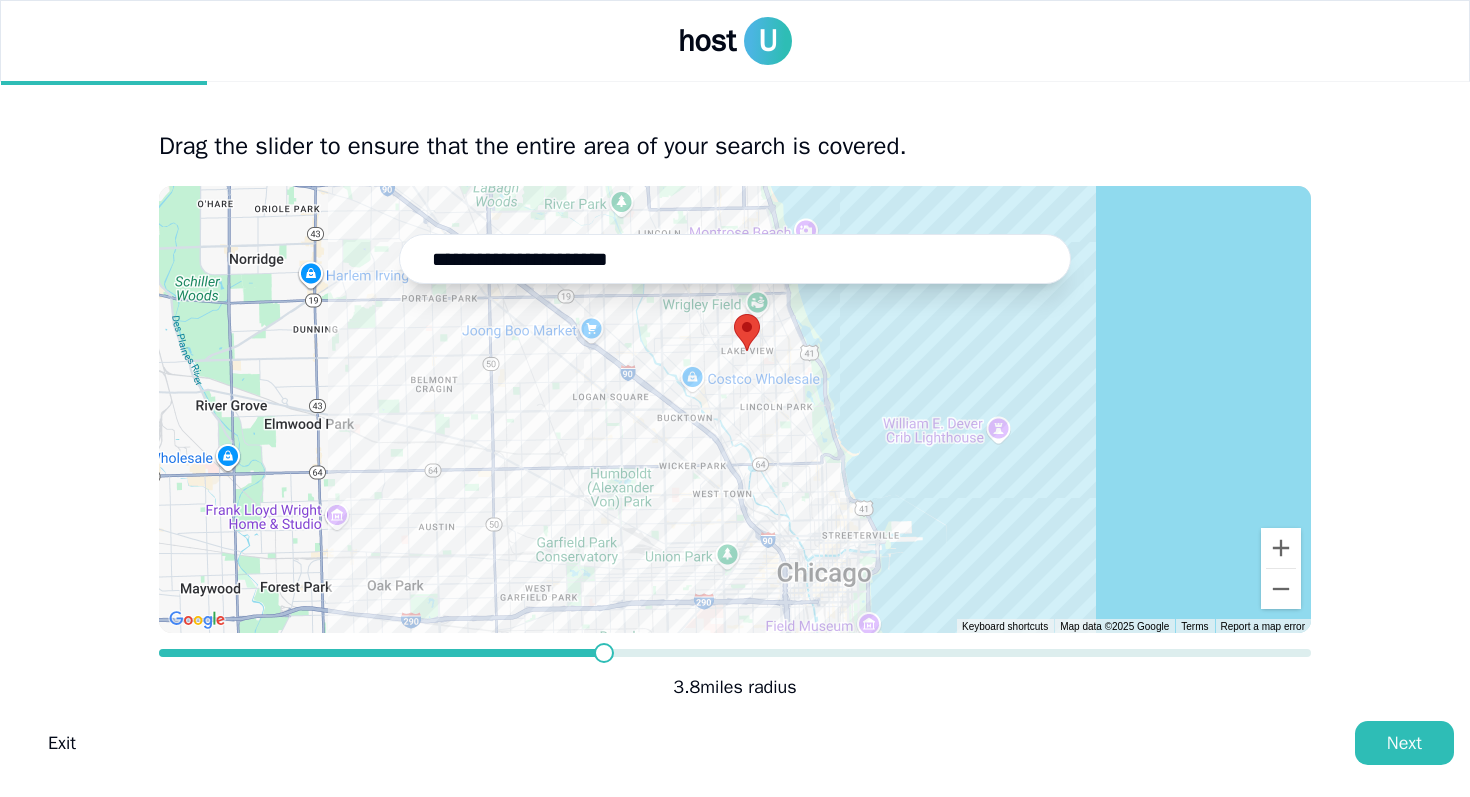 drag, startPoint x: 390, startPoint y: 465, endPoint x: 401, endPoint y: 413, distance: 53.15073 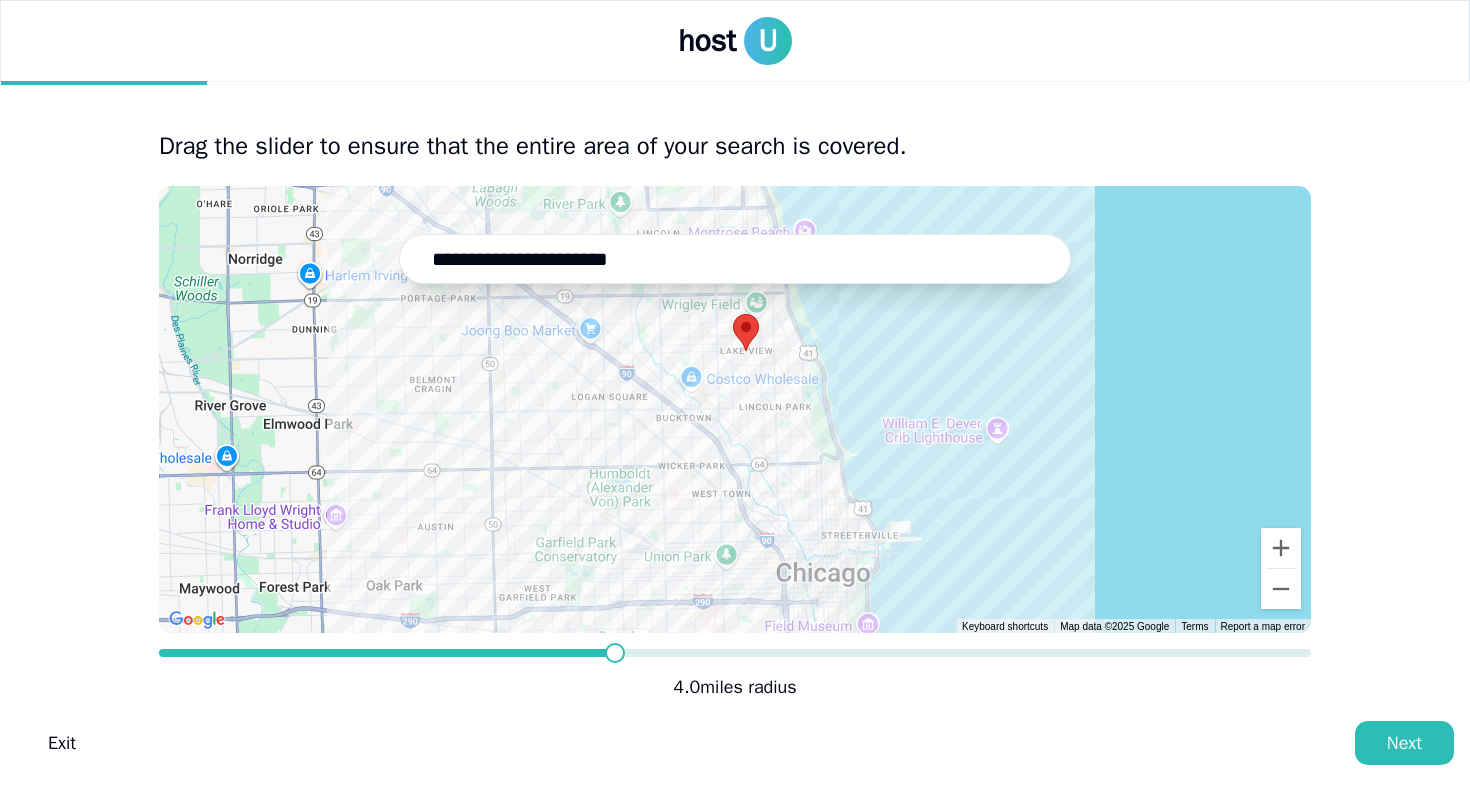 click at bounding box center [615, 653] 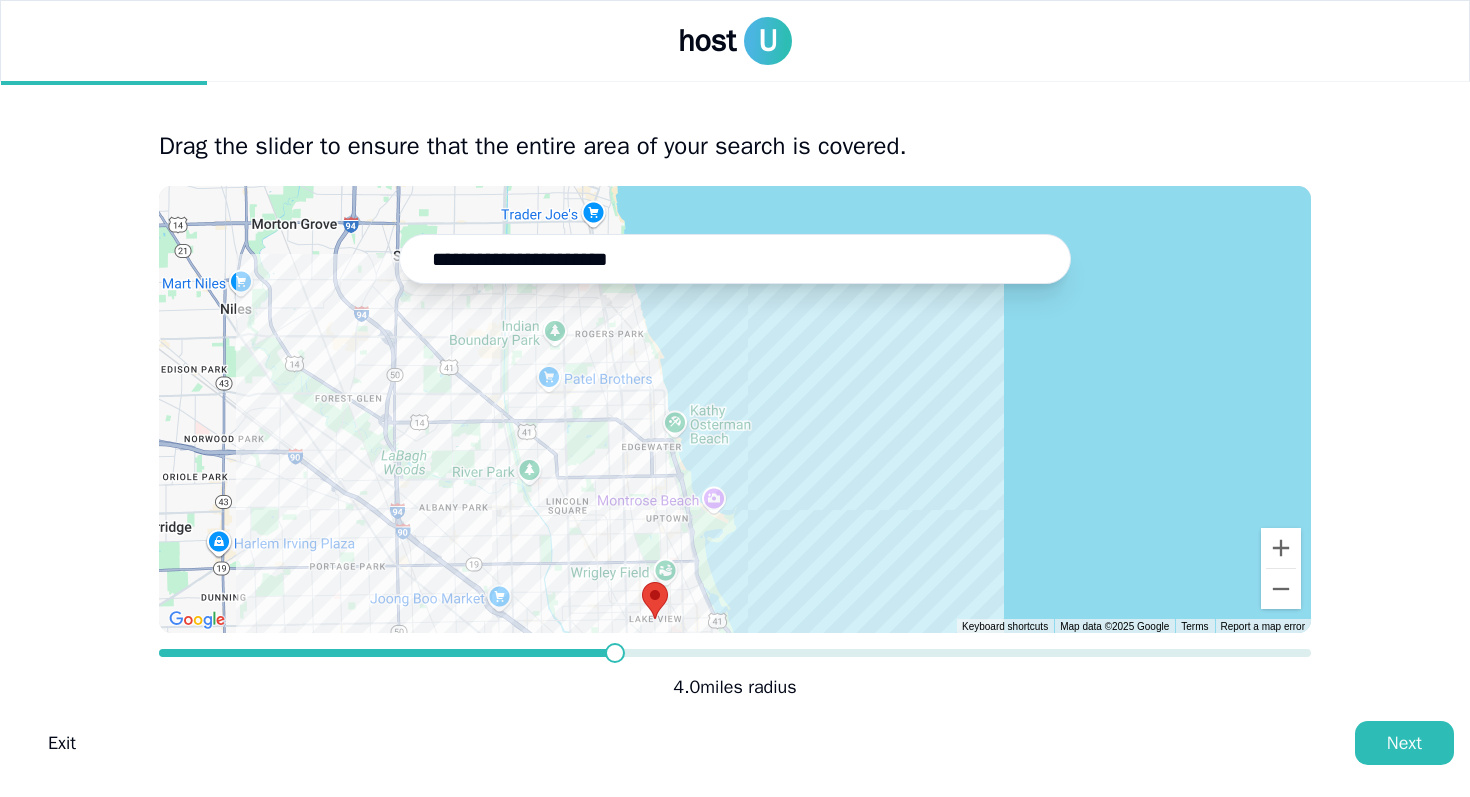 drag, startPoint x: 423, startPoint y: 371, endPoint x: 332, endPoint y: 645, distance: 288.71613 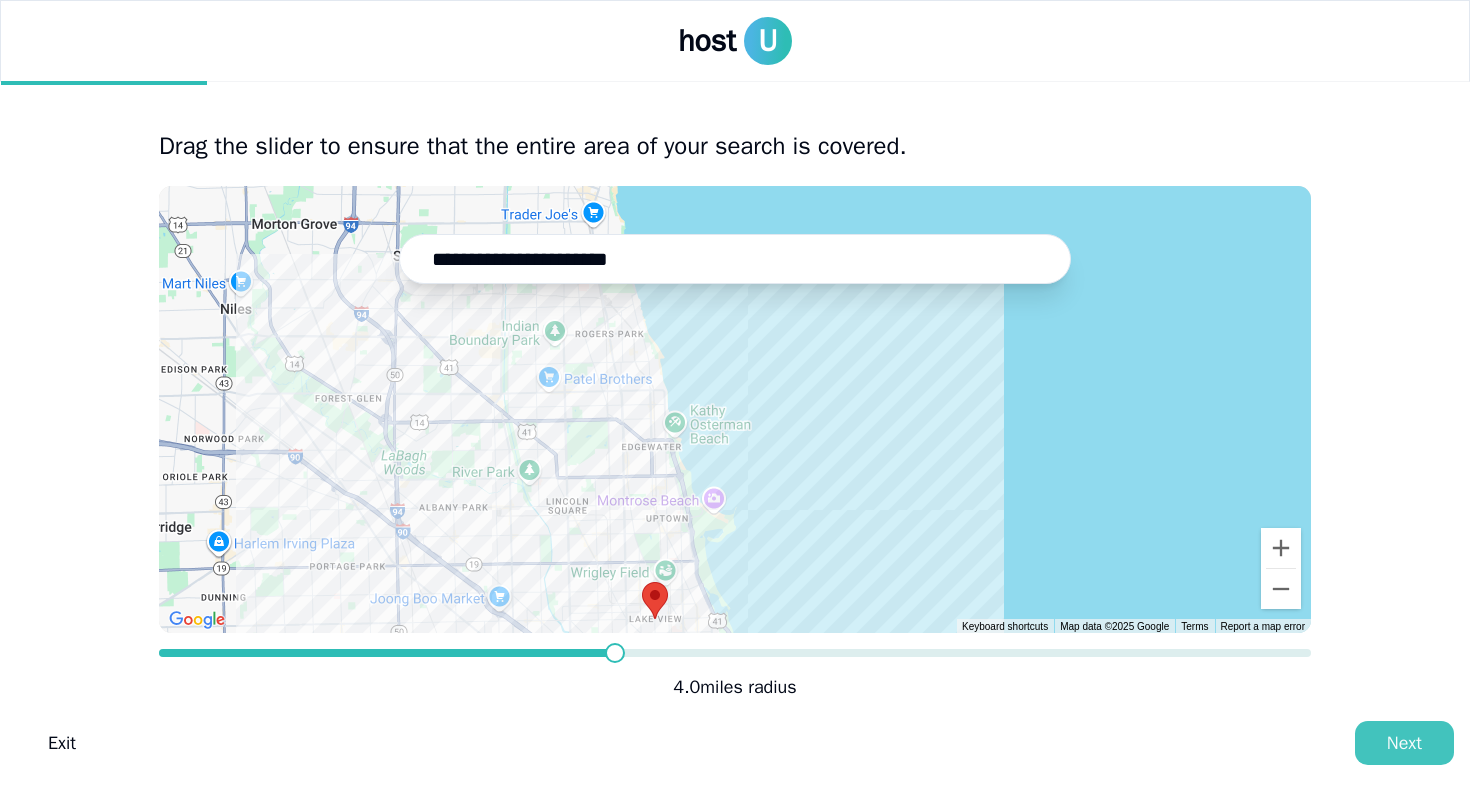click on "Next" at bounding box center [1404, 743] 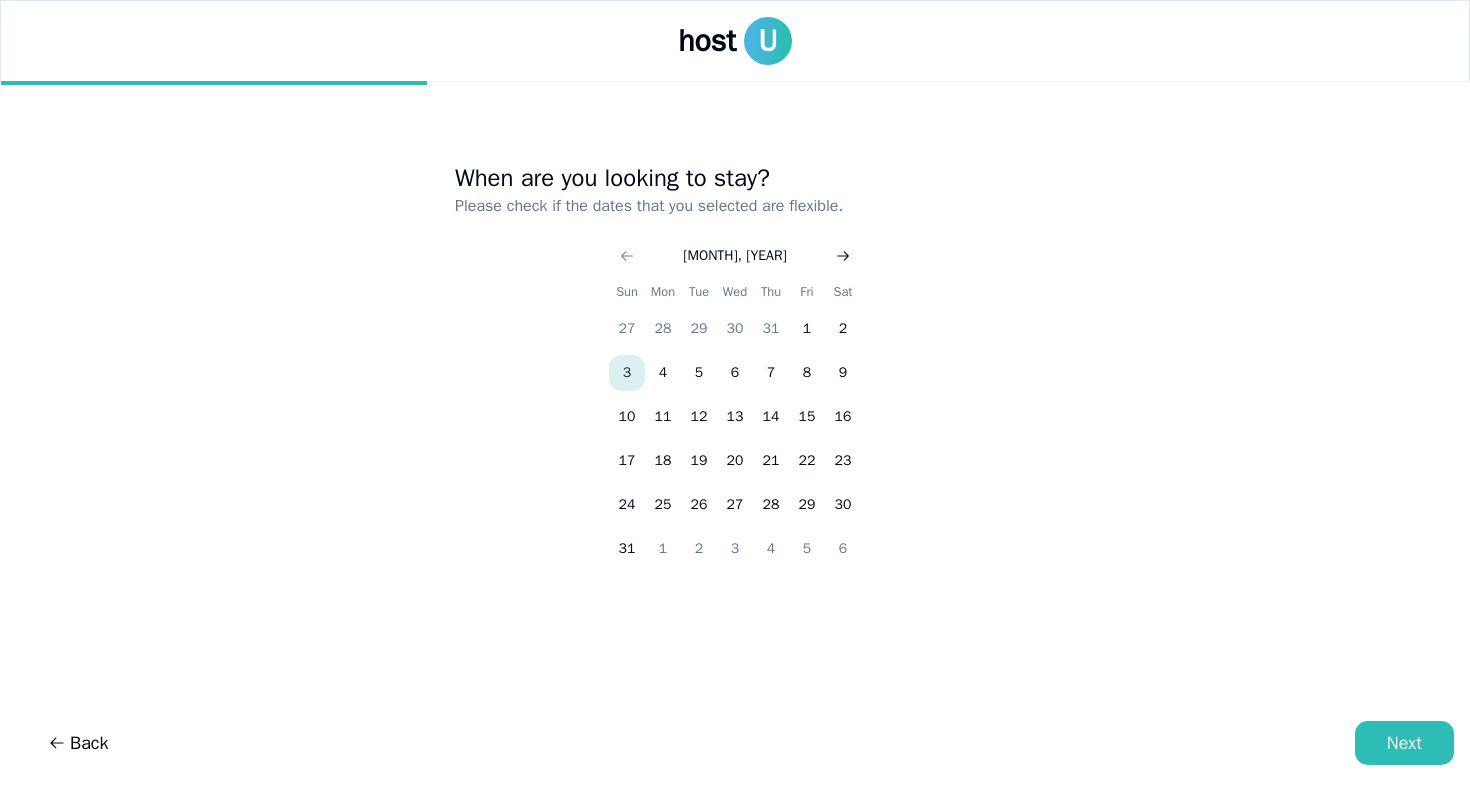click 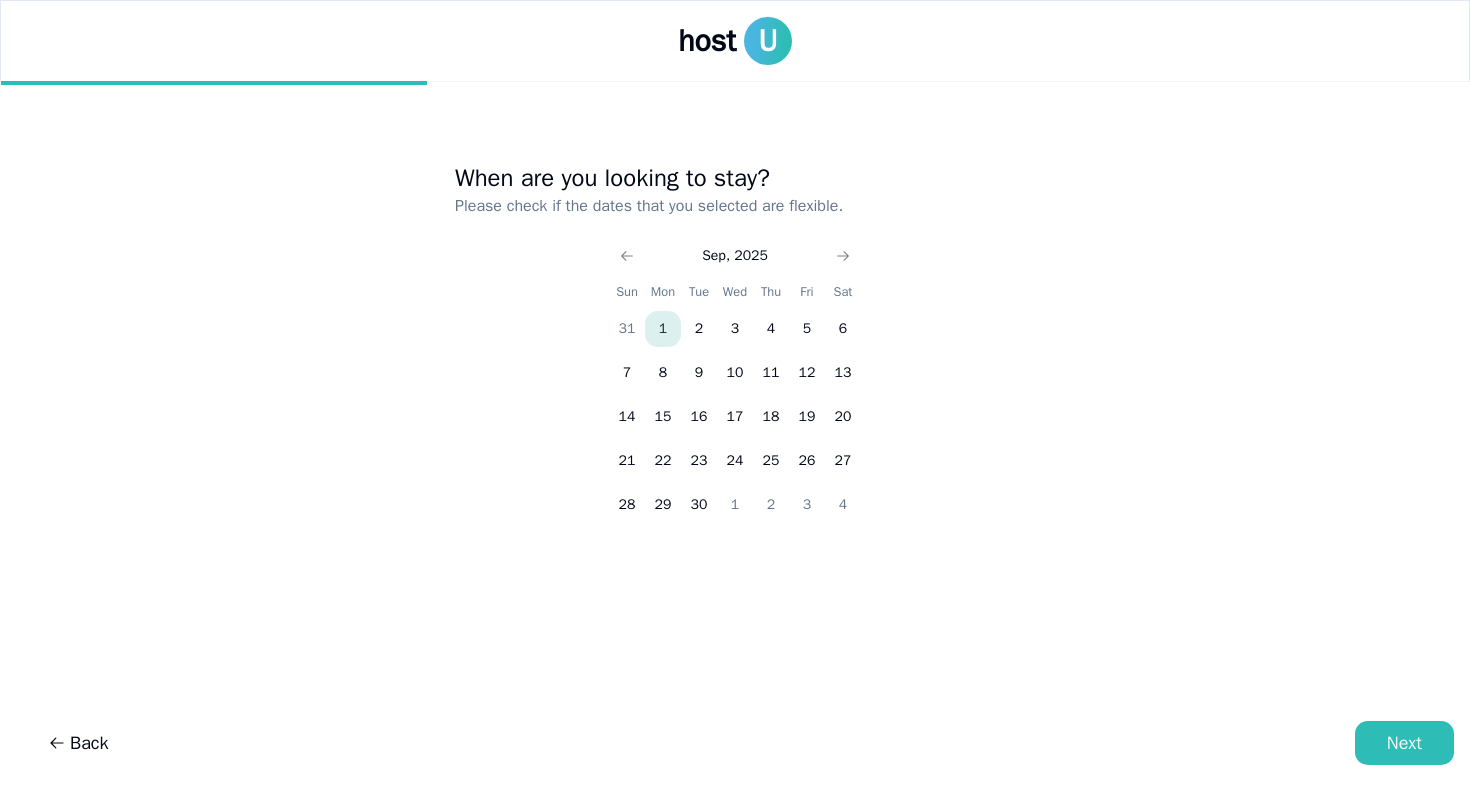 click on "1" at bounding box center [663, 329] 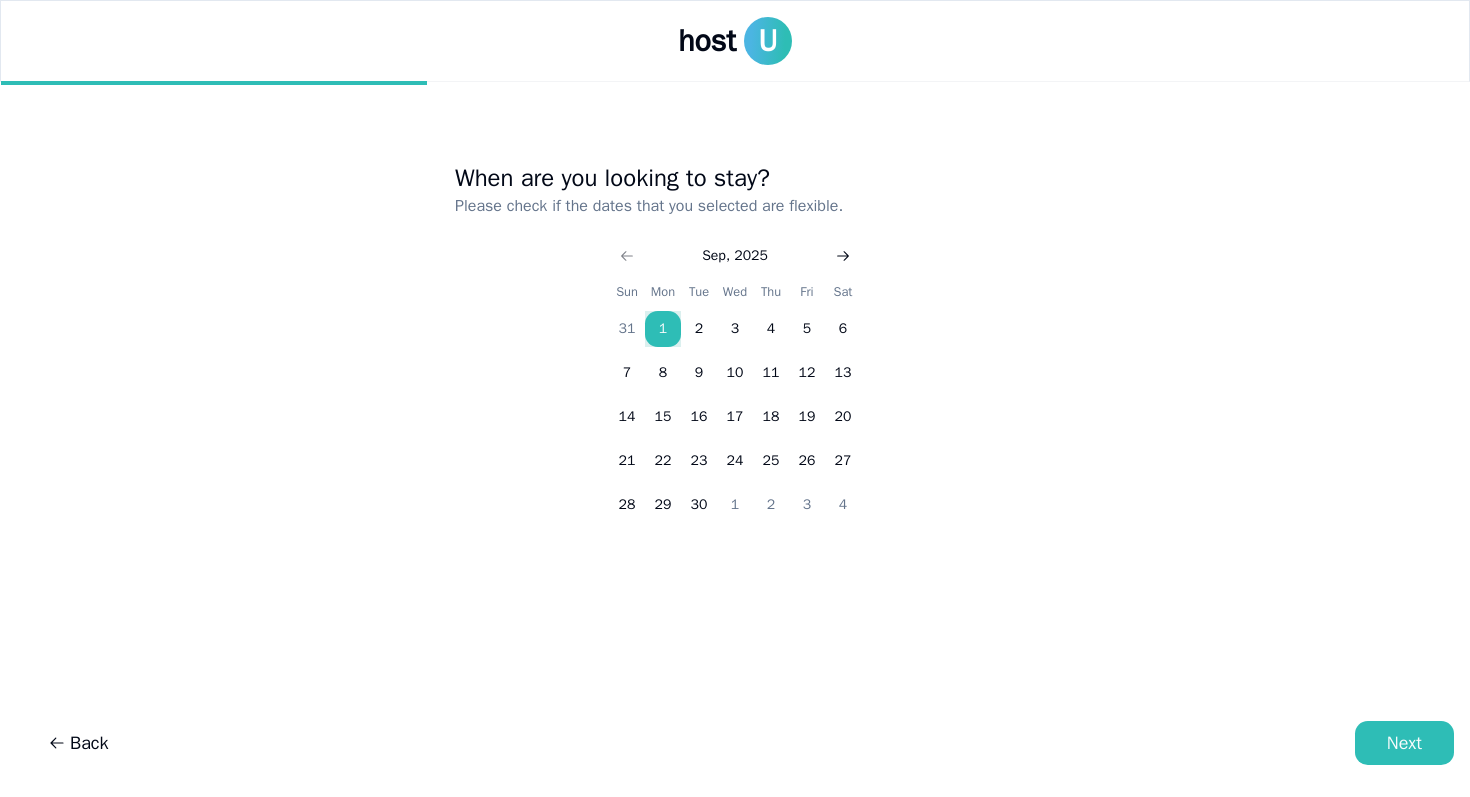 click 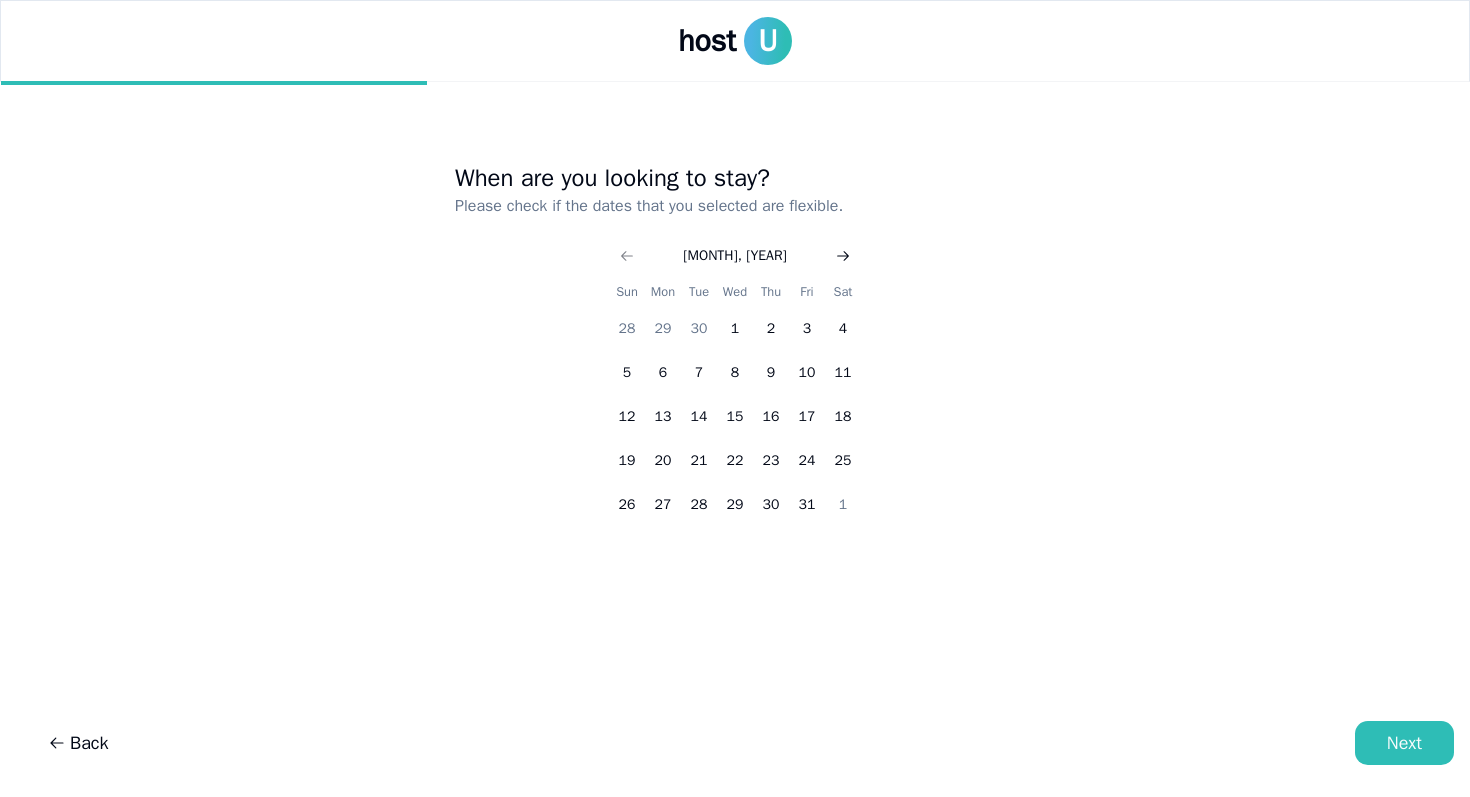 click 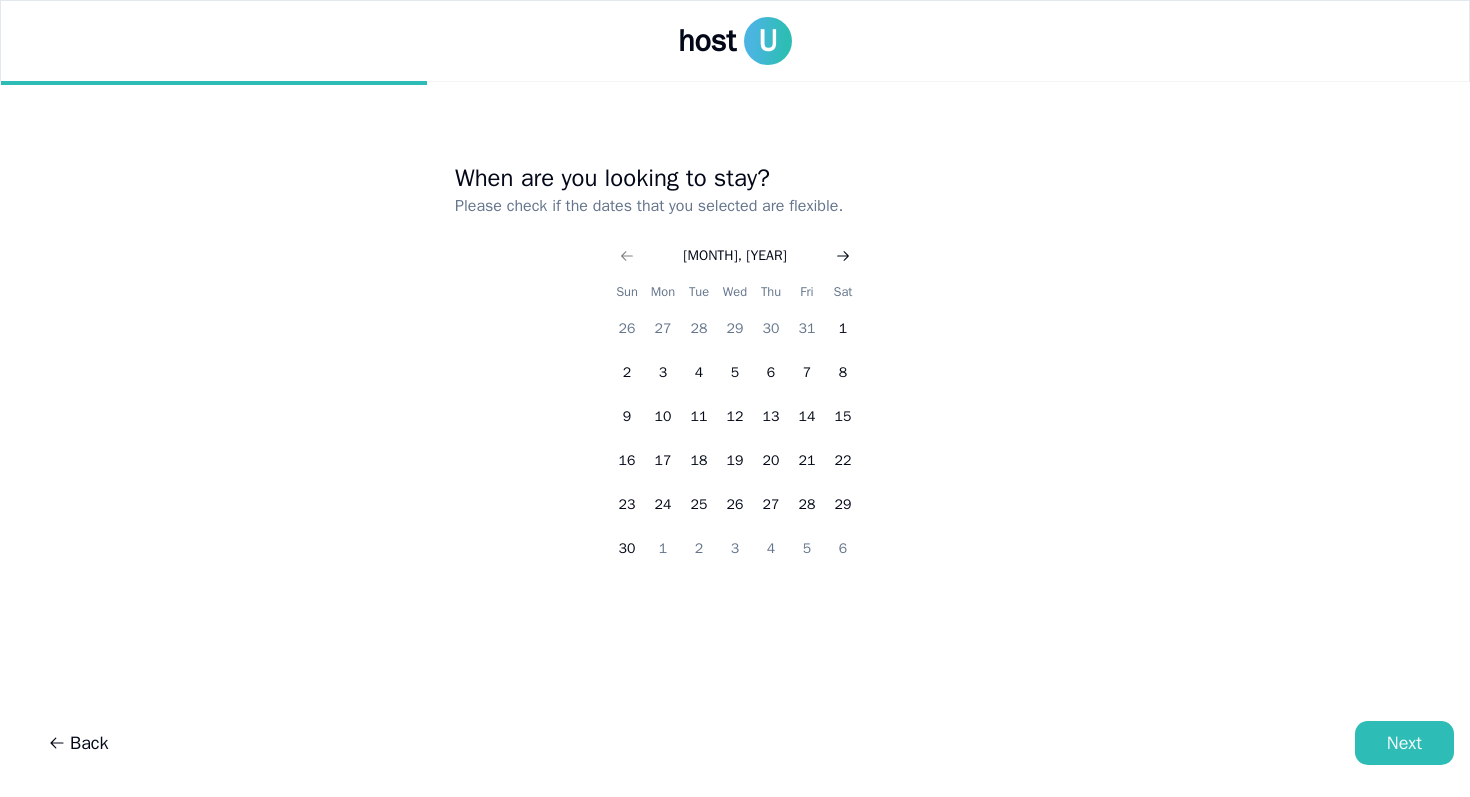 click 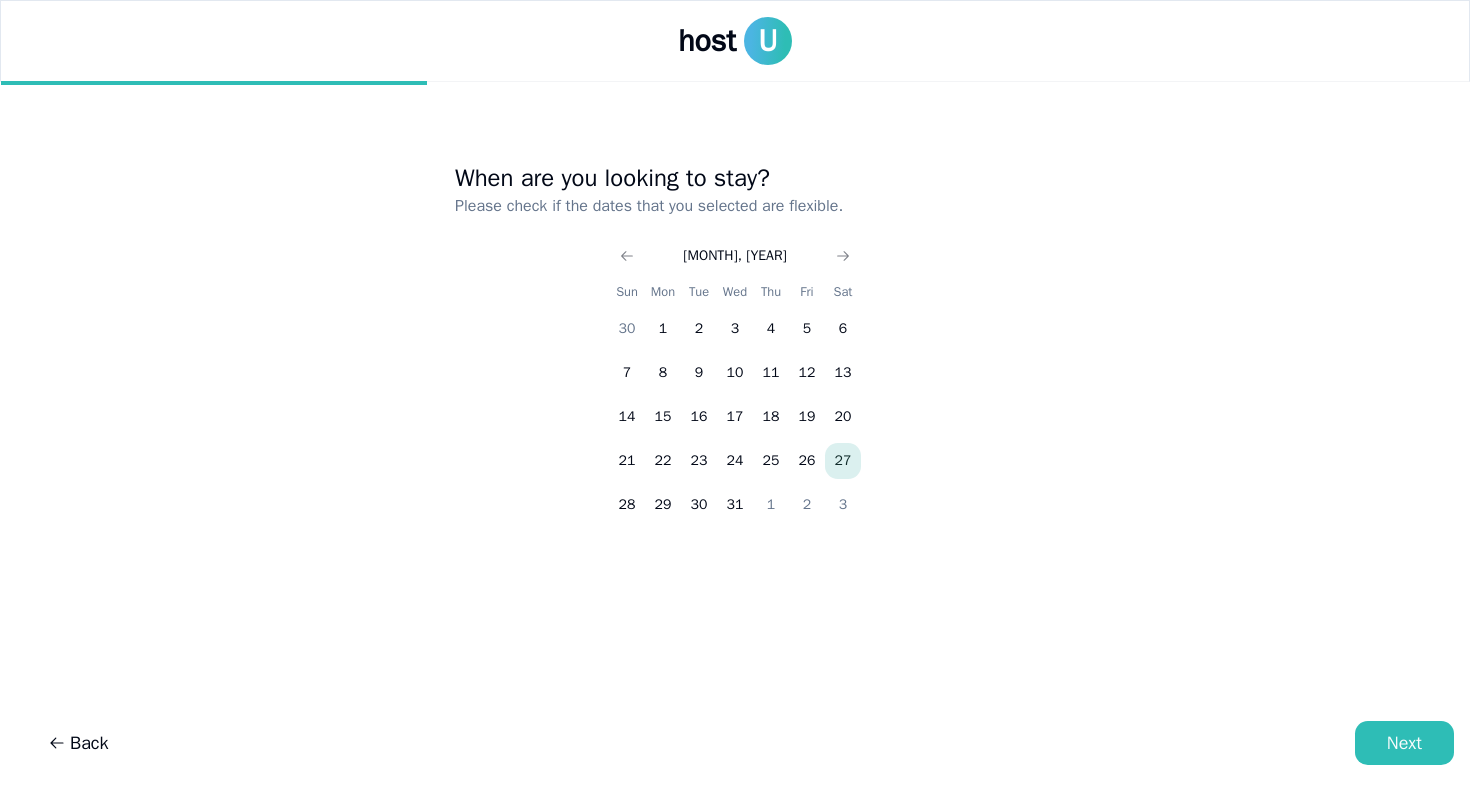 click on "27" at bounding box center (843, 461) 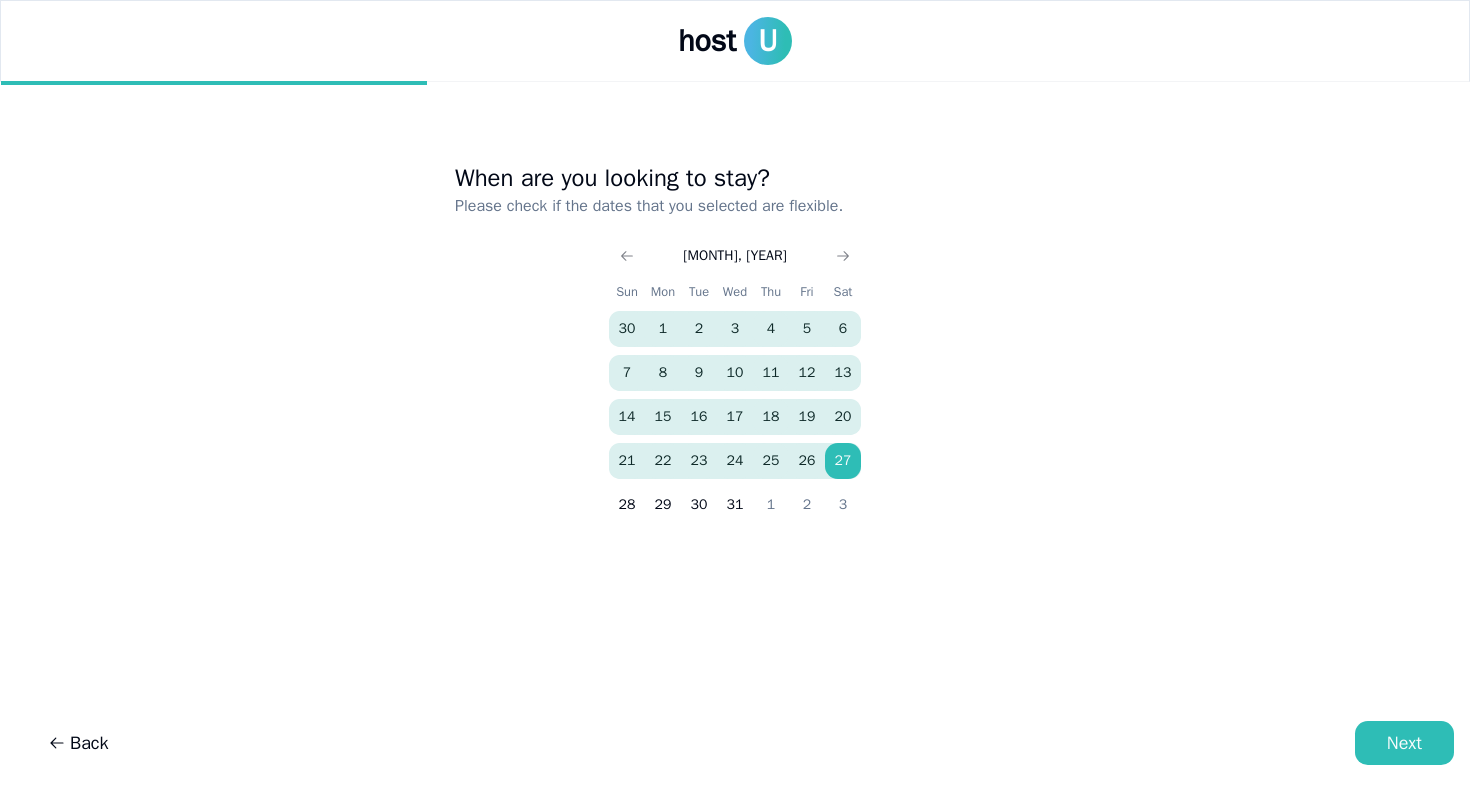 click on "20" at bounding box center [843, 417] 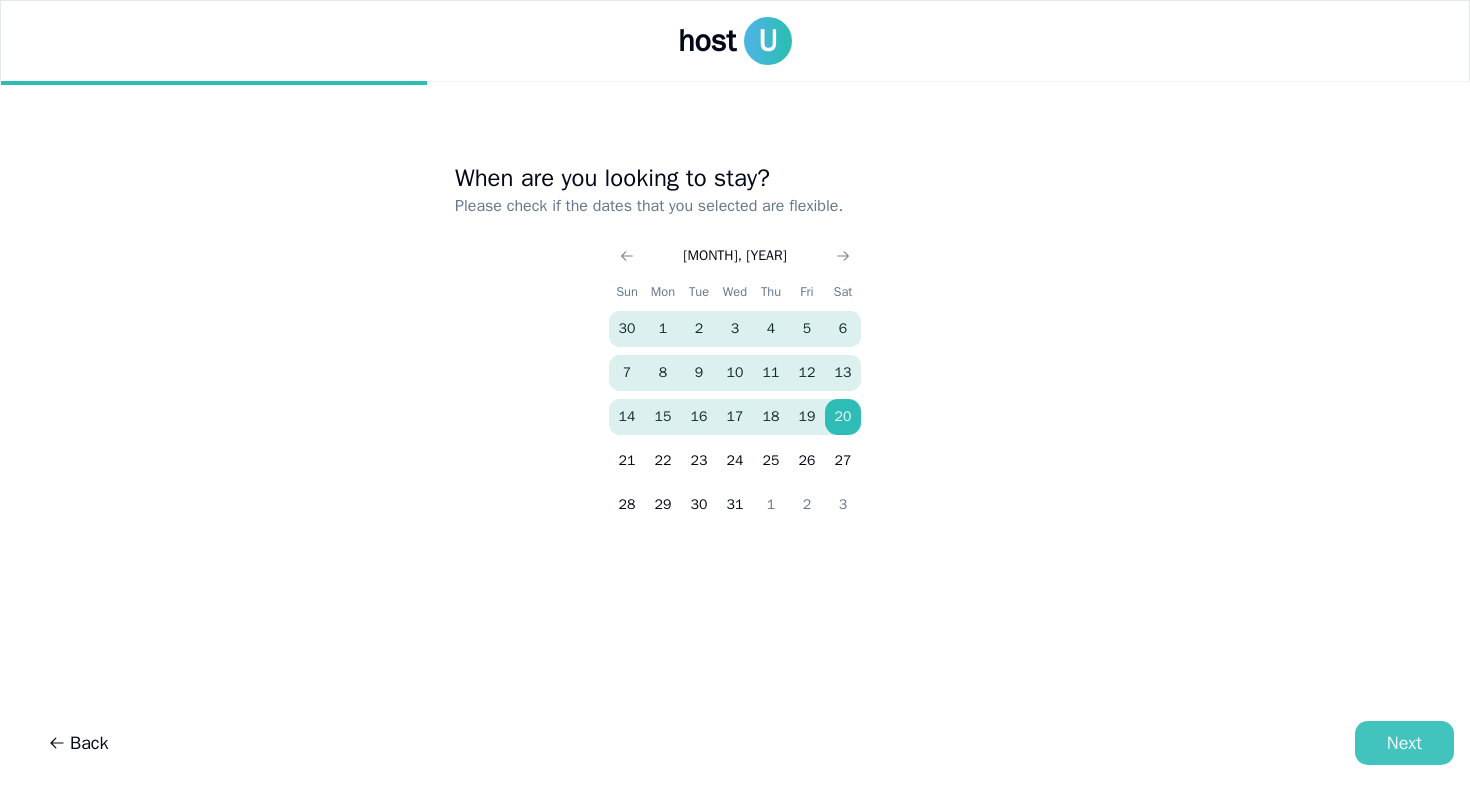 click on "Next" at bounding box center [1404, 743] 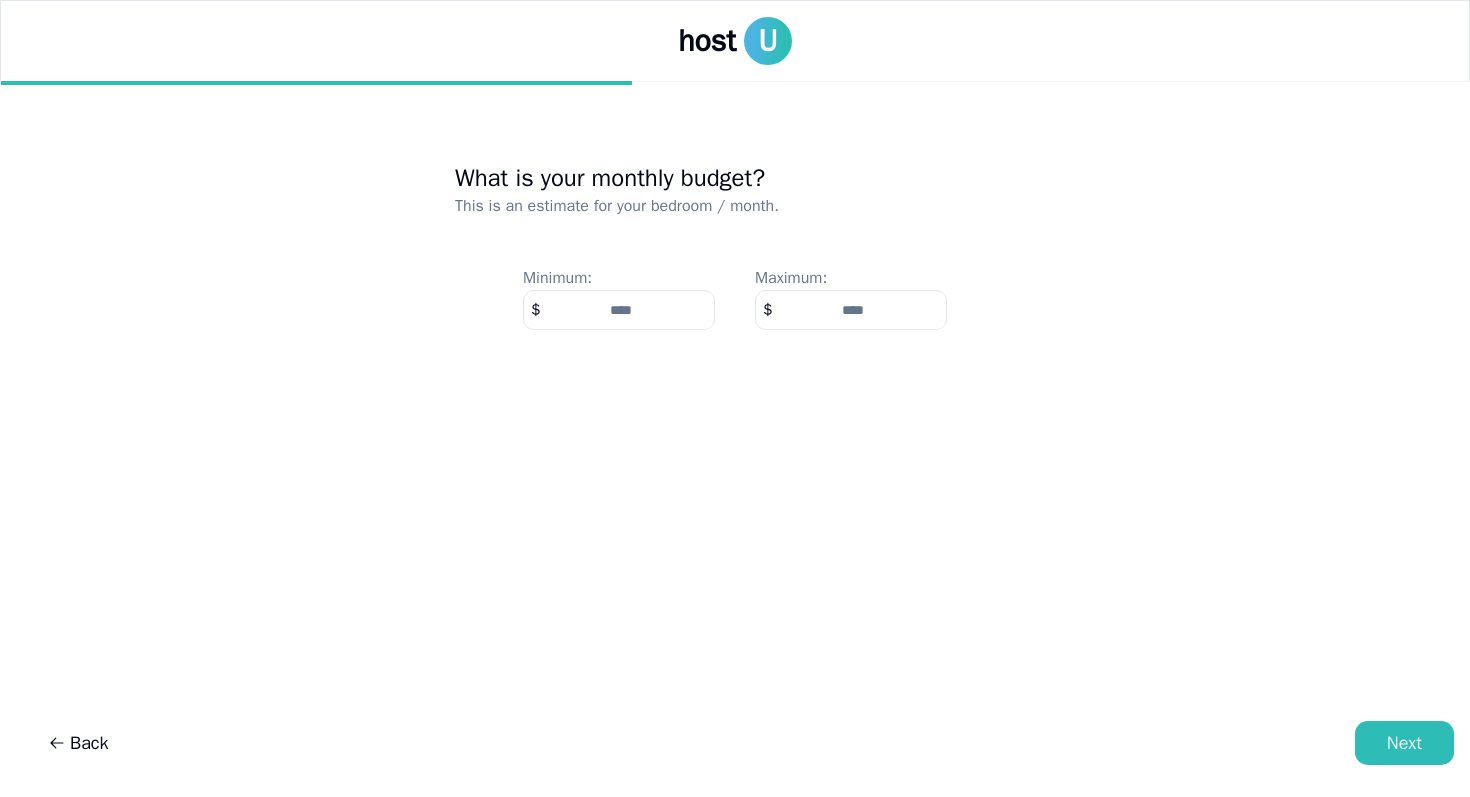 type on "****" 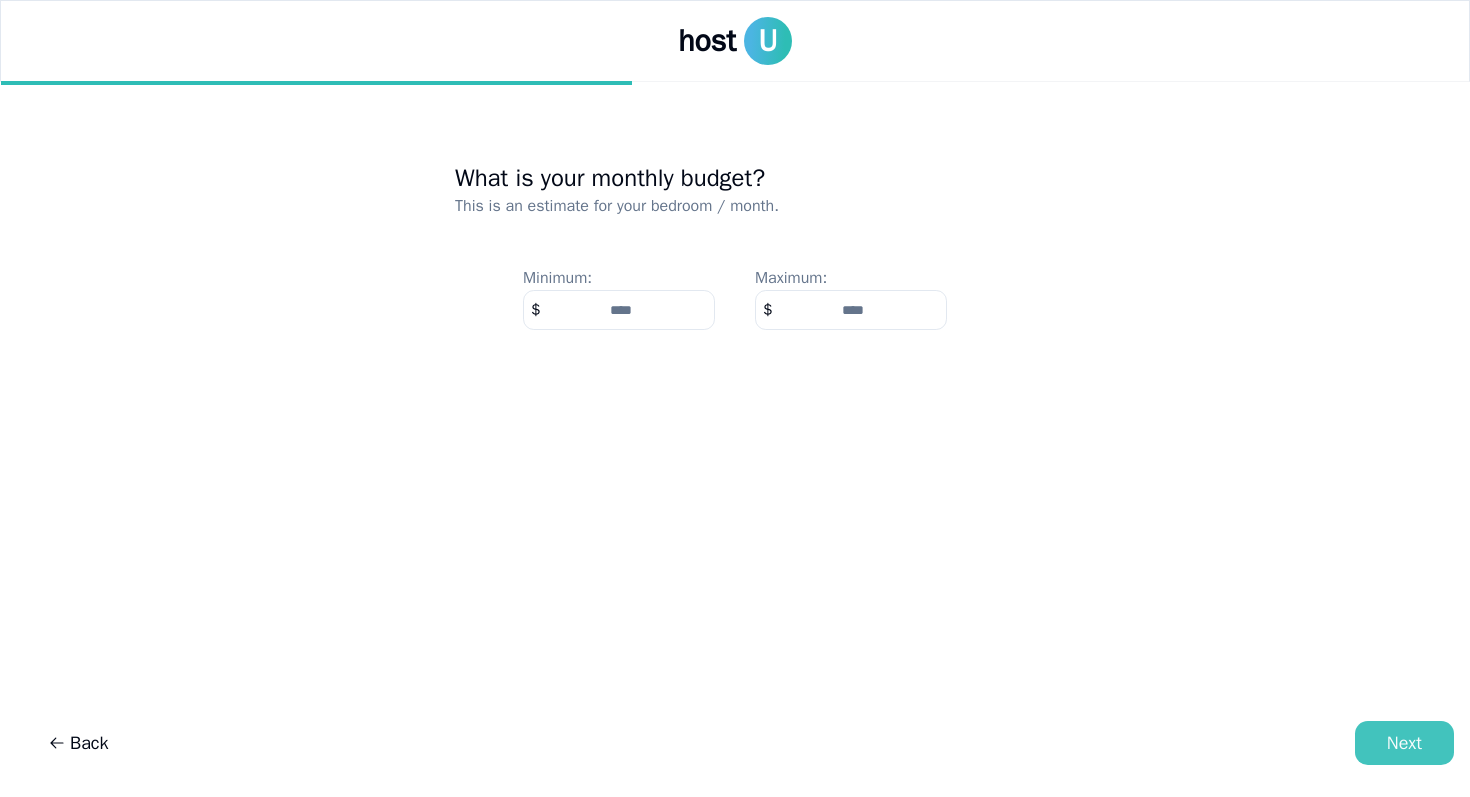 type on "****" 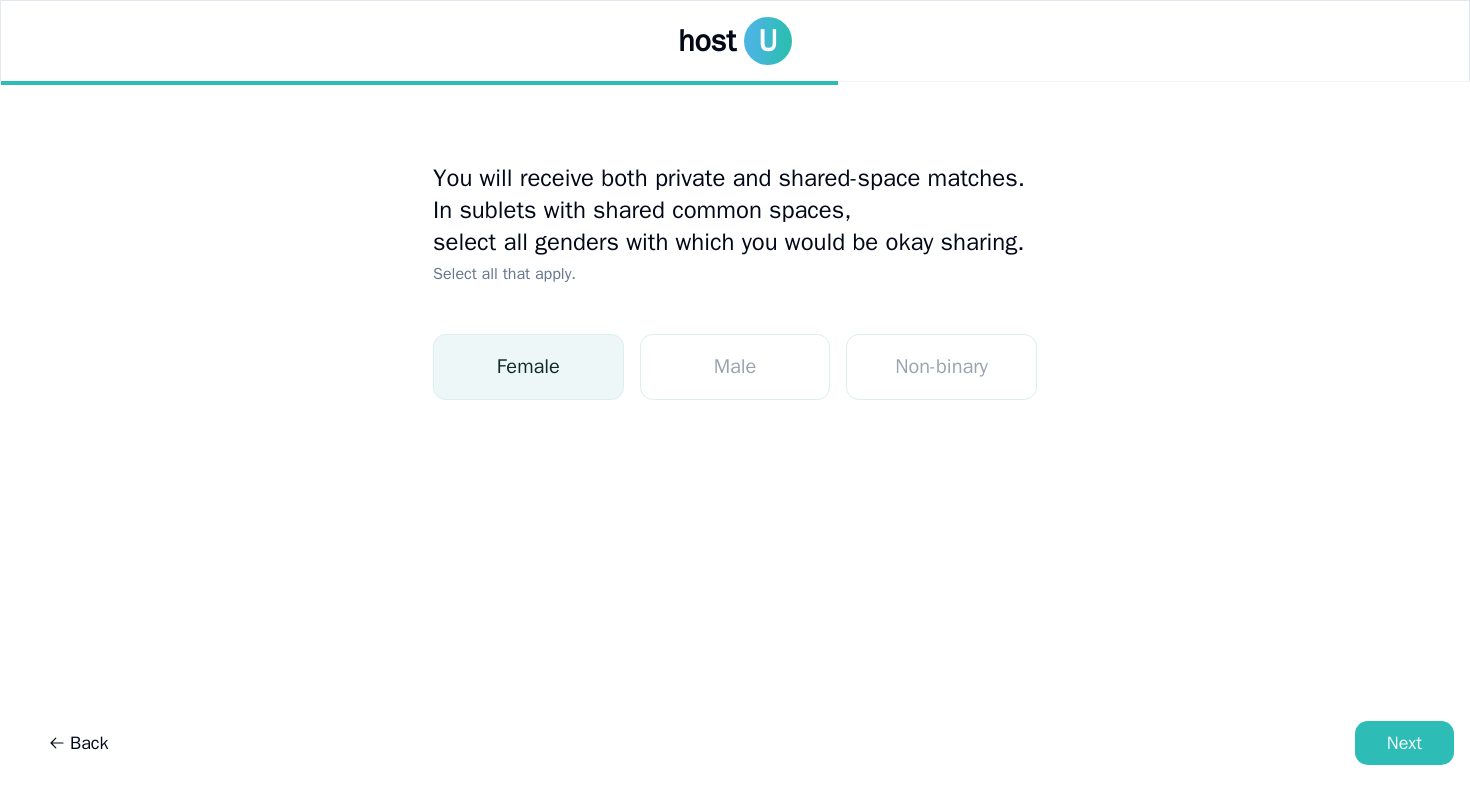 click on "Female" at bounding box center [528, 367] 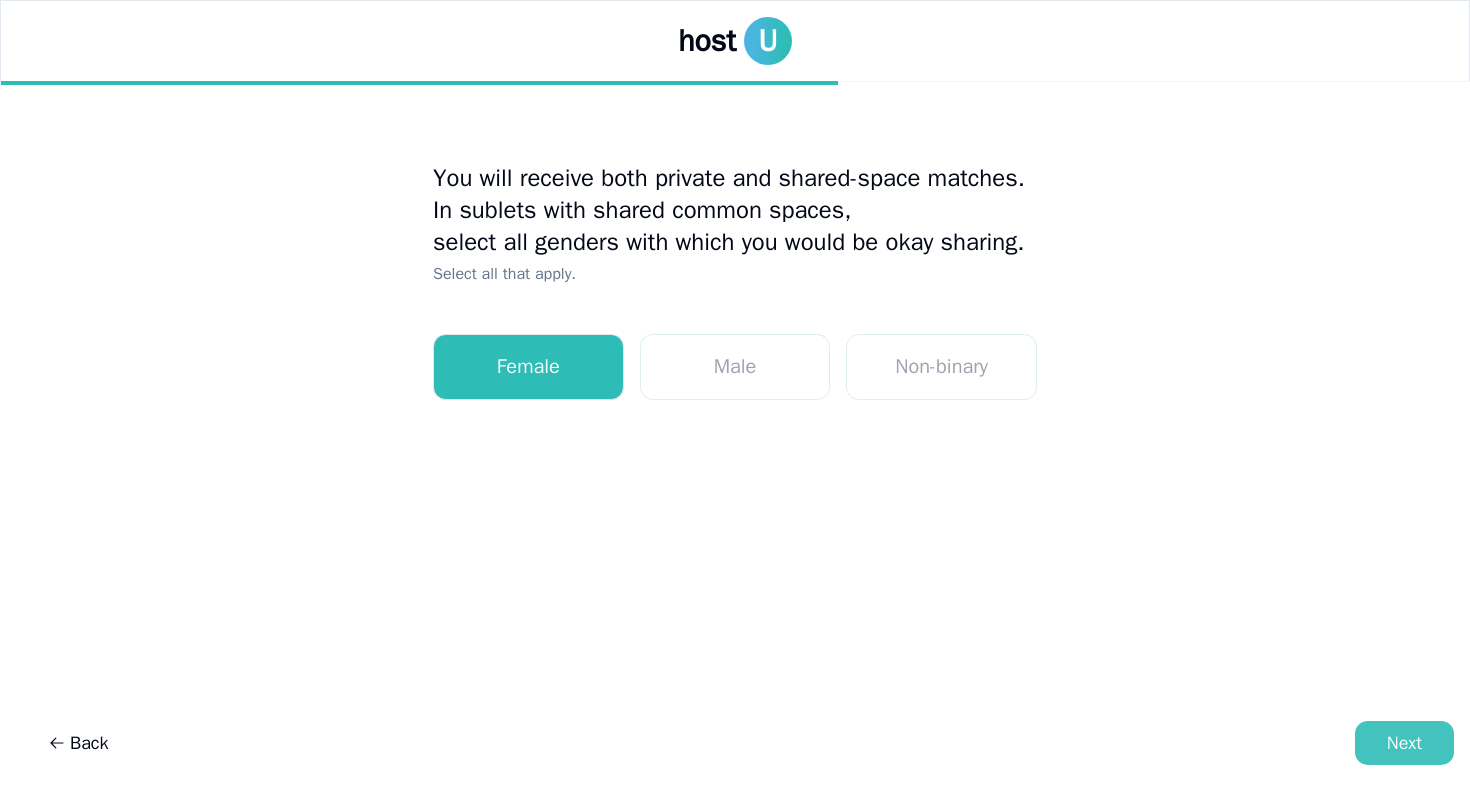 click on "Next" at bounding box center [1404, 743] 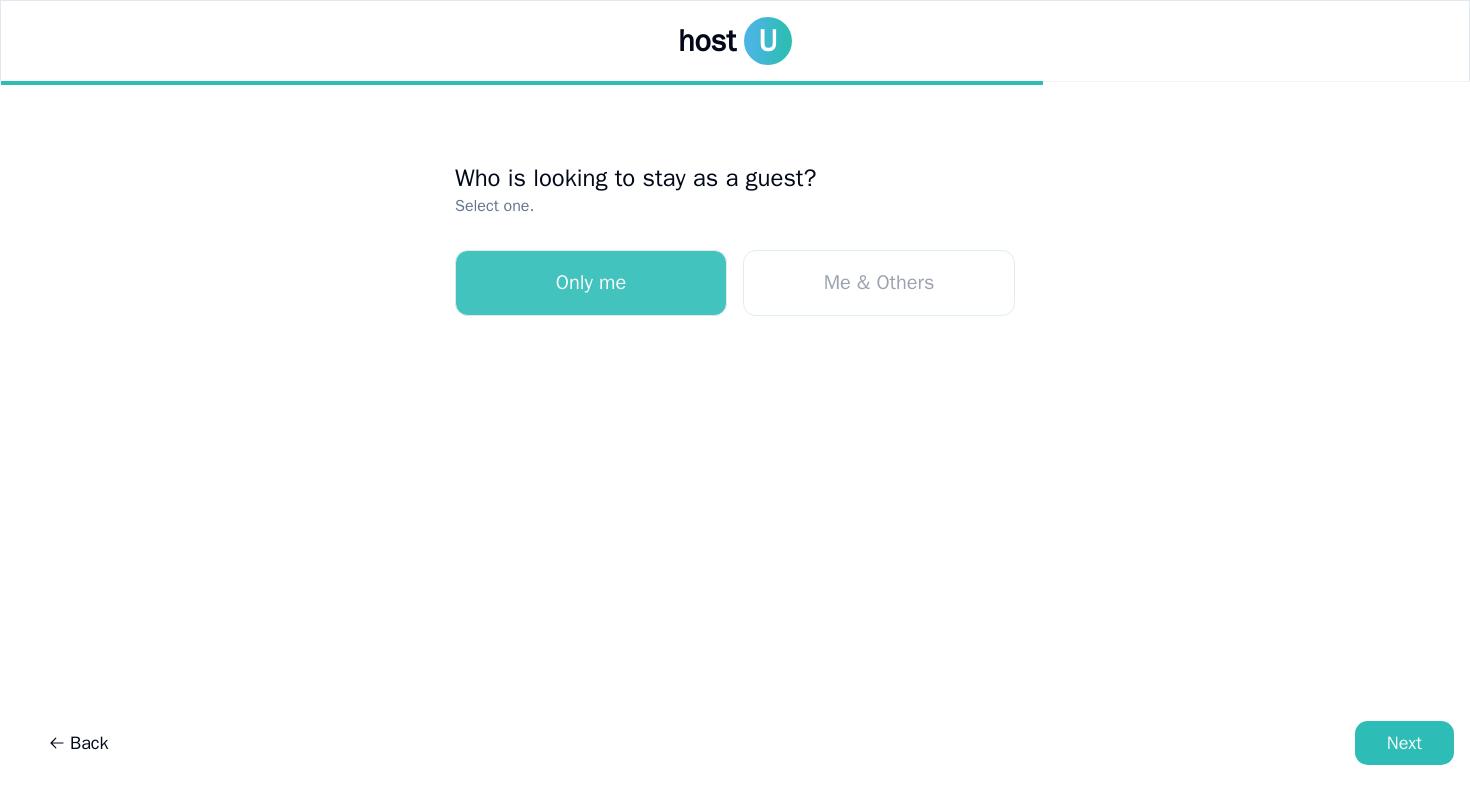 click on "Only me" at bounding box center [591, 283] 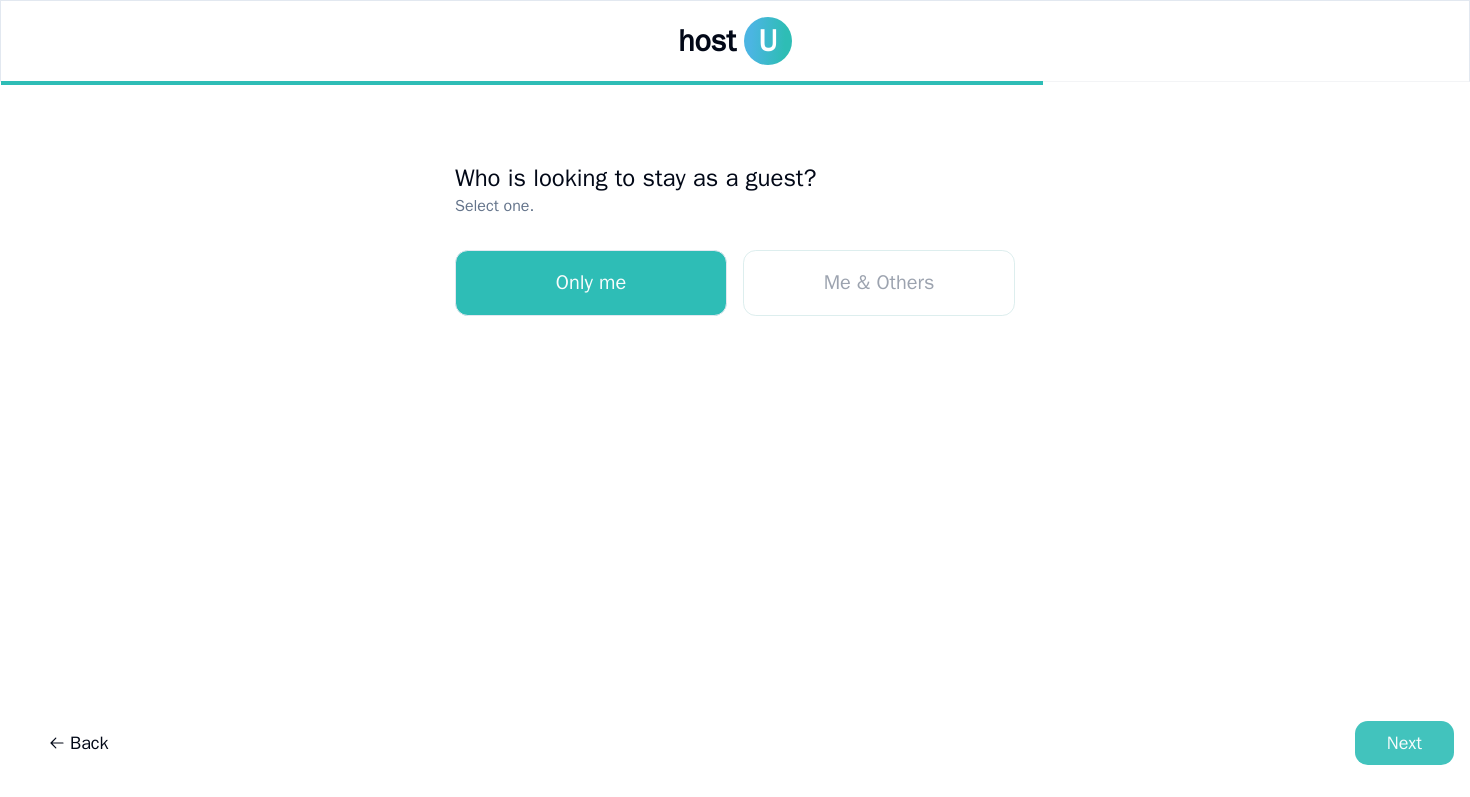 click on "Next" at bounding box center [1404, 743] 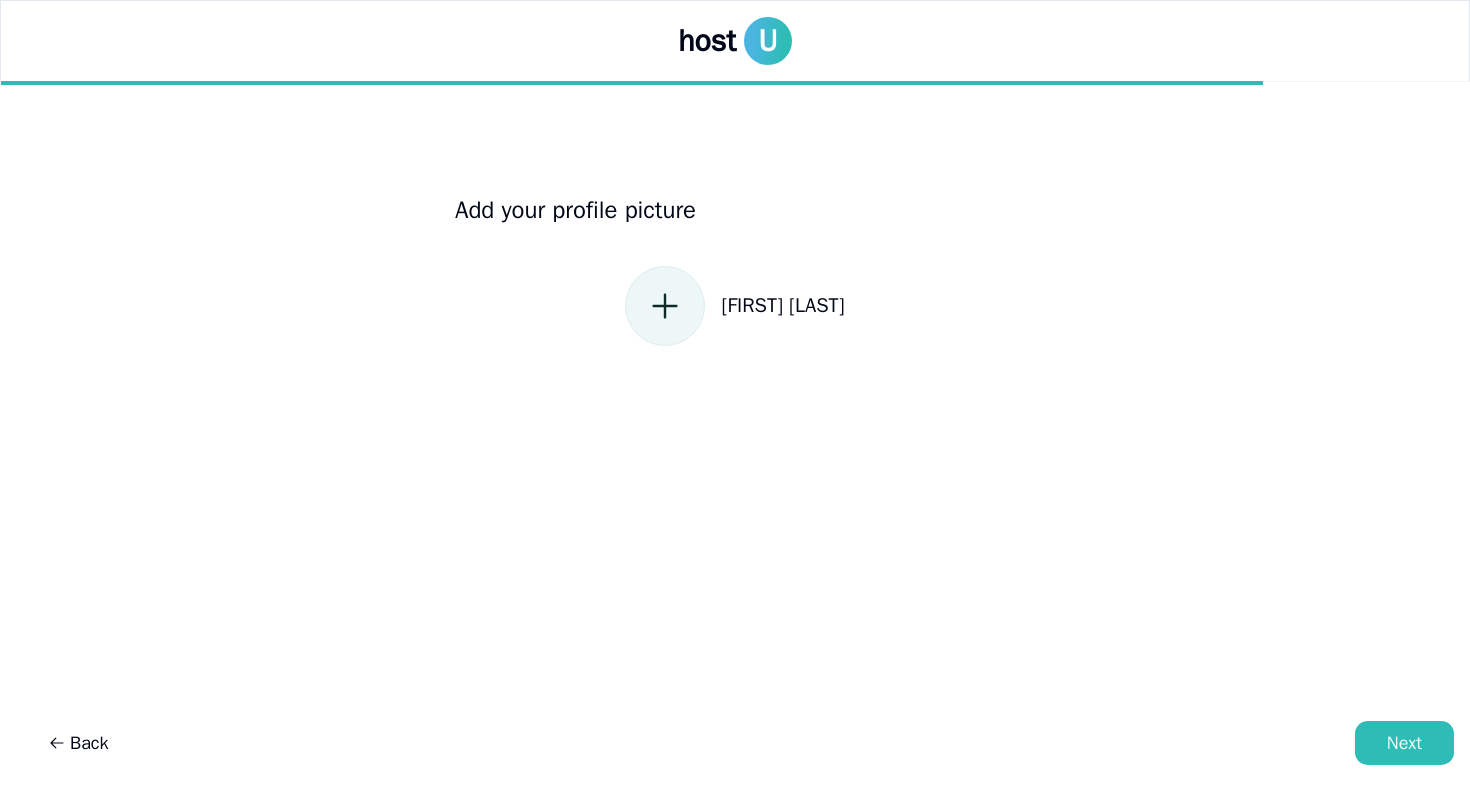 click 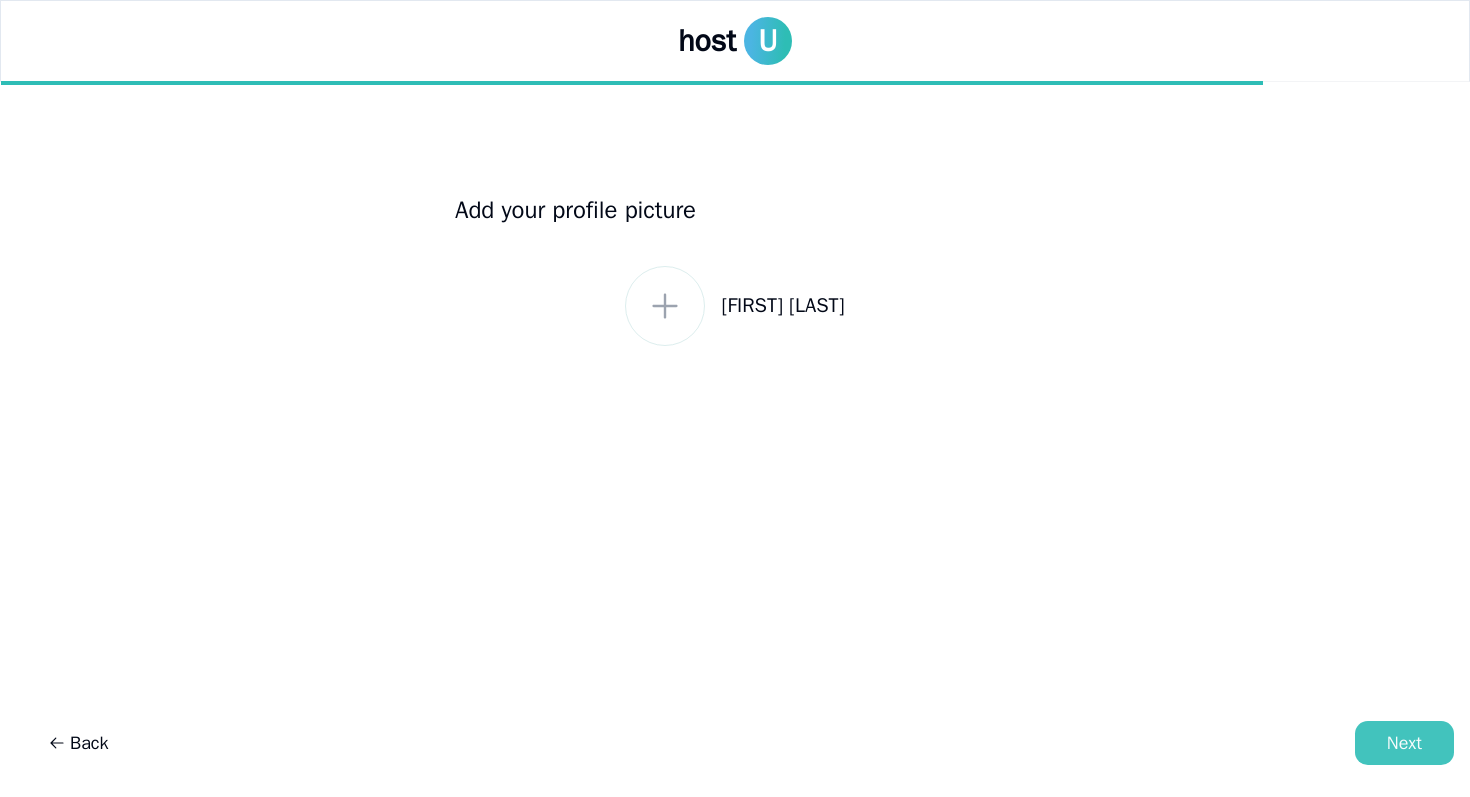 click on "Next" at bounding box center [1404, 743] 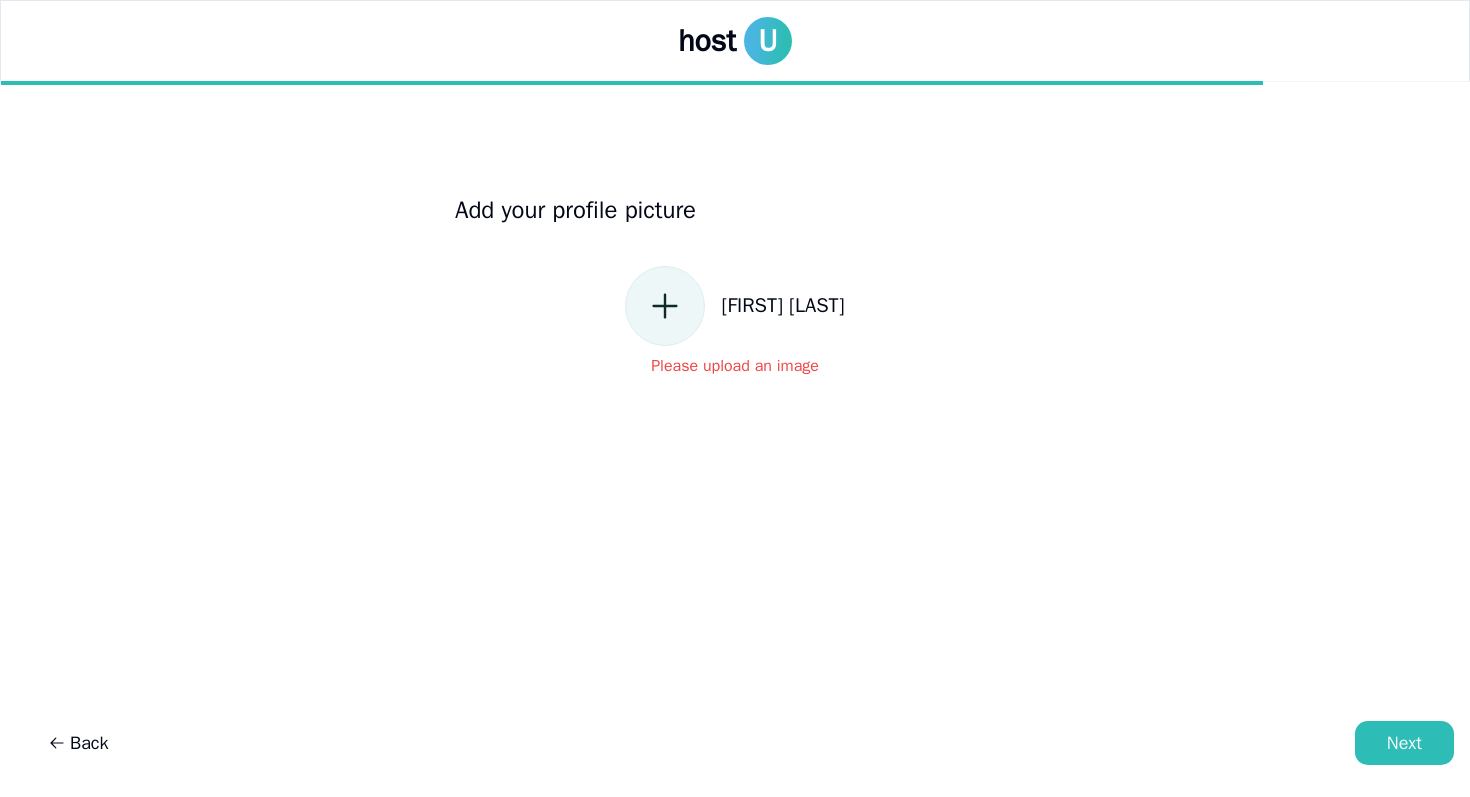click 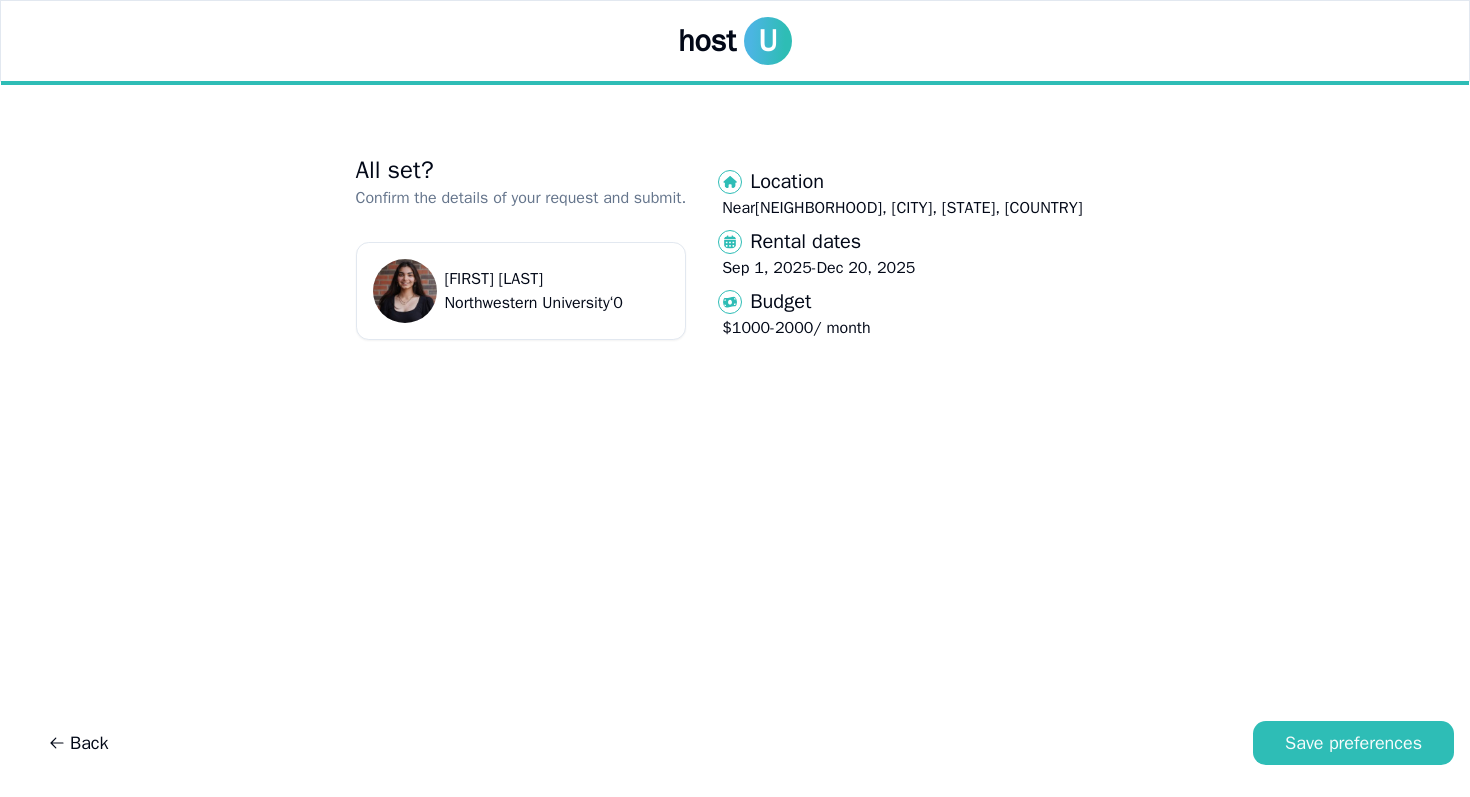 click on "[FIRST]   [LAST] [UNIVERSITY]  ‘ [NUMBER]" at bounding box center (521, 291) 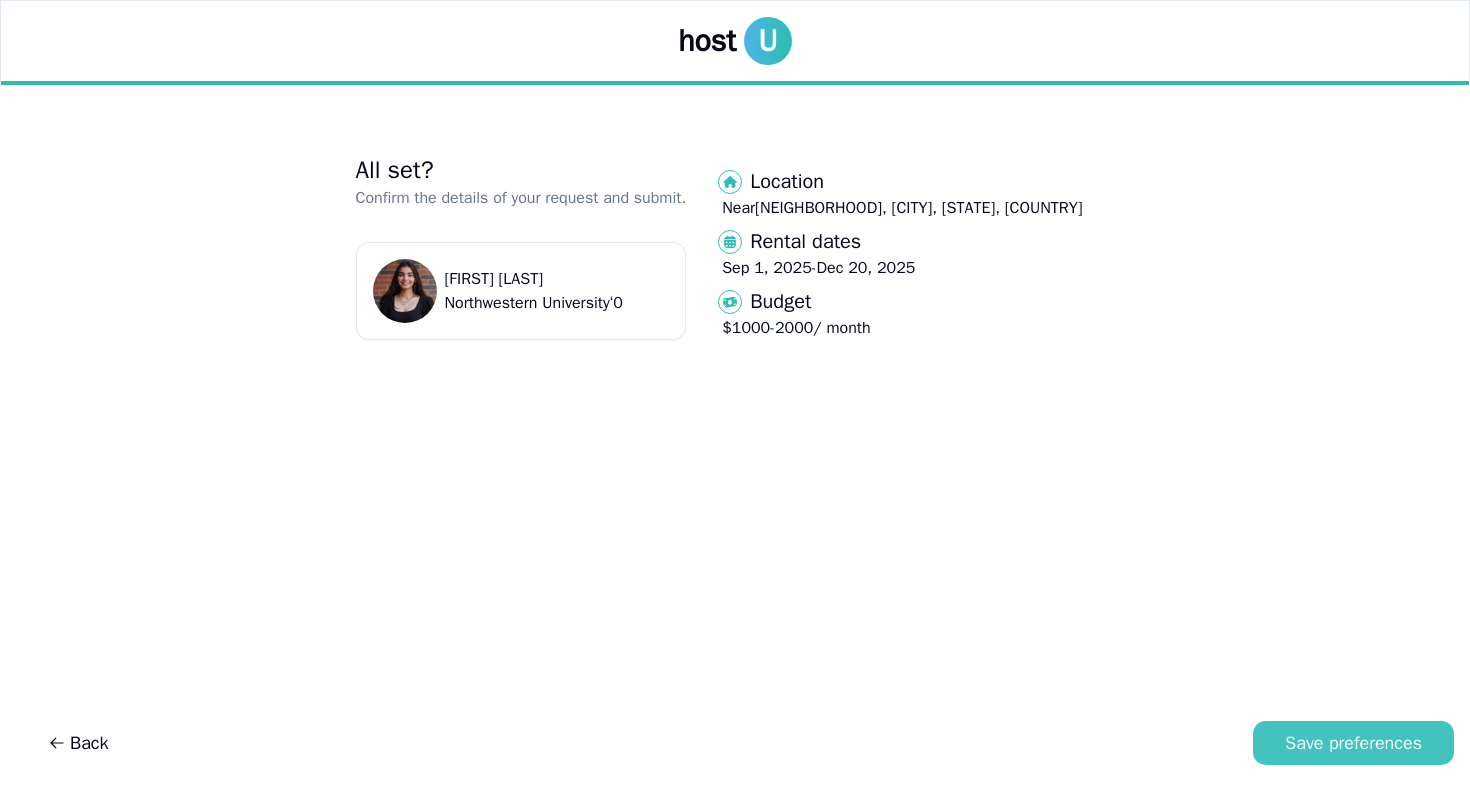 click on "Save preferences" at bounding box center [1353, 743] 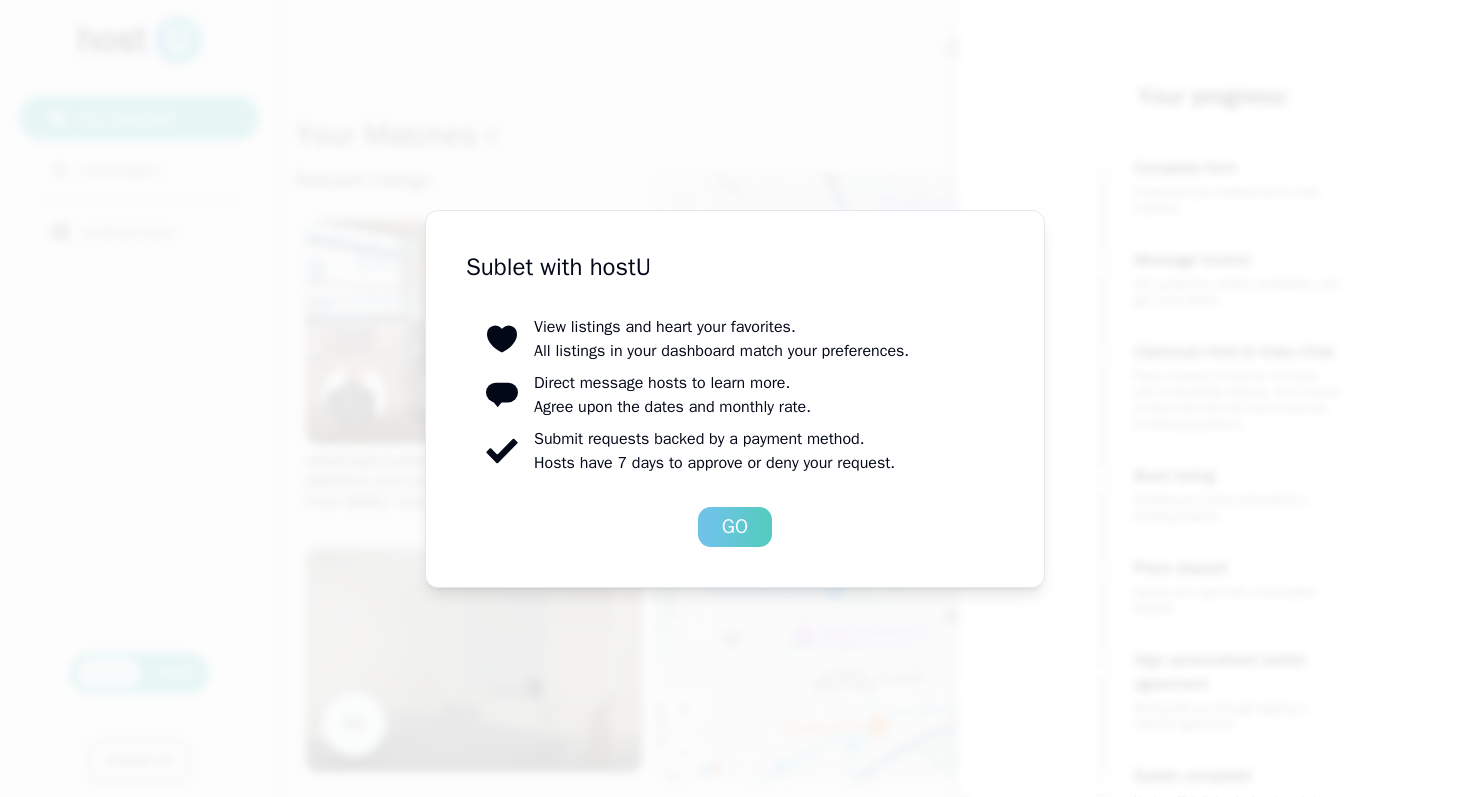 click on "Go" at bounding box center [735, 527] 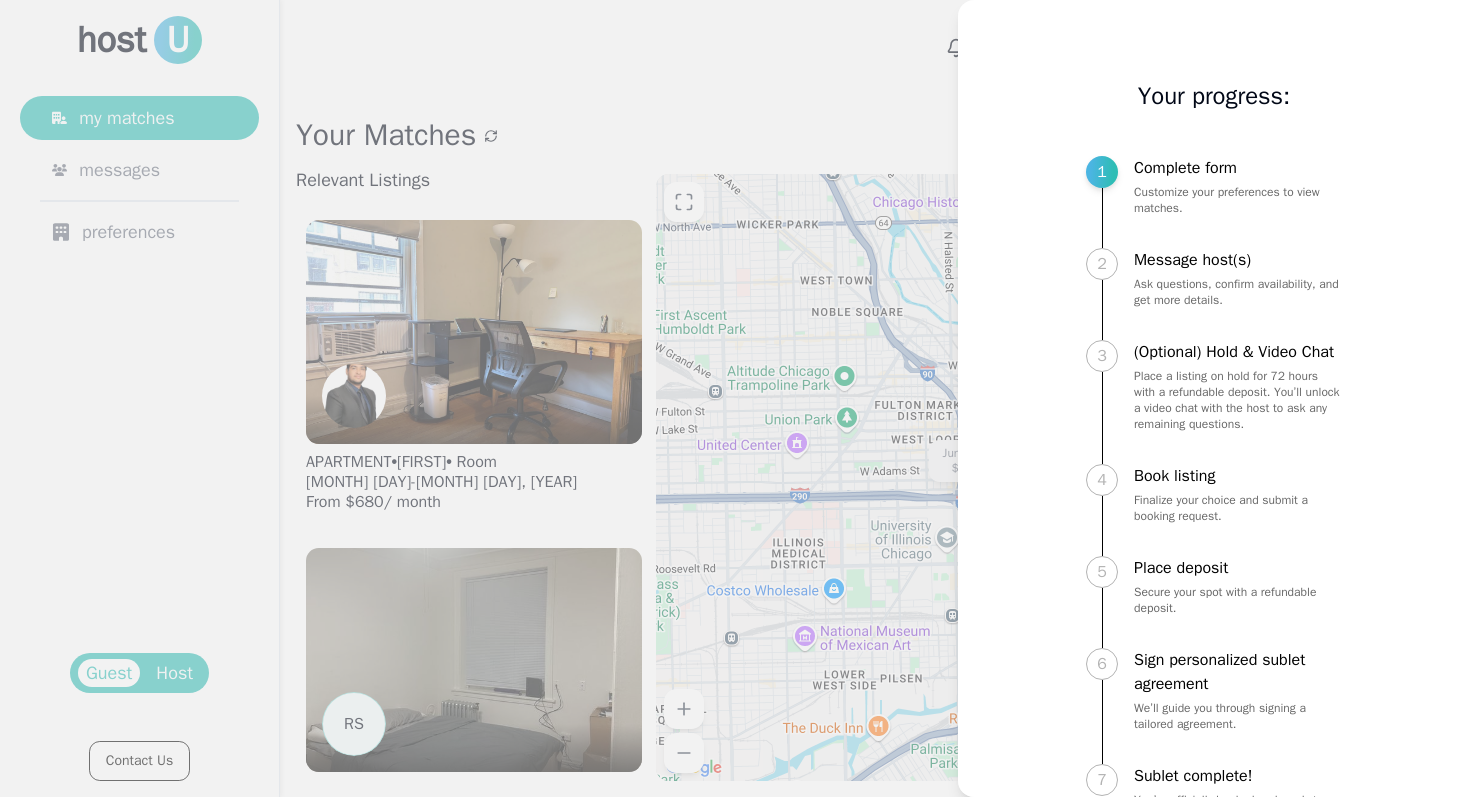 scroll, scrollTop: 83, scrollLeft: 0, axis: vertical 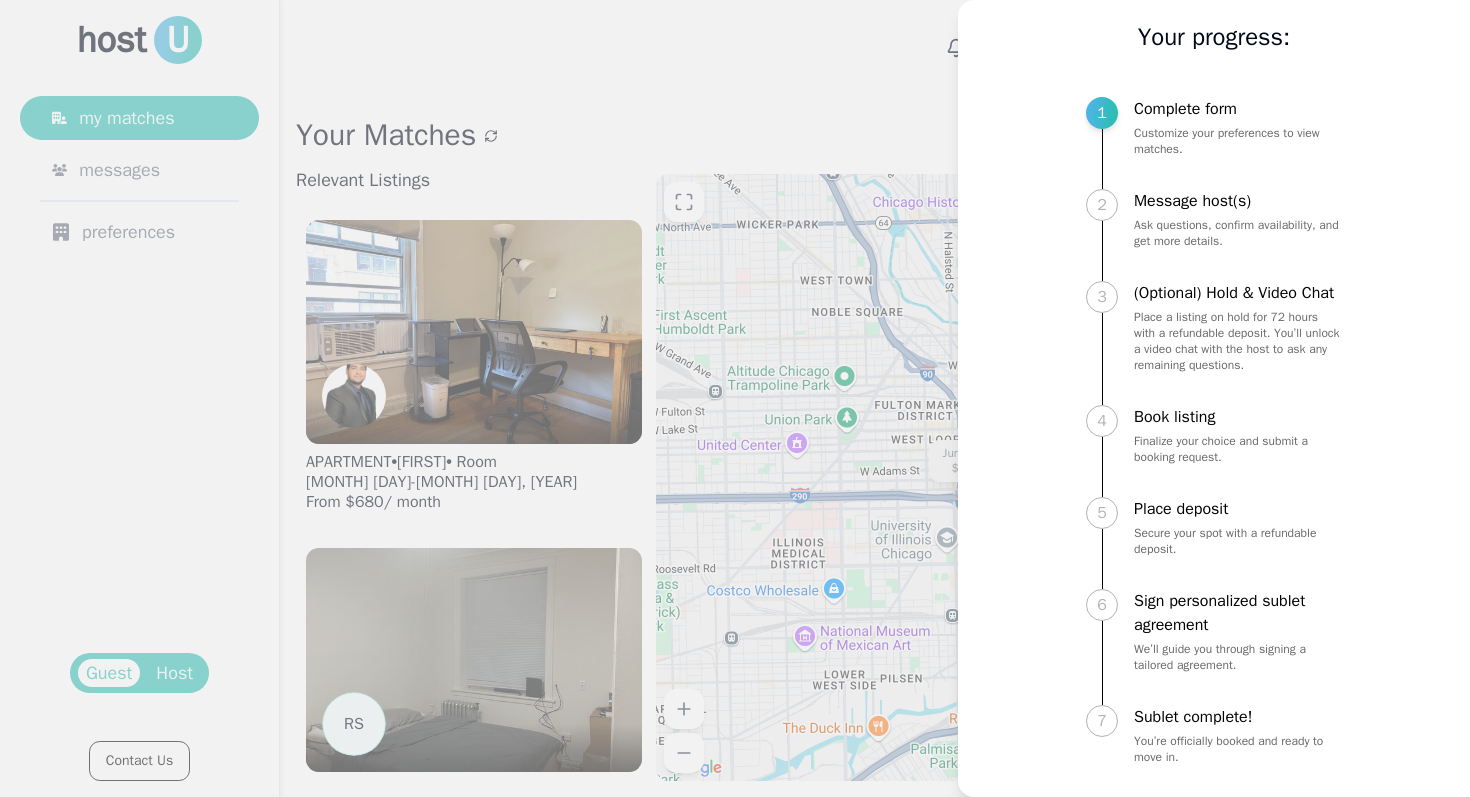 click on "Message host(s)" at bounding box center (1238, 201) 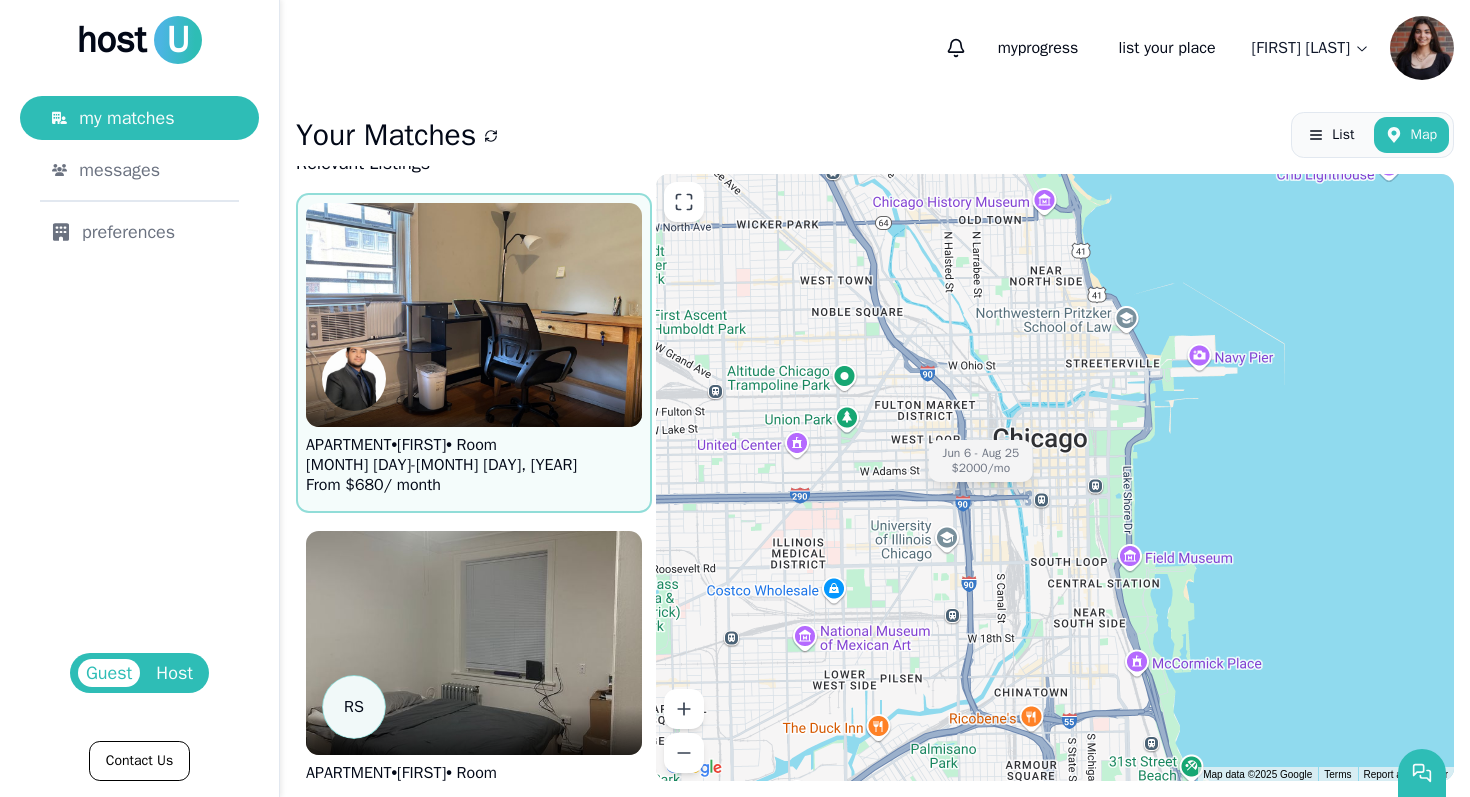scroll, scrollTop: 23, scrollLeft: 0, axis: vertical 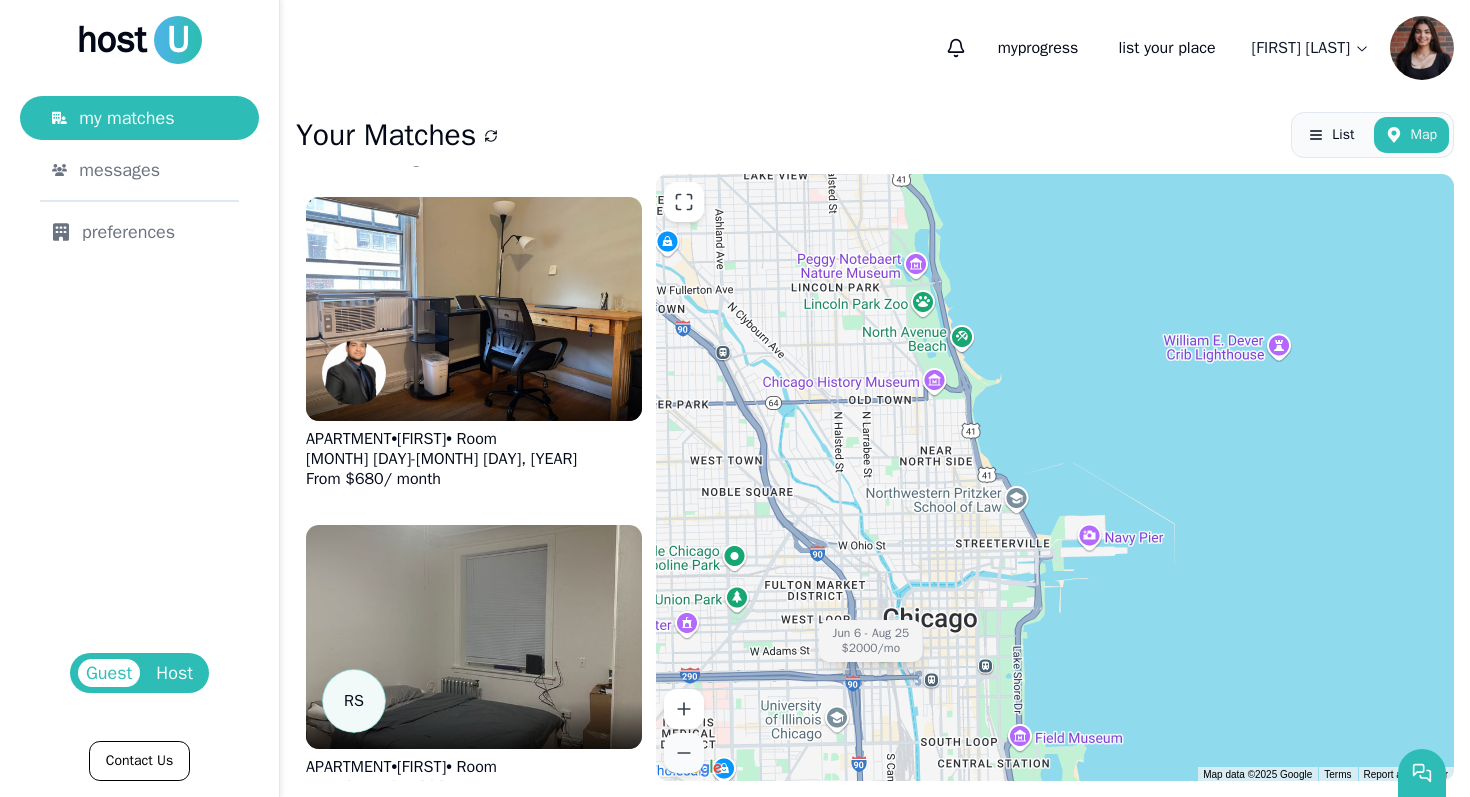 drag, startPoint x: 792, startPoint y: 558, endPoint x: 679, endPoint y: 743, distance: 216.78099 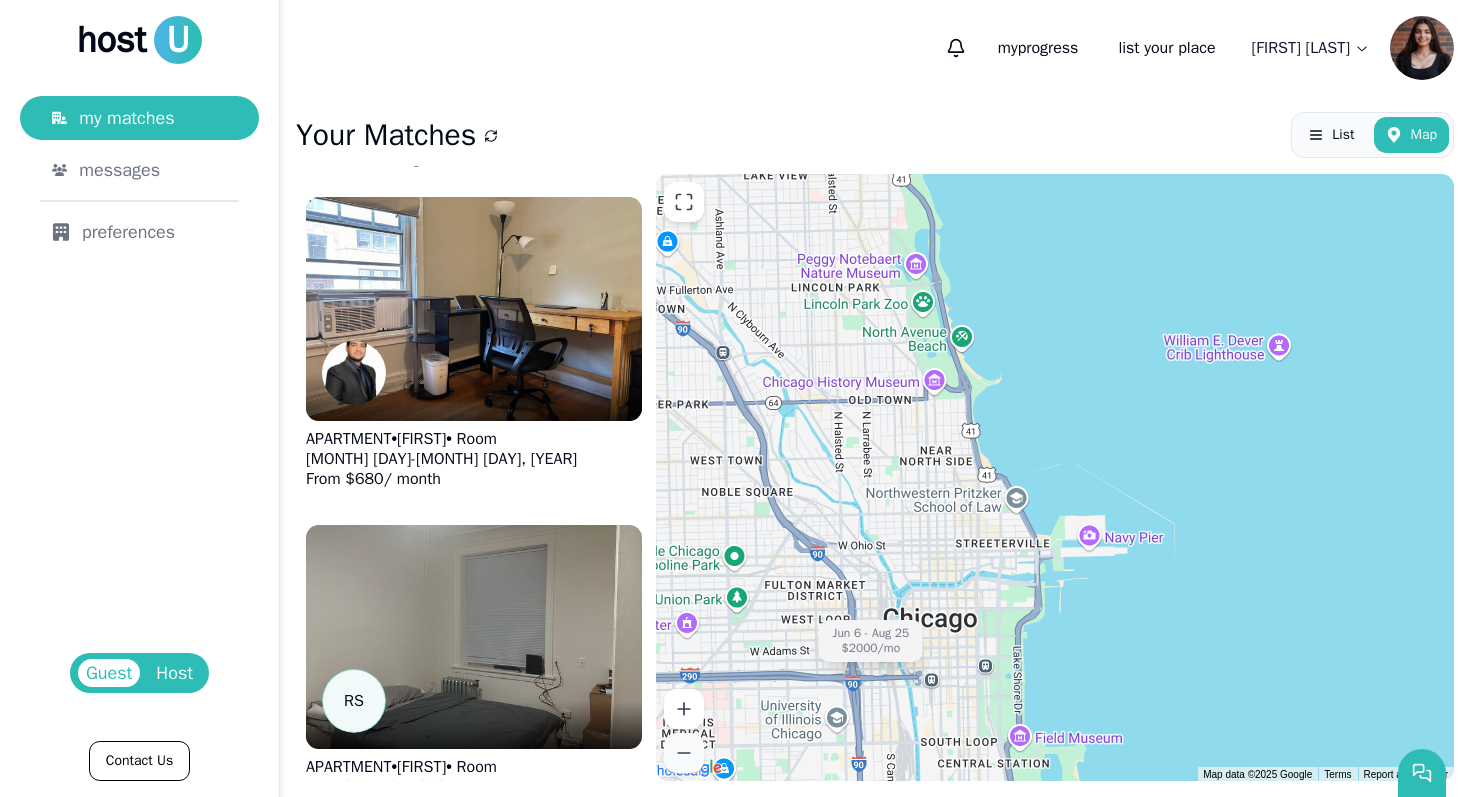 click on "Loading listings... [MONTH] [DAY] - [MONTH] [DAY] $[PRICE] /mo Keyboard shortcuts Map Data Map data ©2025 Google Map data ©2025 Google 1 km  Click to toggle between metric and imperial units Terms Report a map error" at bounding box center [1055, 477] 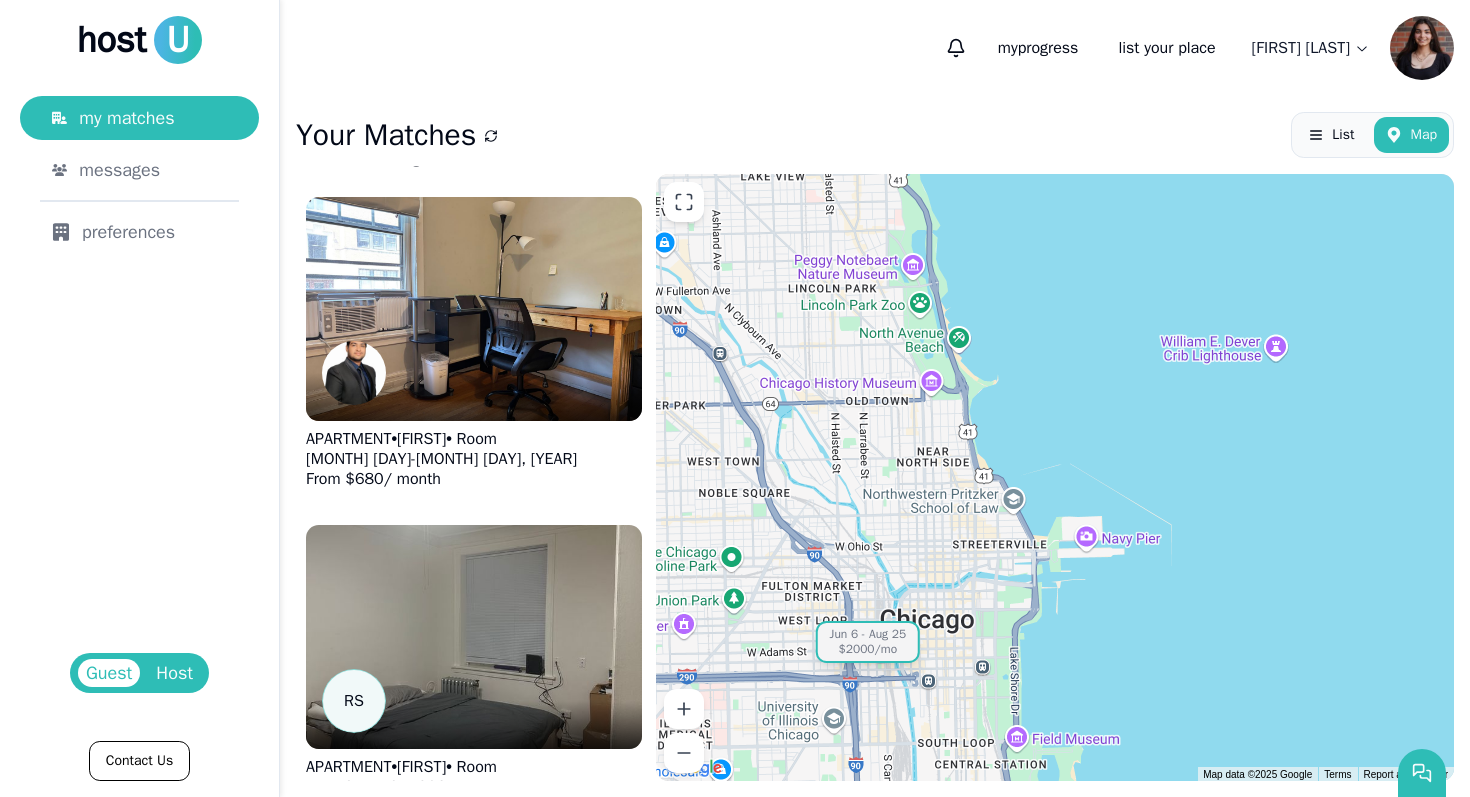 click on "$[PRICE] /mo" at bounding box center (868, 649) 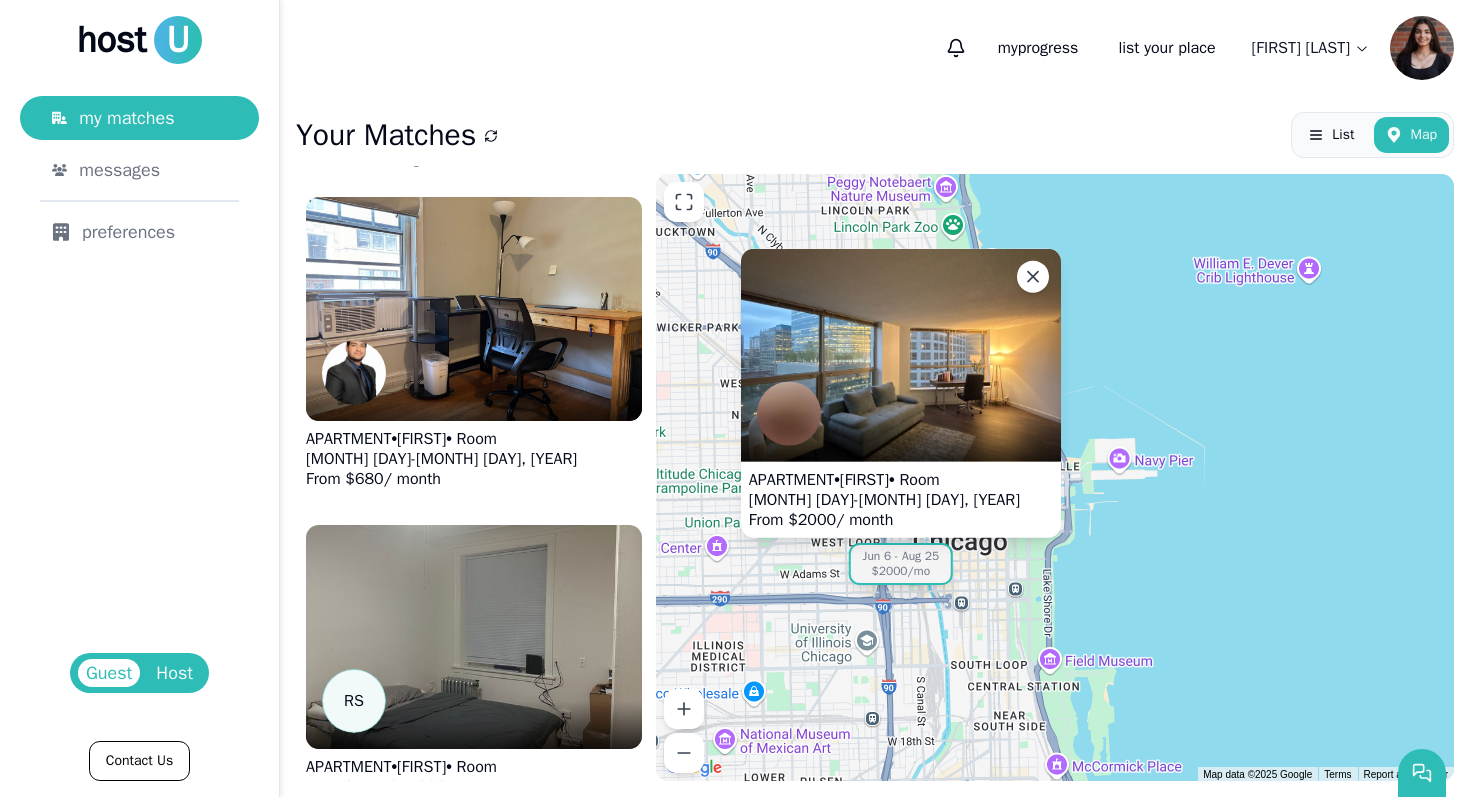 drag, startPoint x: 884, startPoint y: 307, endPoint x: 925, endPoint y: 209, distance: 106.23088 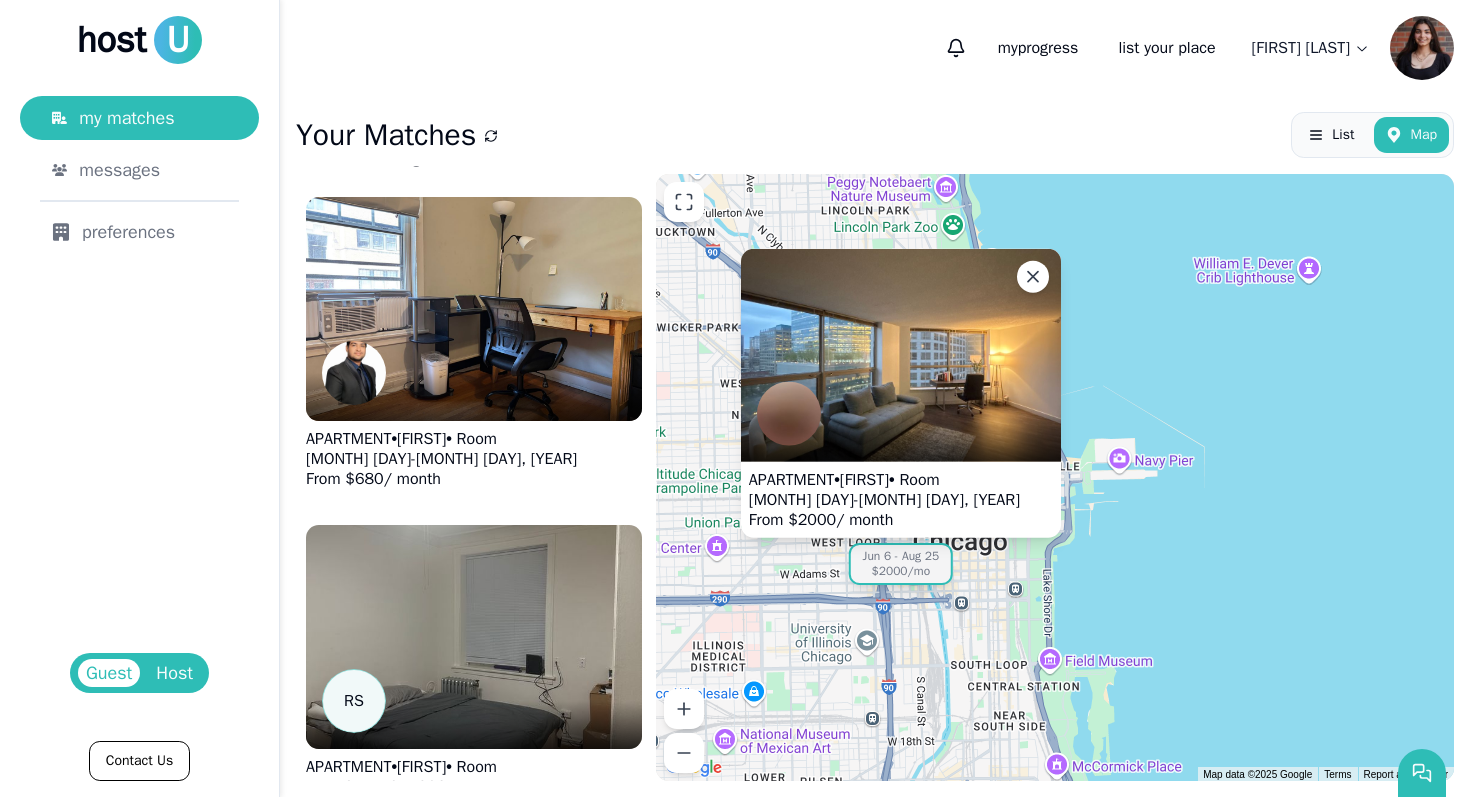 click on "[MONTH] [DAY] - [MONTH] [DAY] $[PRICE] /mo APARTMENT  •  [FIRST]  • Room [MONTH] [DAY]  -  [MONTH] [DAY], [YEAR] From $  [PRICE]  / month" at bounding box center (1055, 477) 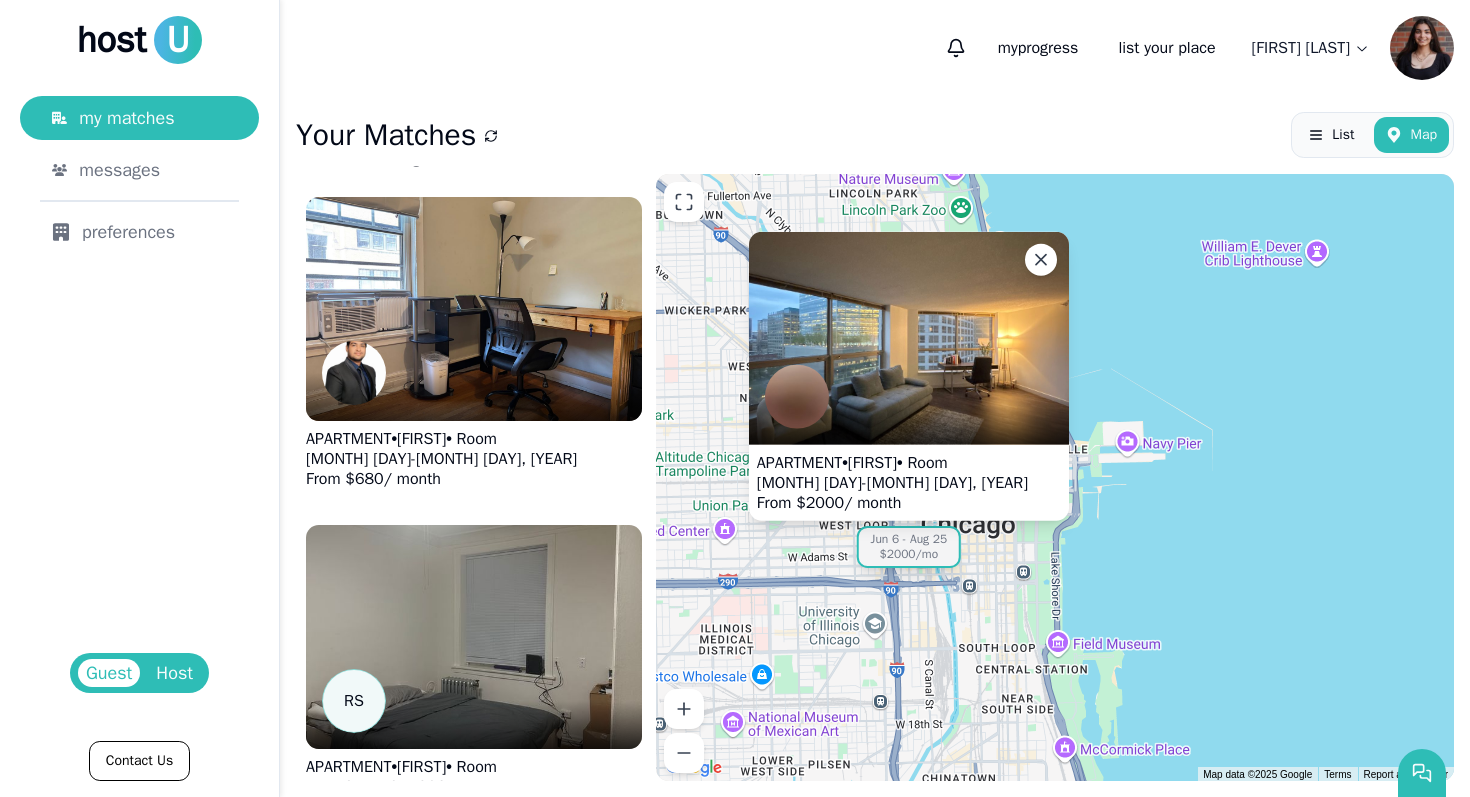 click on "[MONTH] [DAY] - [MONTH] [DAY] $[PRICE] /mo APARTMENT  •  [FIRST]  • Room [MONTH] [DAY]  -  [MONTH] [DAY], [YEAR] From $  [PRICE]  / month" at bounding box center [1055, 477] 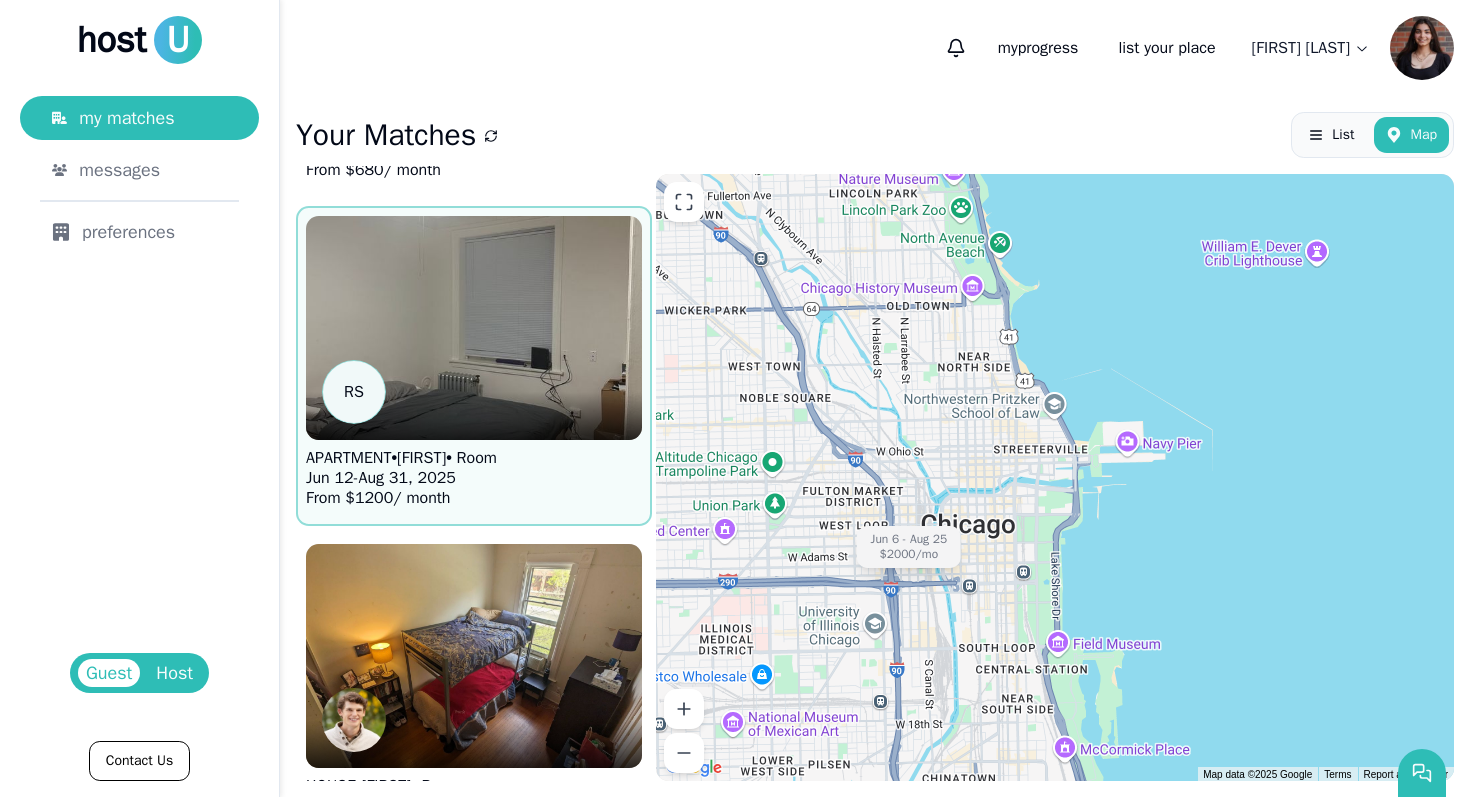 scroll, scrollTop: 339, scrollLeft: 0, axis: vertical 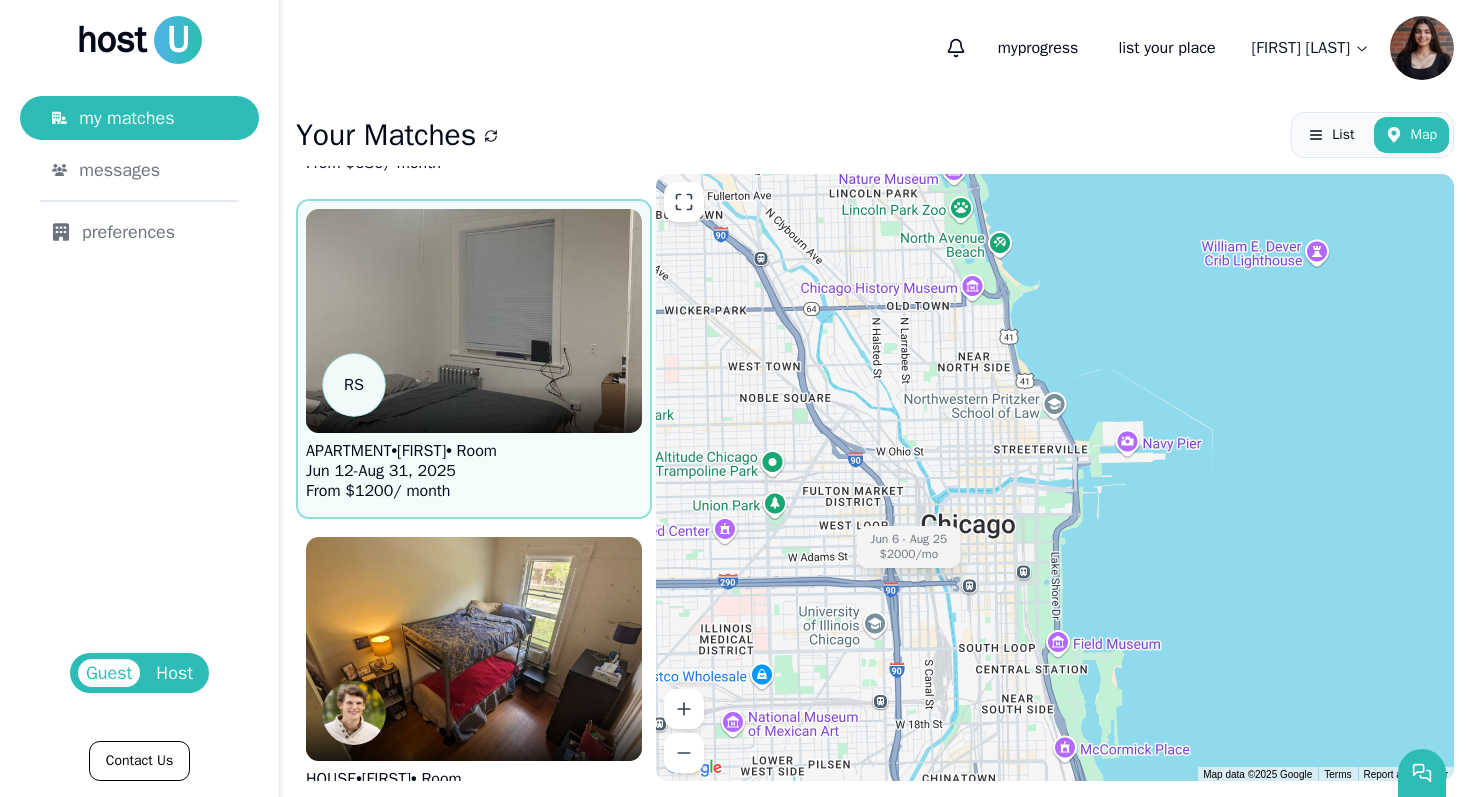 click at bounding box center (474, 409) 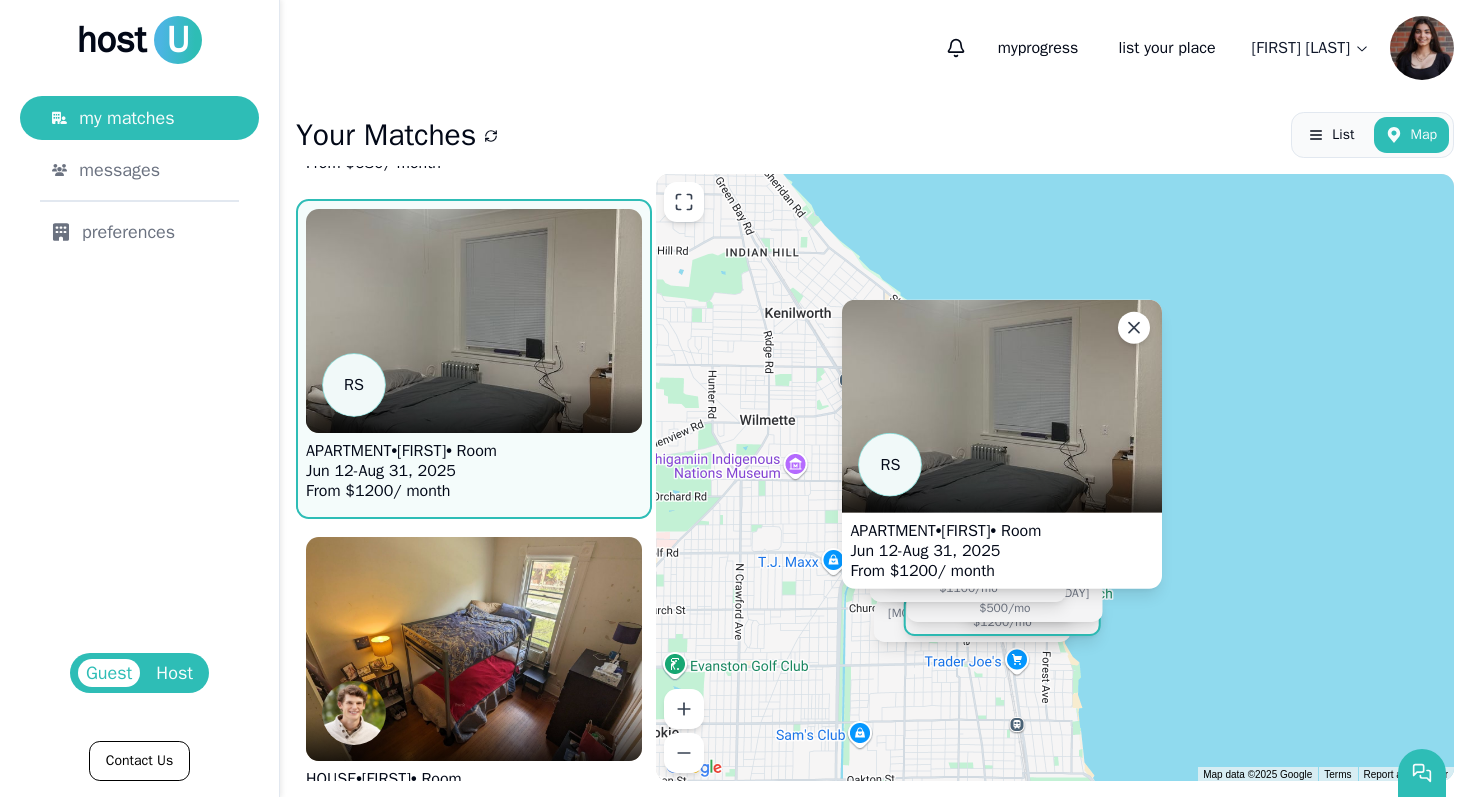 drag, startPoint x: 926, startPoint y: 539, endPoint x: 873, endPoint y: 680, distance: 150.632 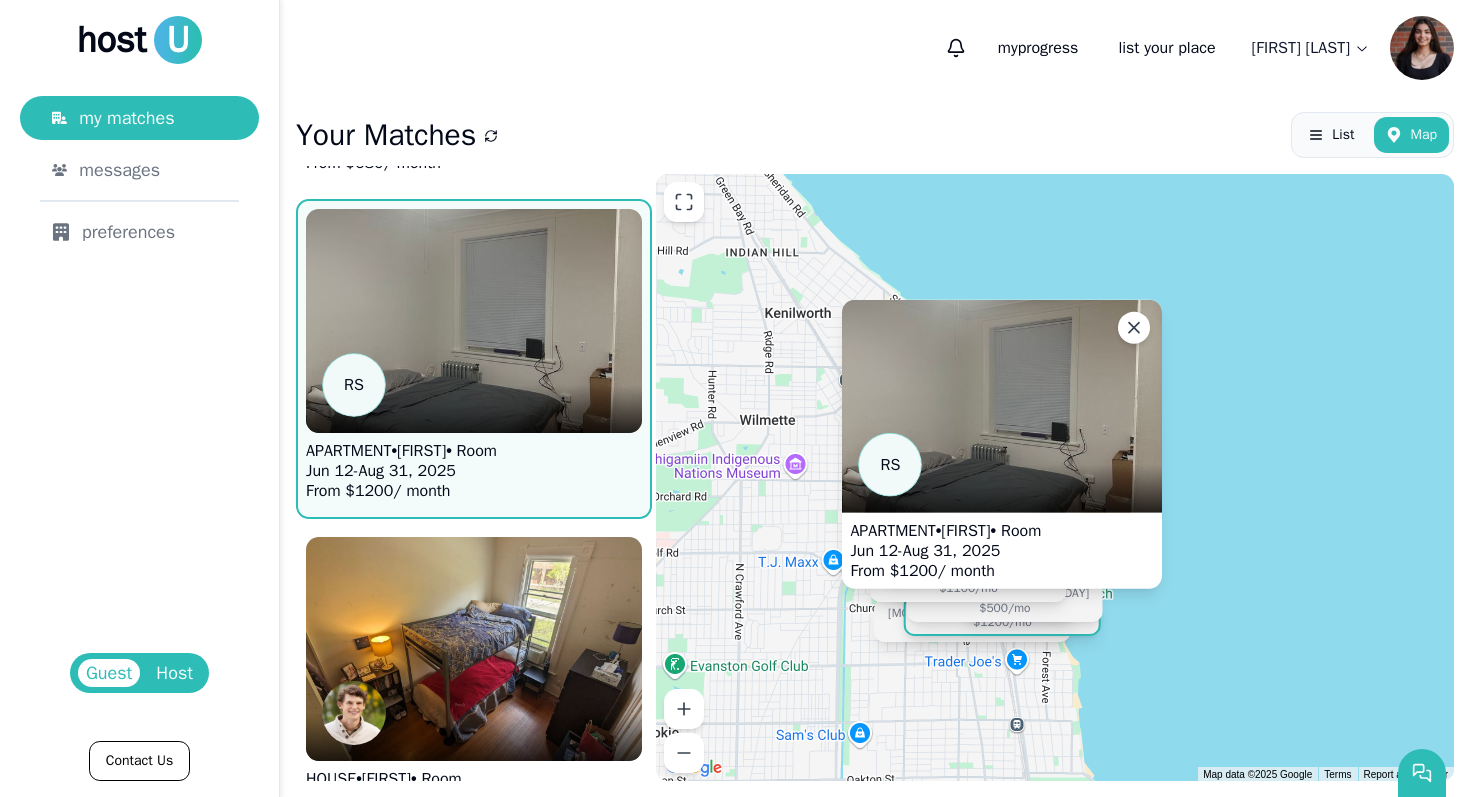 click on "R S APARTMENT  •  [FIRST]  • Room [MONTH] [DAY]  -  [MONTH] [DAY], [YEAR] From $  [PRICE]  / month" at bounding box center (1055, 477) 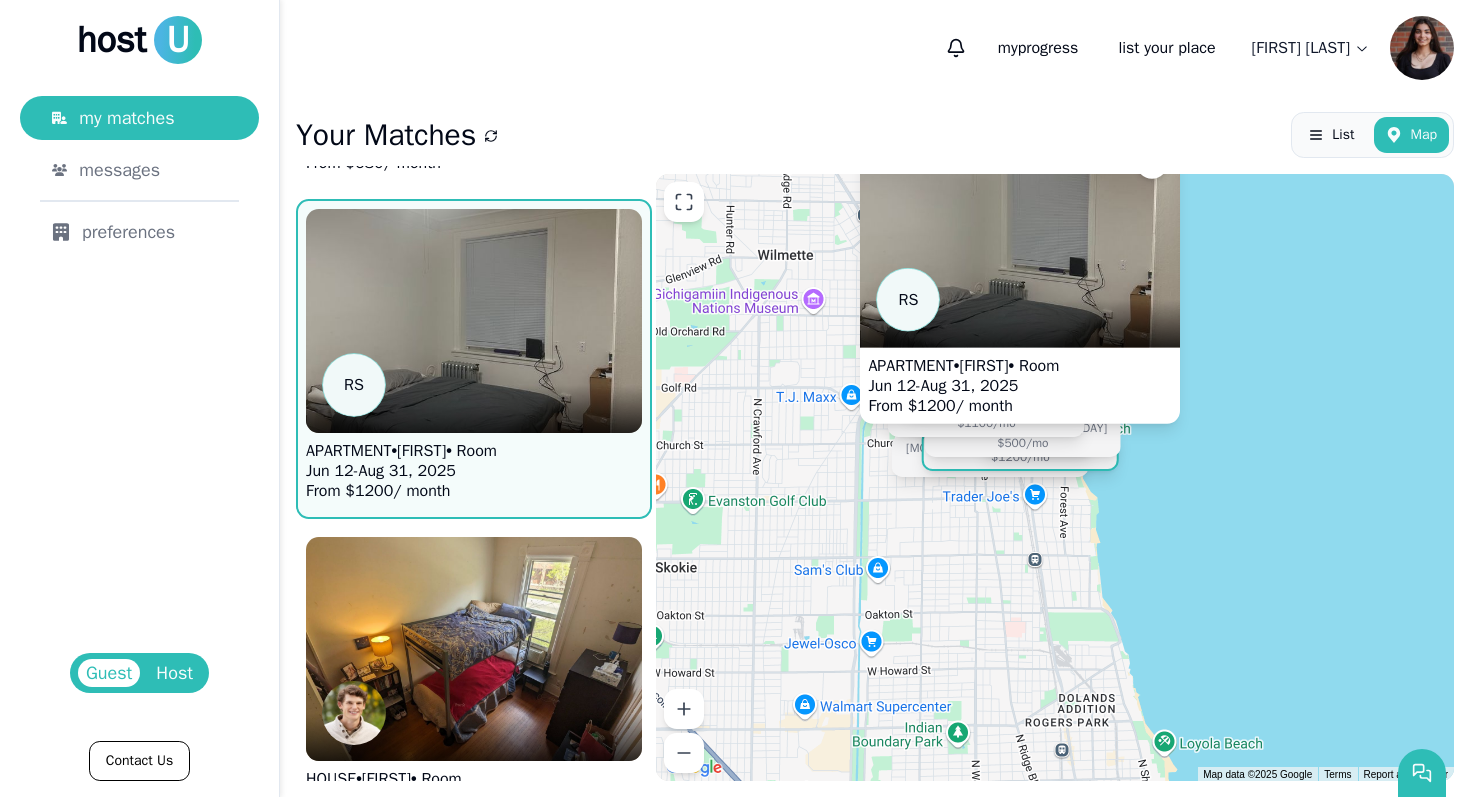 drag, startPoint x: 798, startPoint y: 460, endPoint x: 827, endPoint y: 268, distance: 194.17775 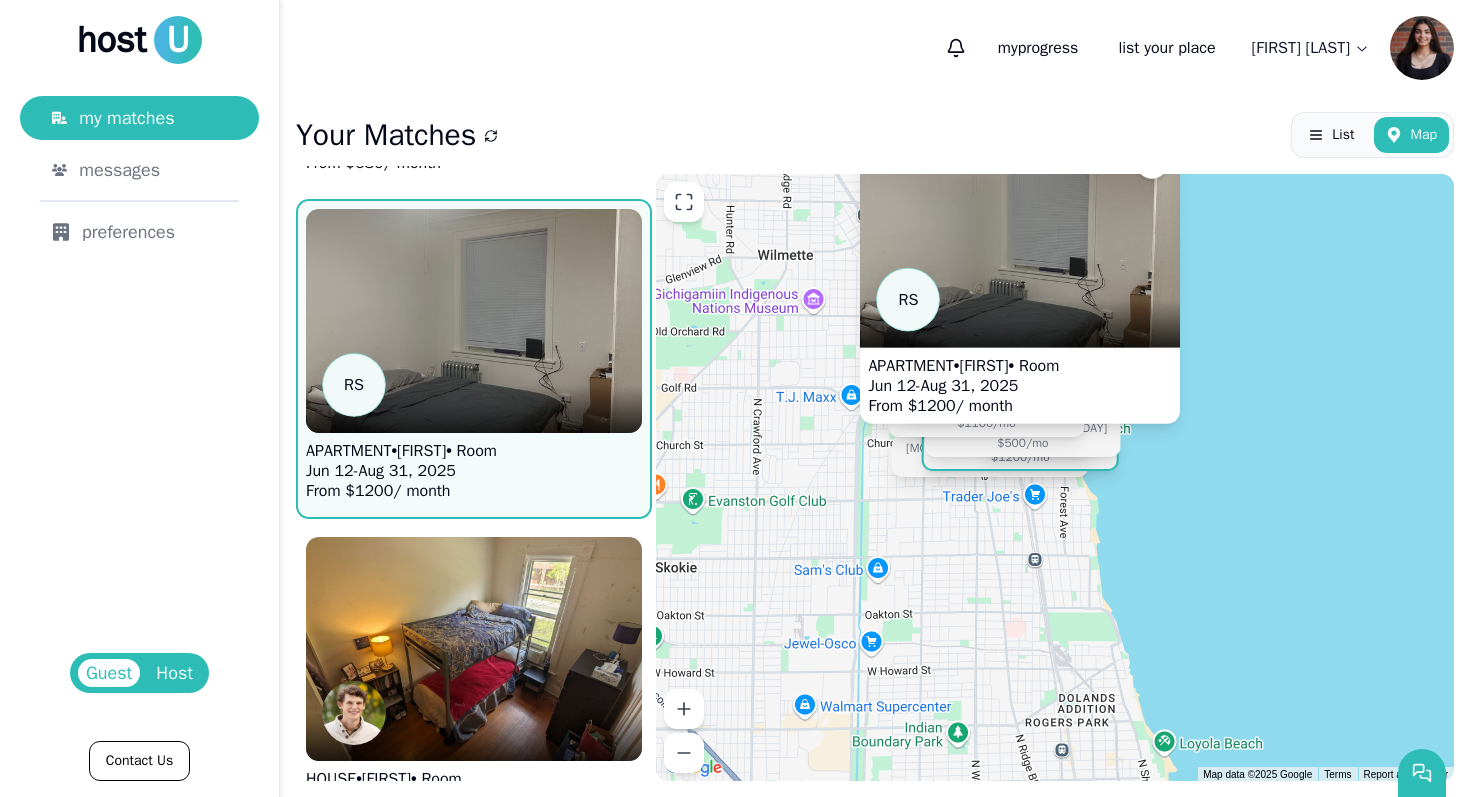 click on "R S APARTMENT  •  [FIRST]  • Room [MONTH] [DAY]  -  [MONTH] [DAY], [YEAR] From $  [PRICE]  / month" at bounding box center [1055, 477] 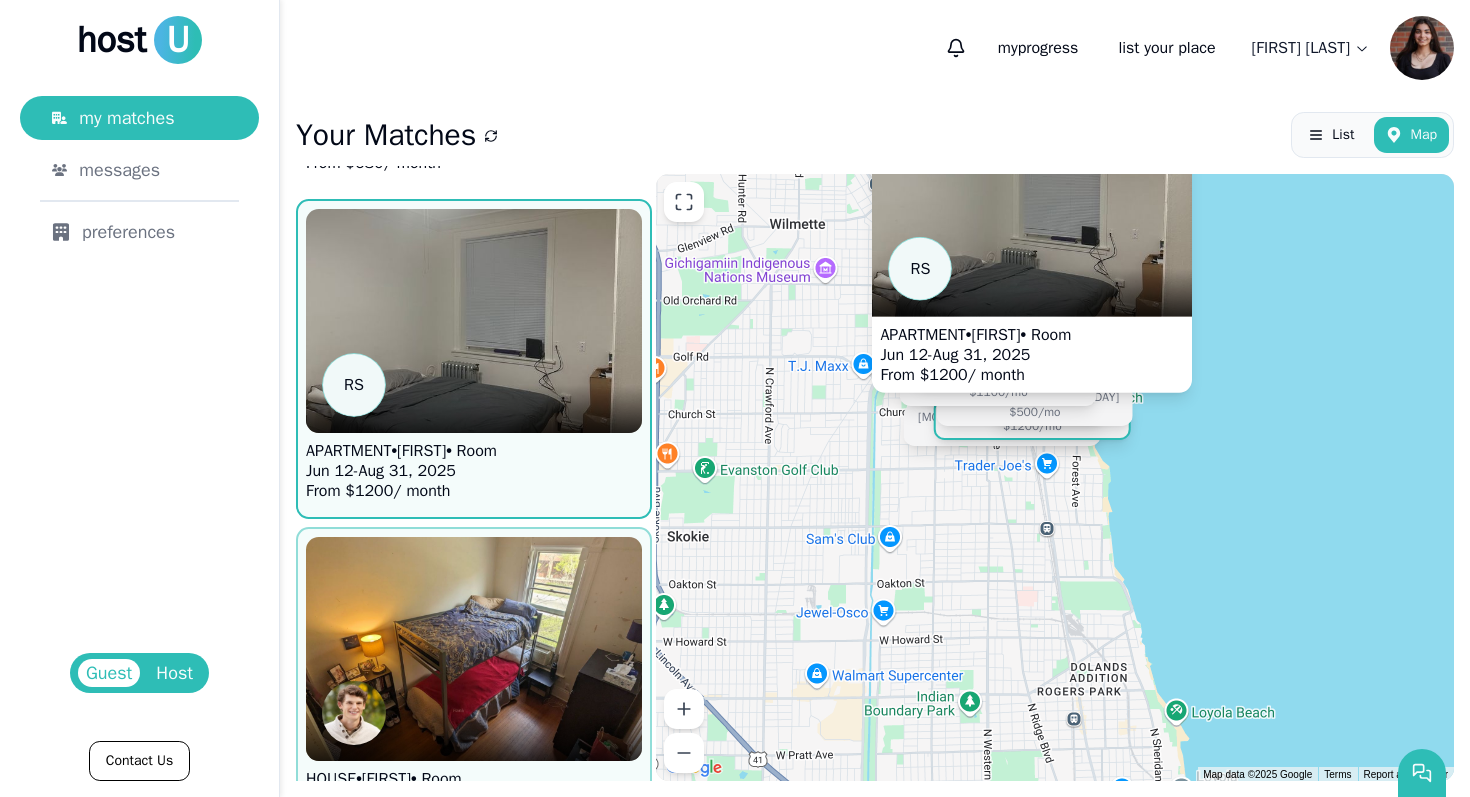 click at bounding box center [474, 649] 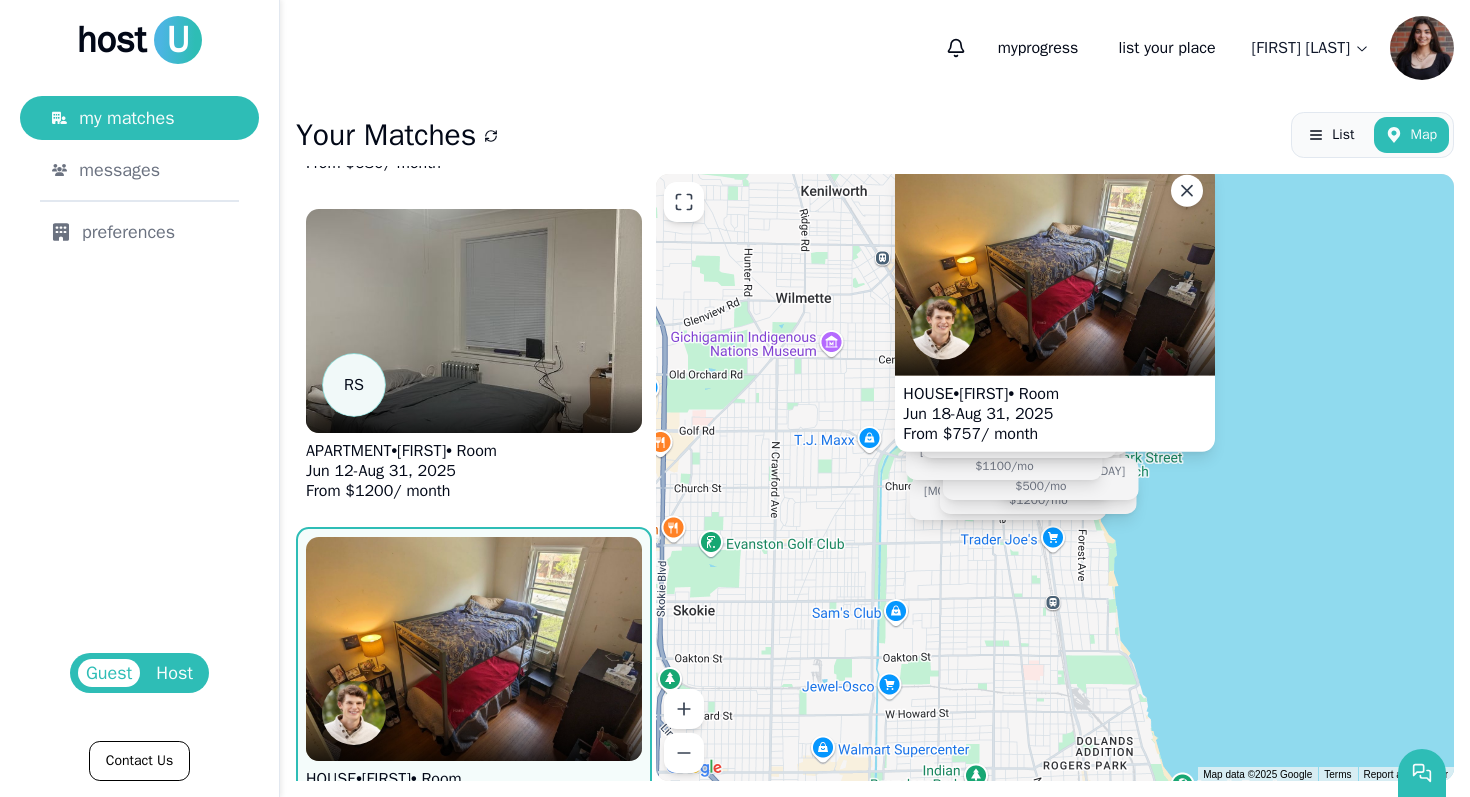 click at bounding box center [474, 649] 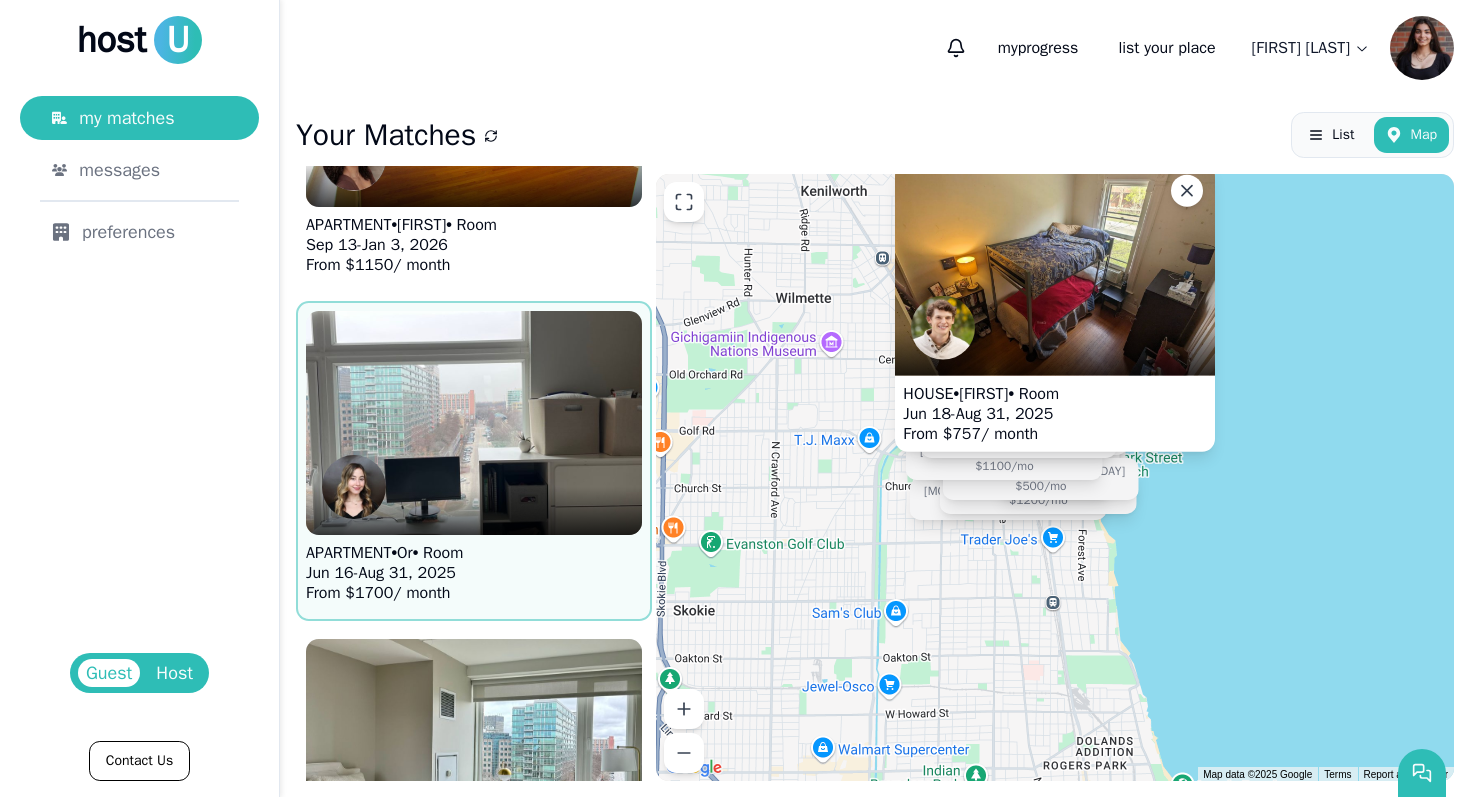 scroll, scrollTop: 1244, scrollLeft: 0, axis: vertical 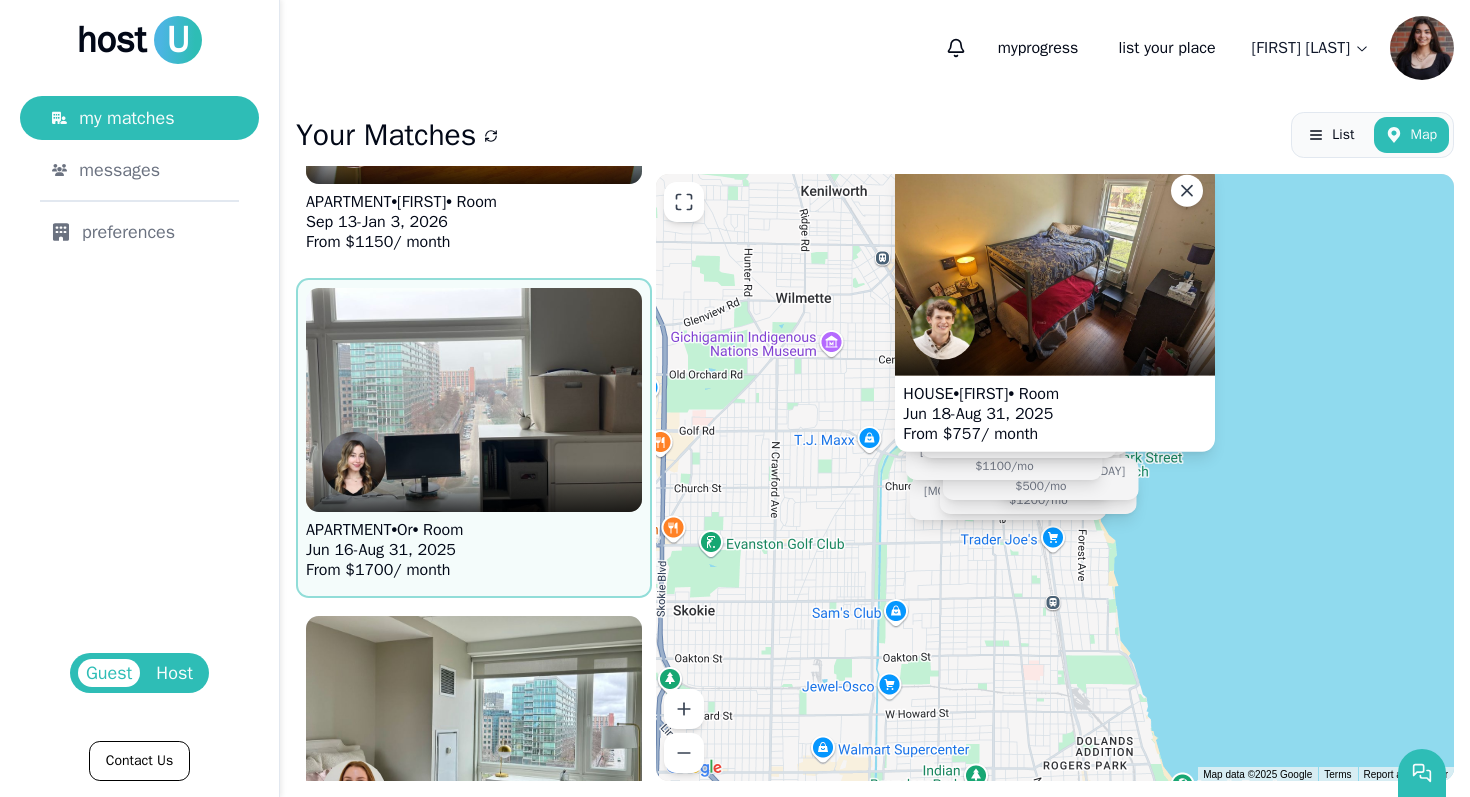 click at bounding box center (474, 488) 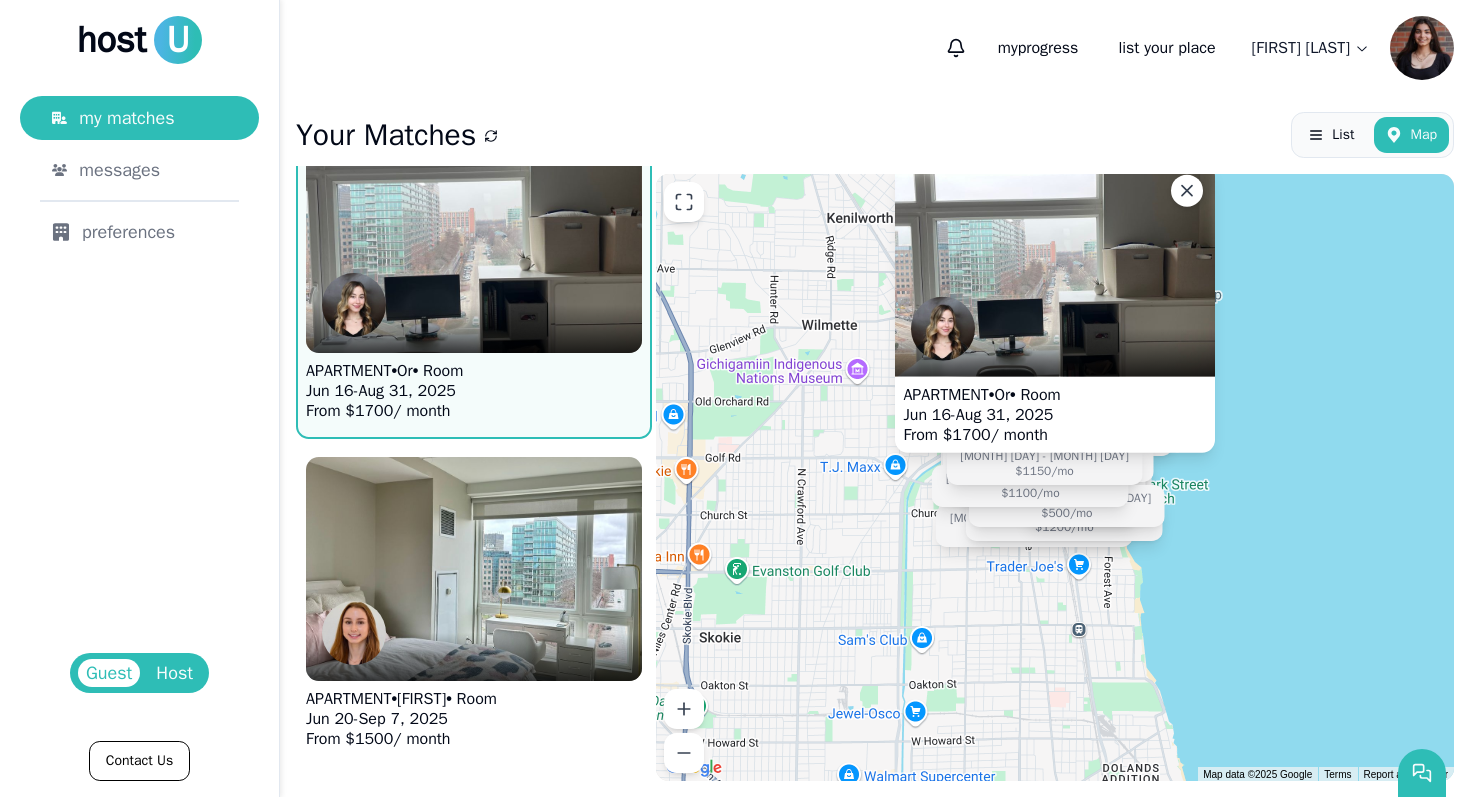 scroll, scrollTop: 1407, scrollLeft: 0, axis: vertical 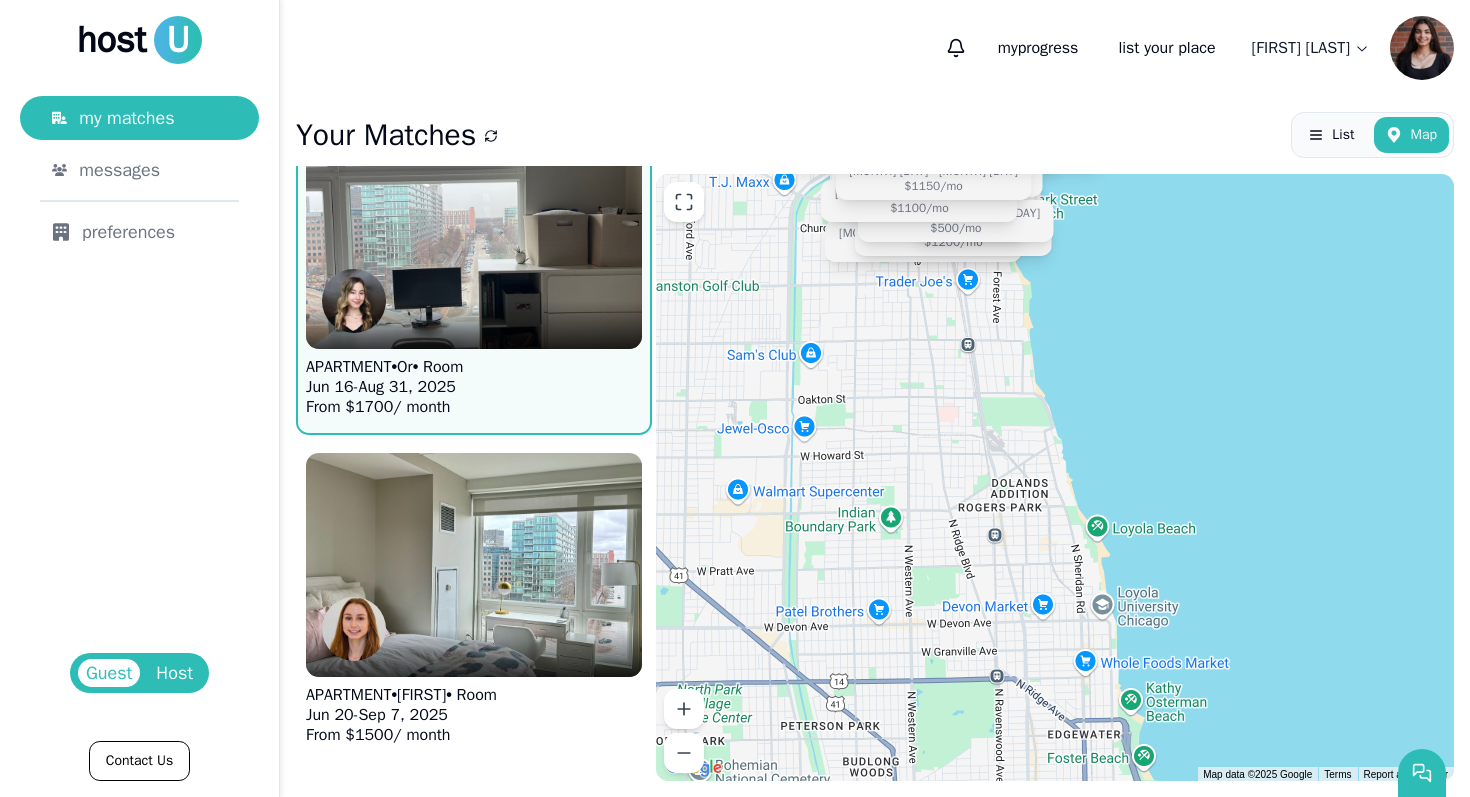 drag, startPoint x: 1012, startPoint y: 687, endPoint x: 899, endPoint y: 392, distance: 315.9019 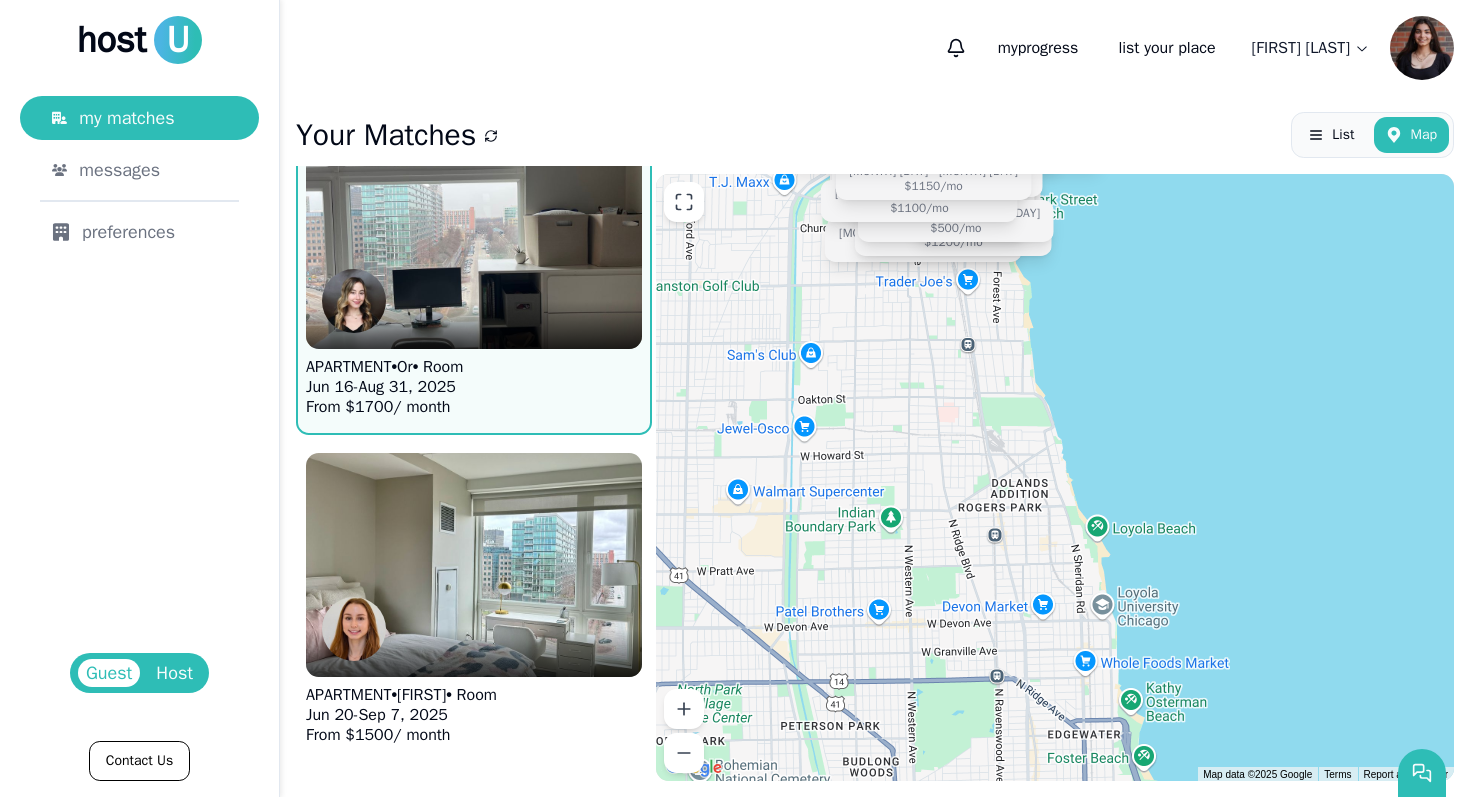 click on "APARTMENT  •  [FIRST]  • Room [MONTH] [DAY]  -  [MONTH] [DAY], [YEAR] From $  [PRICE]  / month" at bounding box center [1055, 477] 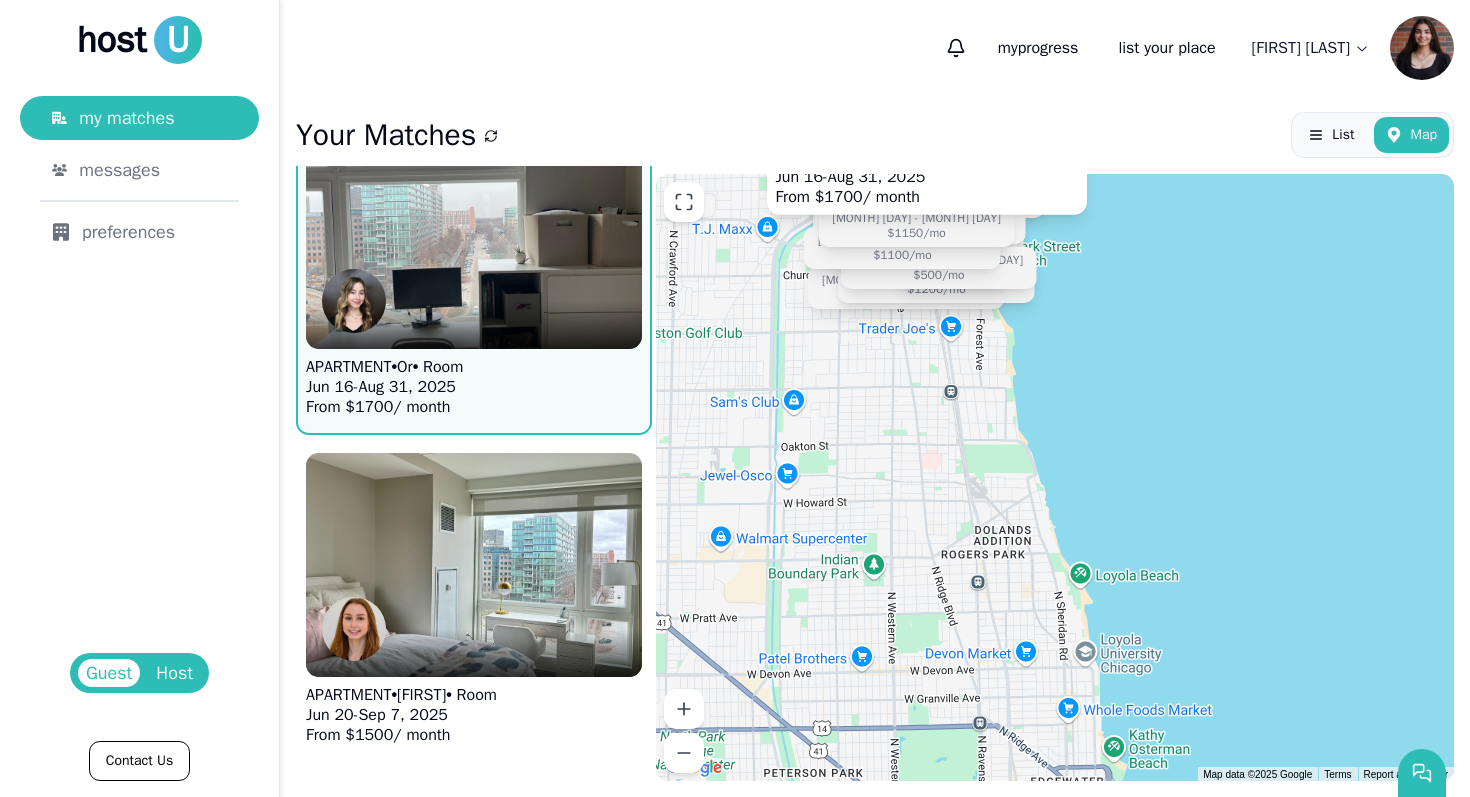 drag, startPoint x: 931, startPoint y: 509, endPoint x: 882, endPoint y: 456, distance: 72.18033 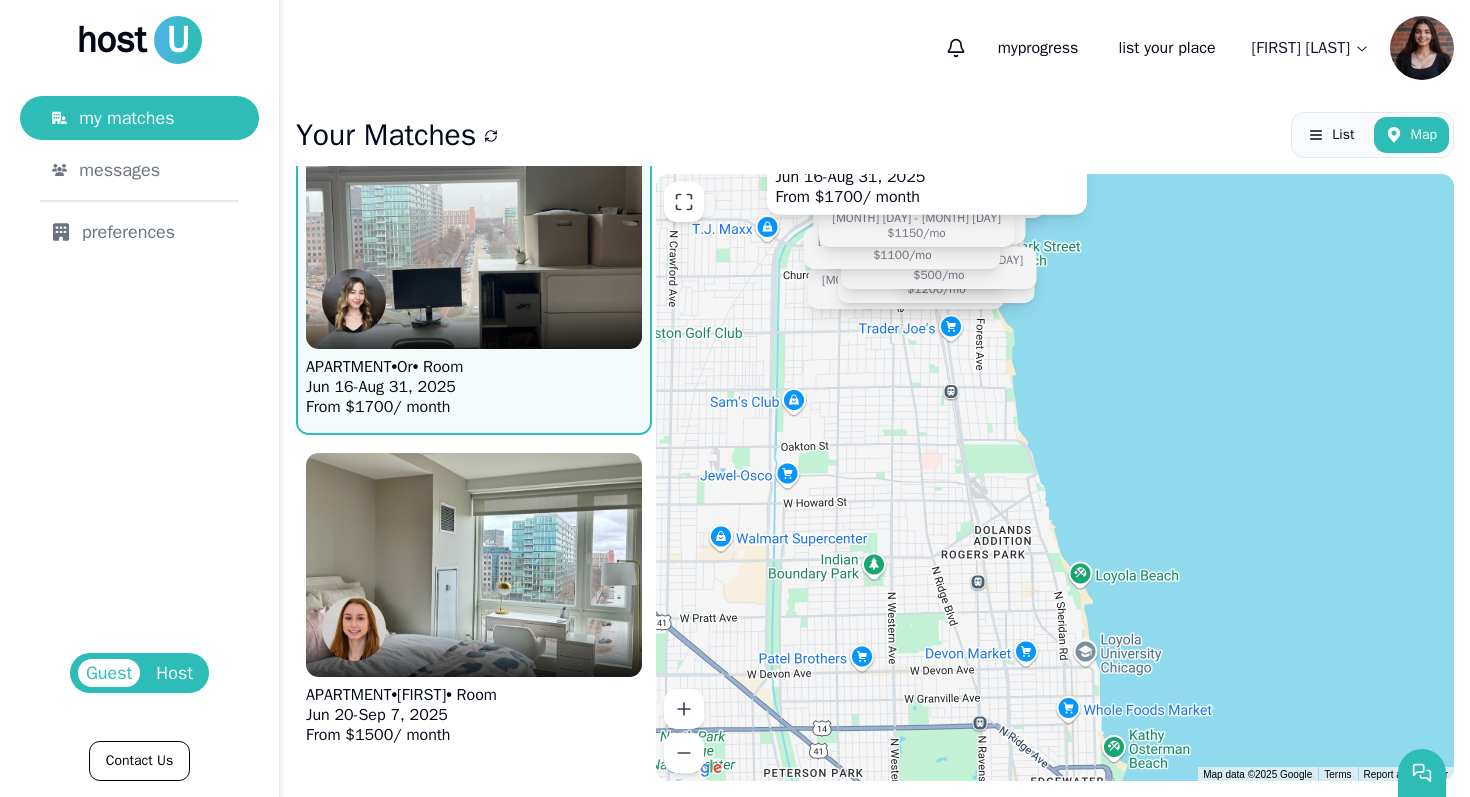 click on "APARTMENT  •  [FIRST]  • Room [MONTH] [DAY]  -  [MONTH] [DAY], [YEAR] From $  [PRICE]  / month" at bounding box center [1055, 477] 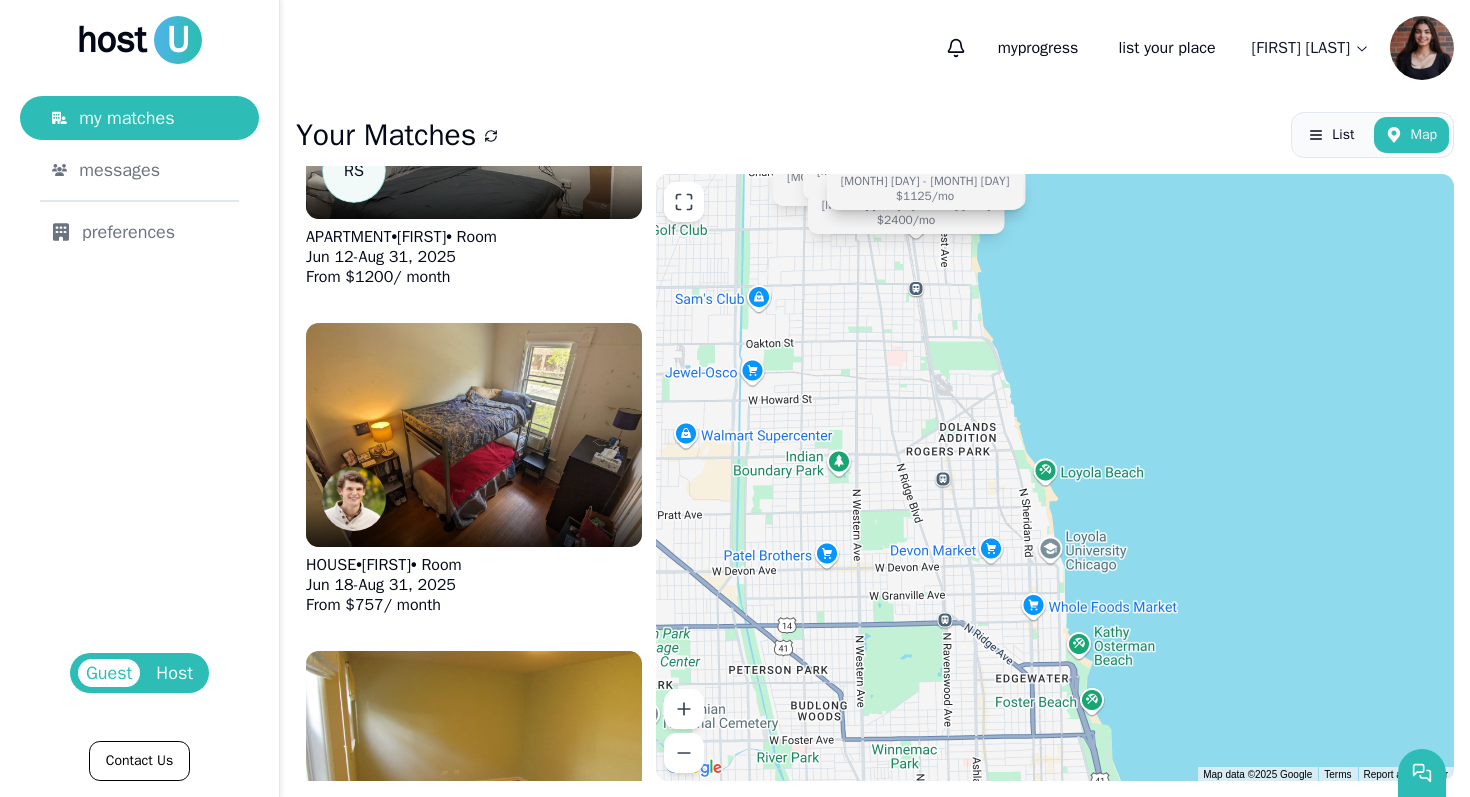 scroll, scrollTop: 0, scrollLeft: 0, axis: both 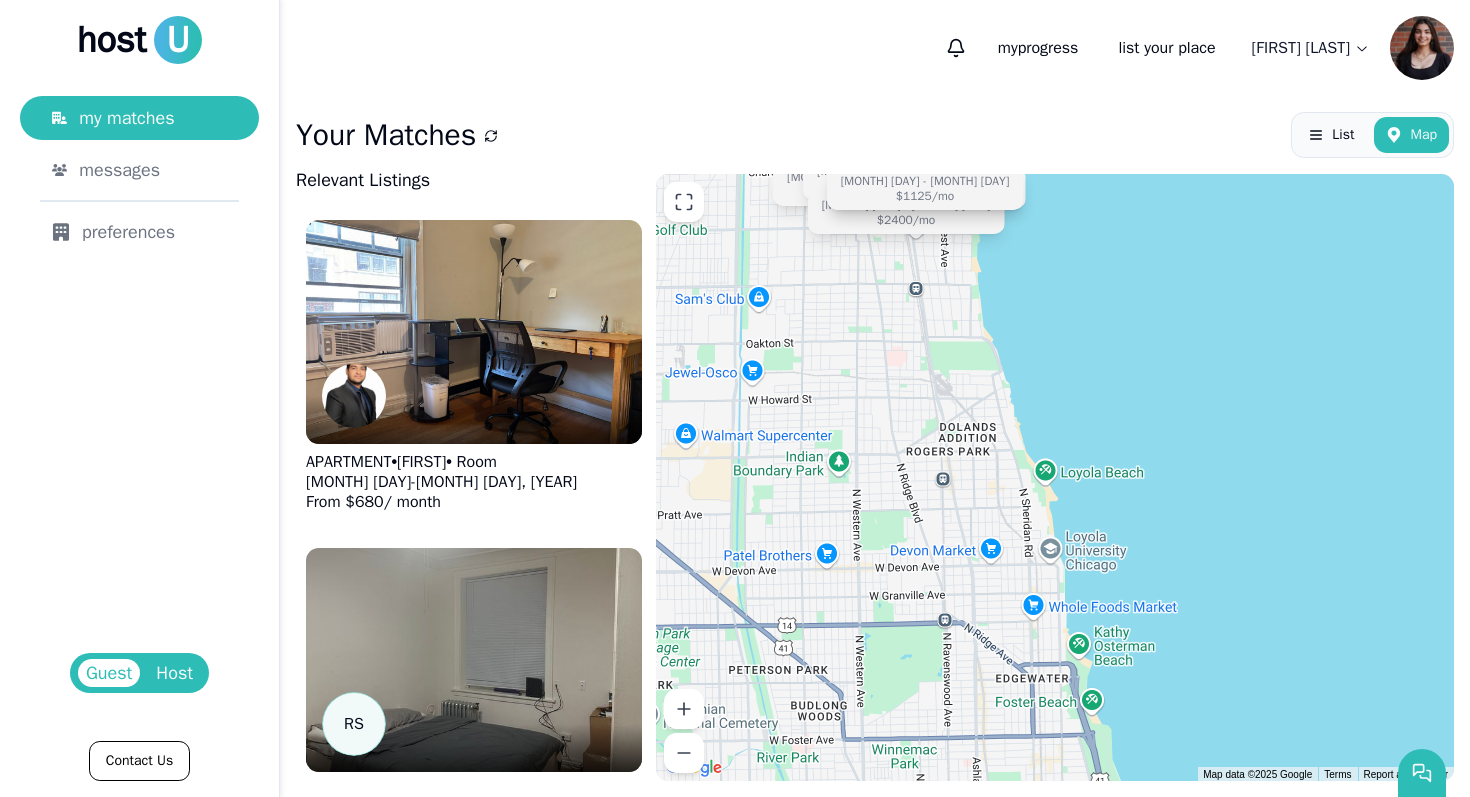 click on "my matches messages preferences" at bounding box center [139, 175] 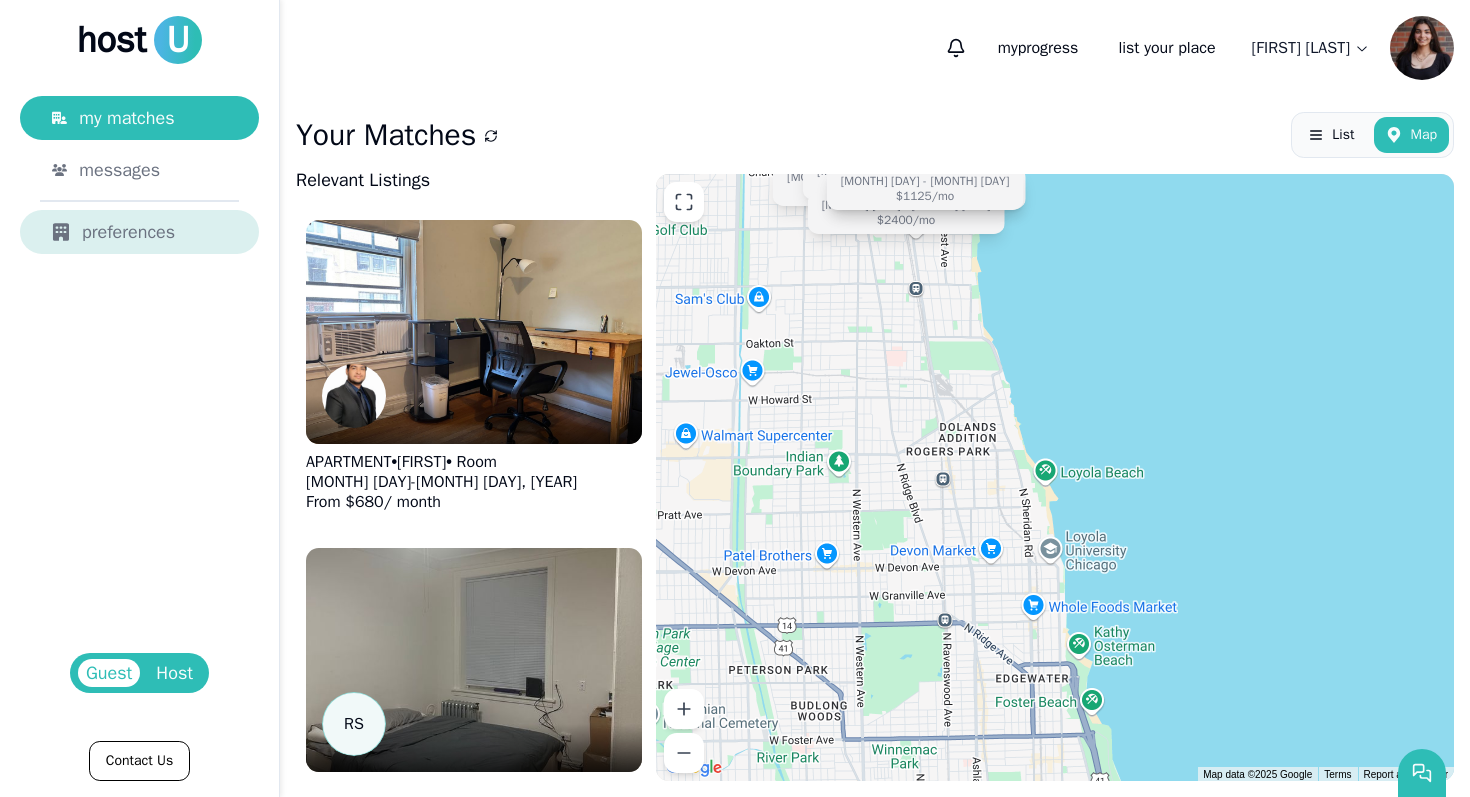 click on "preferences" at bounding box center (139, 232) 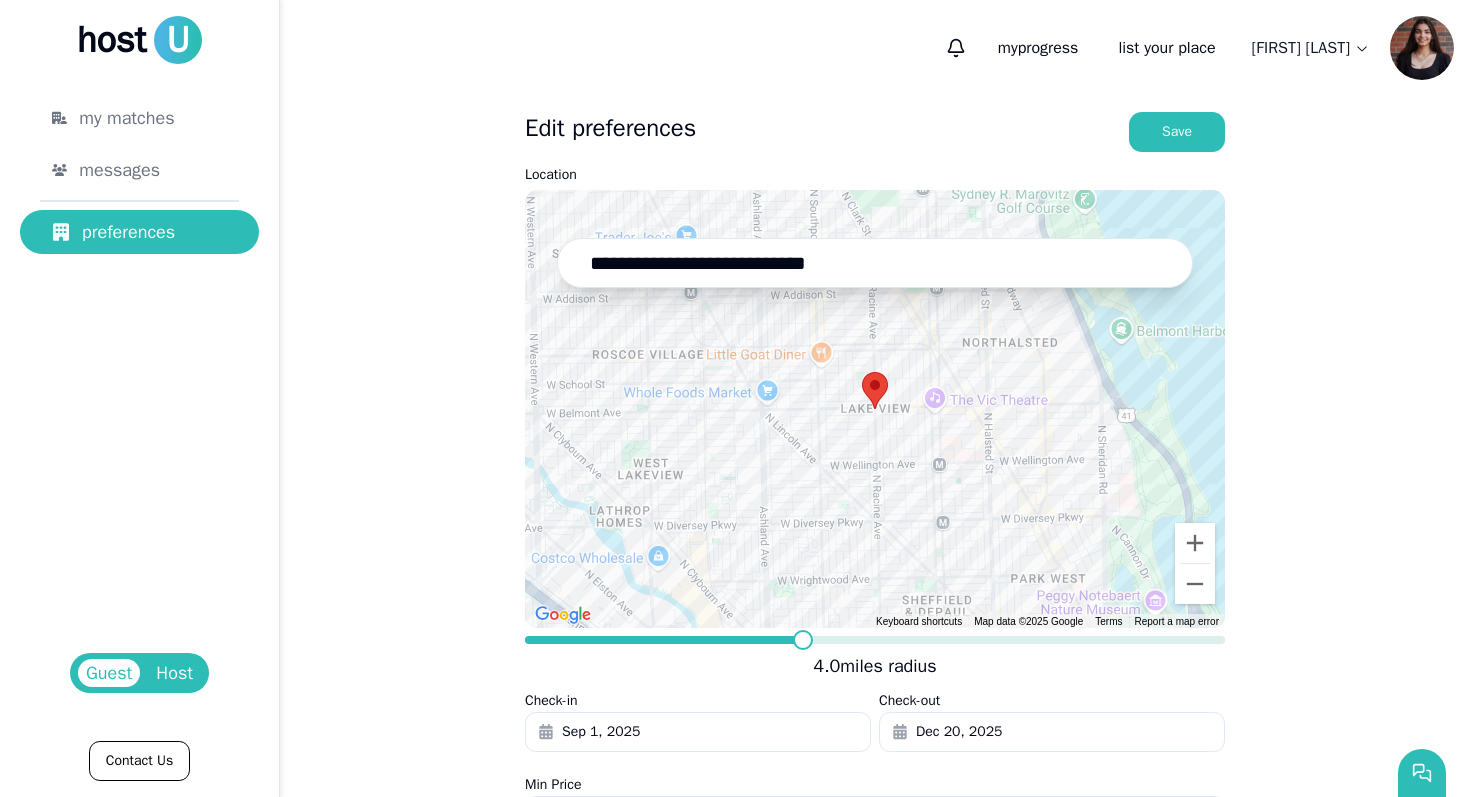 click on "**********" at bounding box center [875, 615] 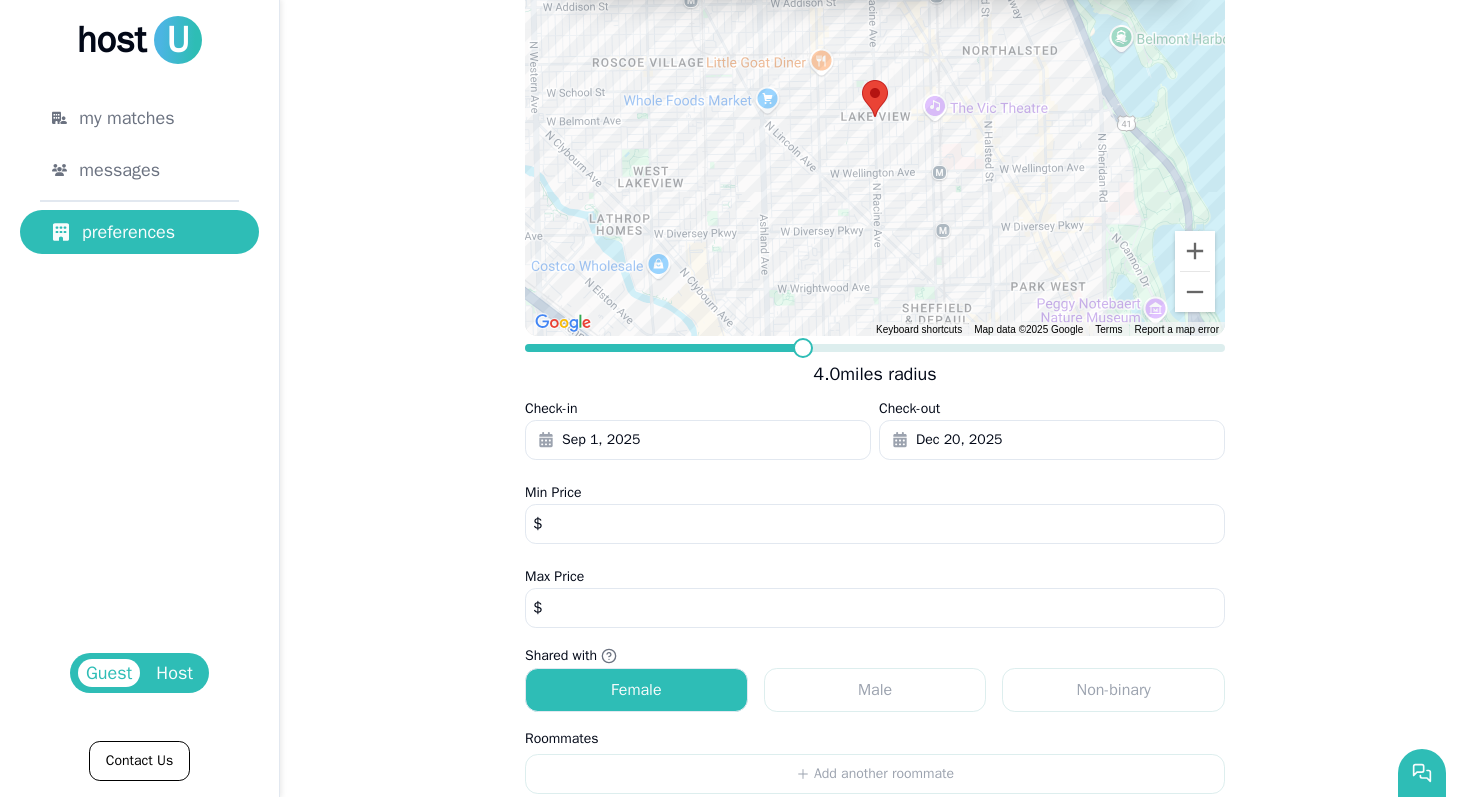 scroll, scrollTop: 337, scrollLeft: 0, axis: vertical 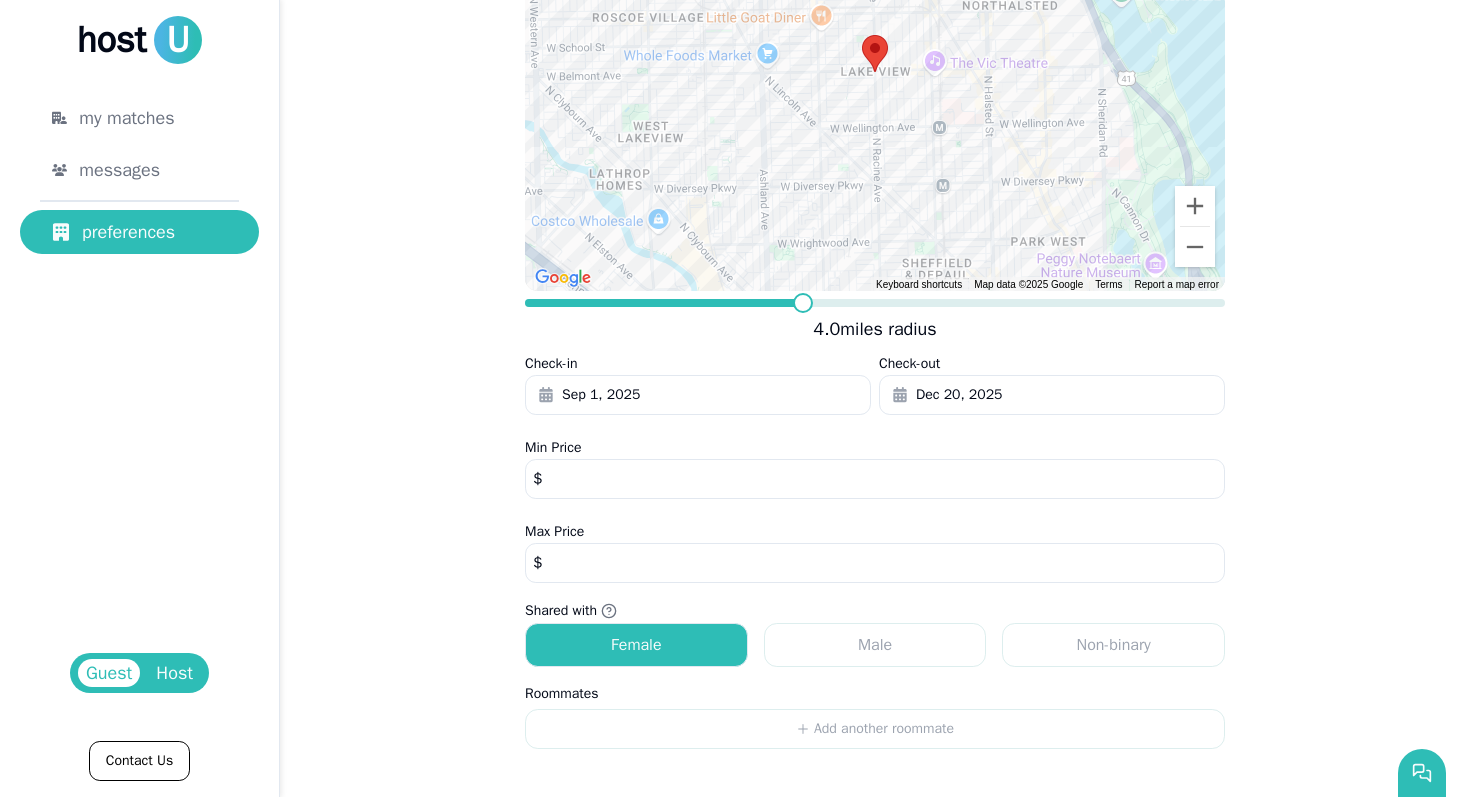 click on "my matches messages preferences" at bounding box center [139, 175] 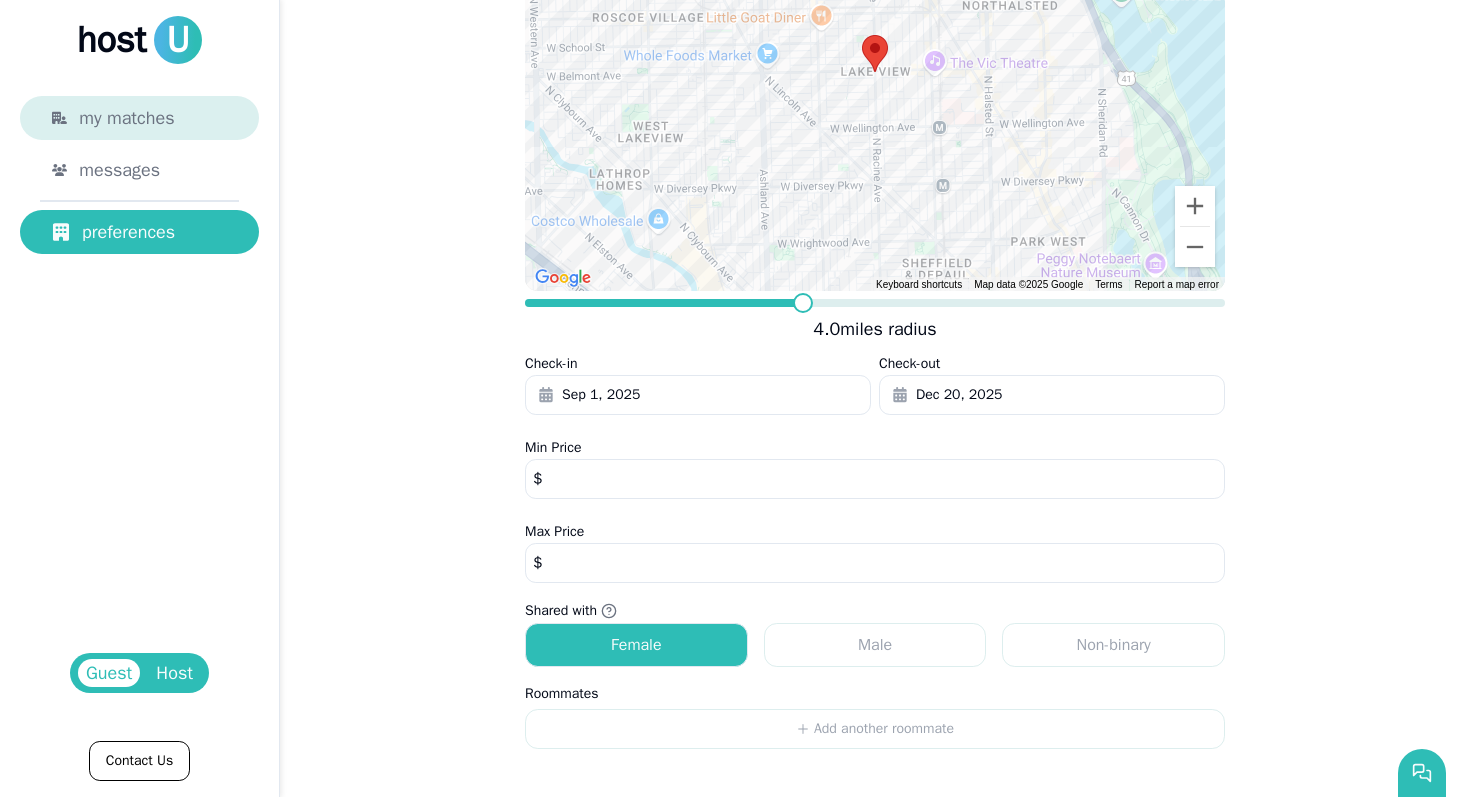 click on "my matches" at bounding box center (126, 118) 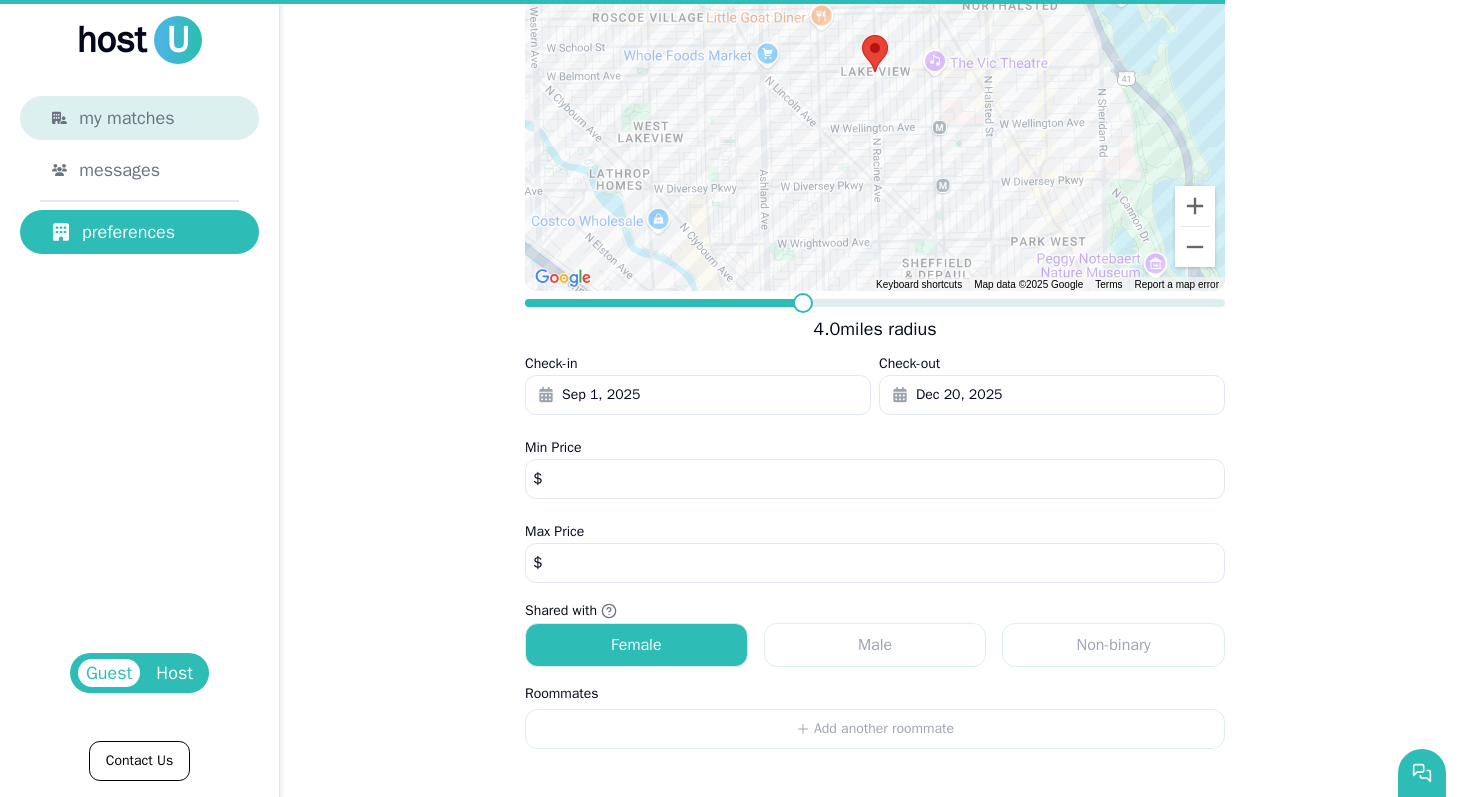 scroll, scrollTop: 0, scrollLeft: 0, axis: both 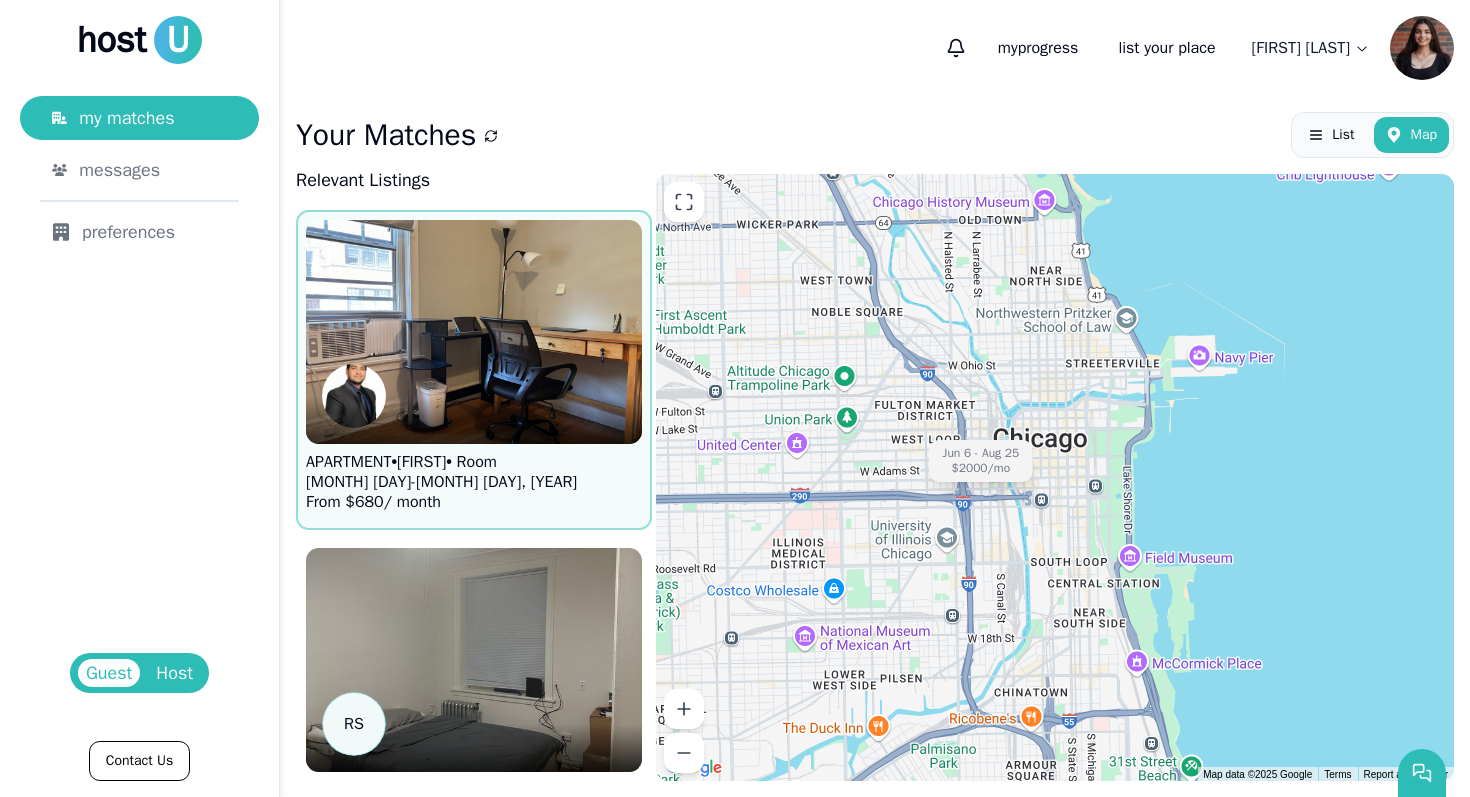 click at bounding box center [474, 332] 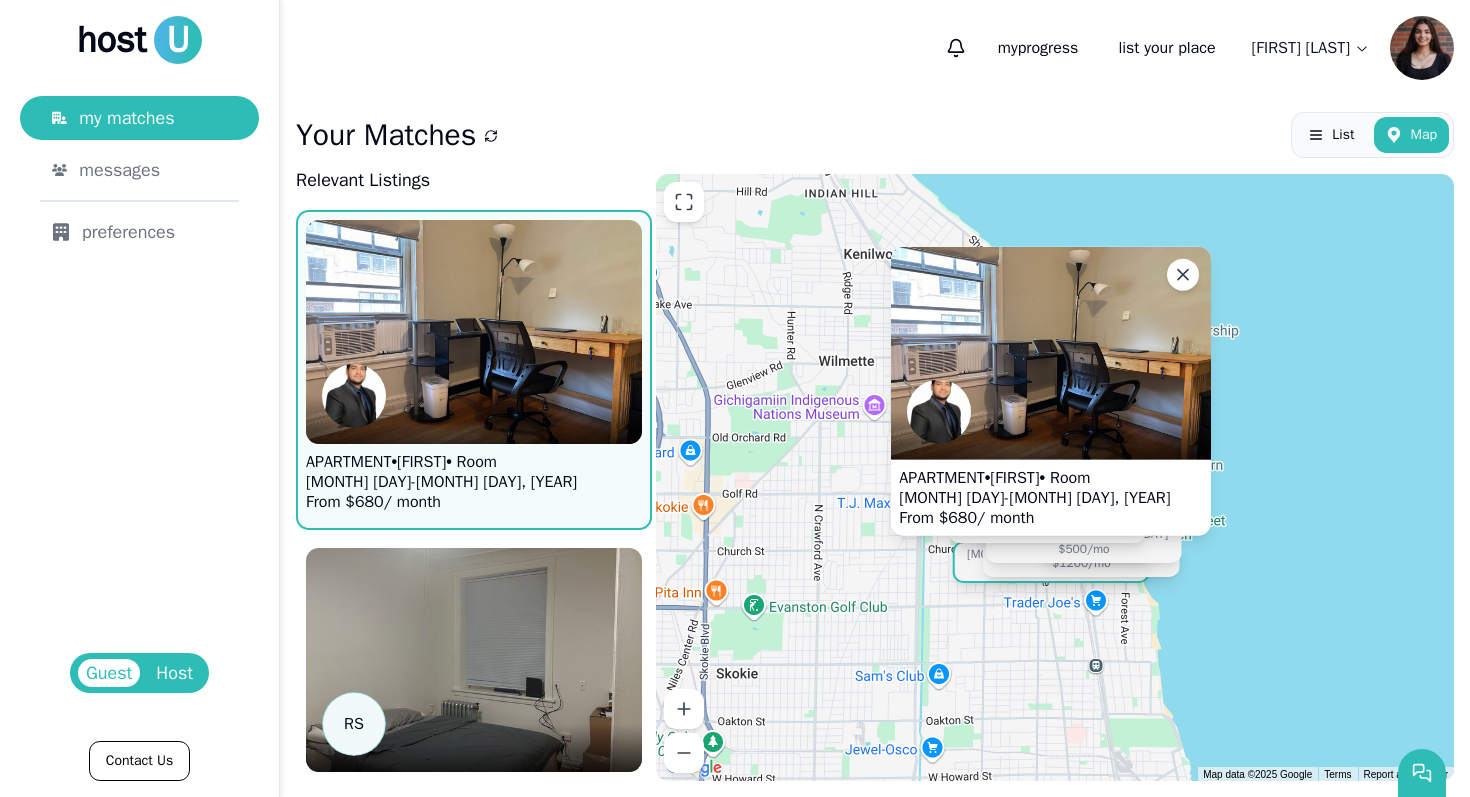 drag, startPoint x: 1000, startPoint y: 516, endPoint x: 994, endPoint y: 607, distance: 91.197586 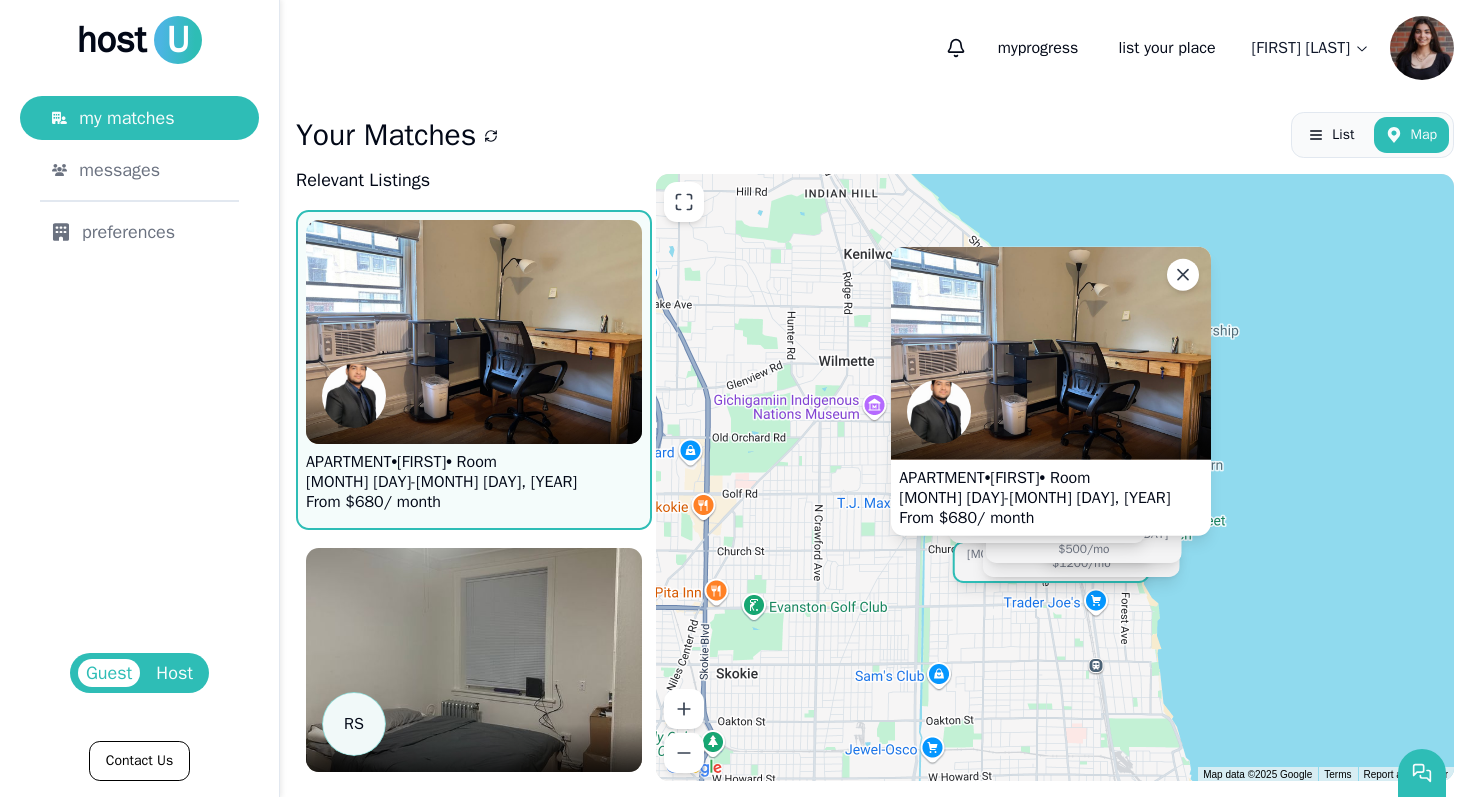 click on "APARTMENT  •  [FIRST]  • Room [MONTH] [DAY]  -  [MONTH] [DAY], [YEAR] From $  [PRICE]  / month" at bounding box center [1055, 477] 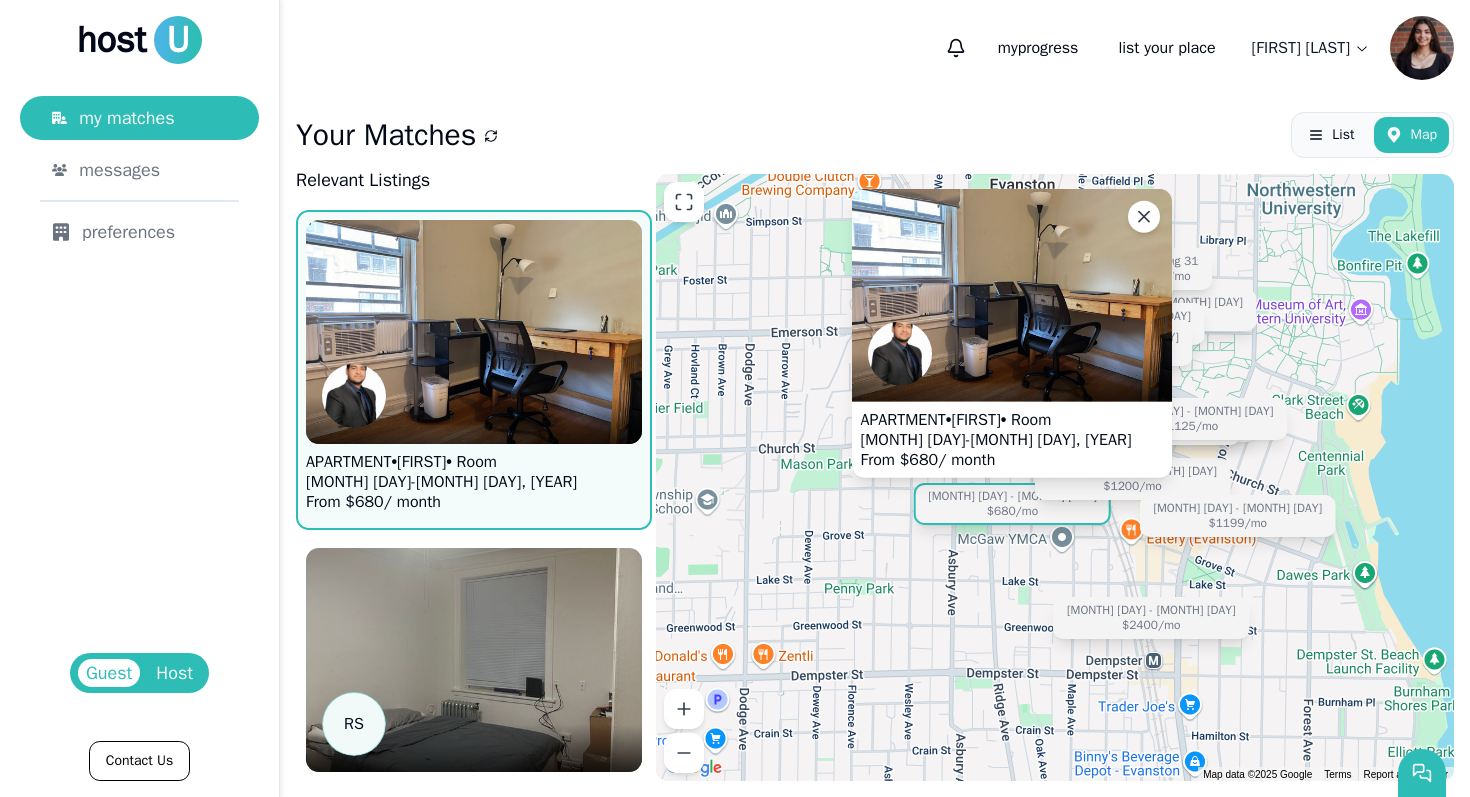 drag, startPoint x: 1280, startPoint y: 551, endPoint x: 1078, endPoint y: 639, distance: 220.3361 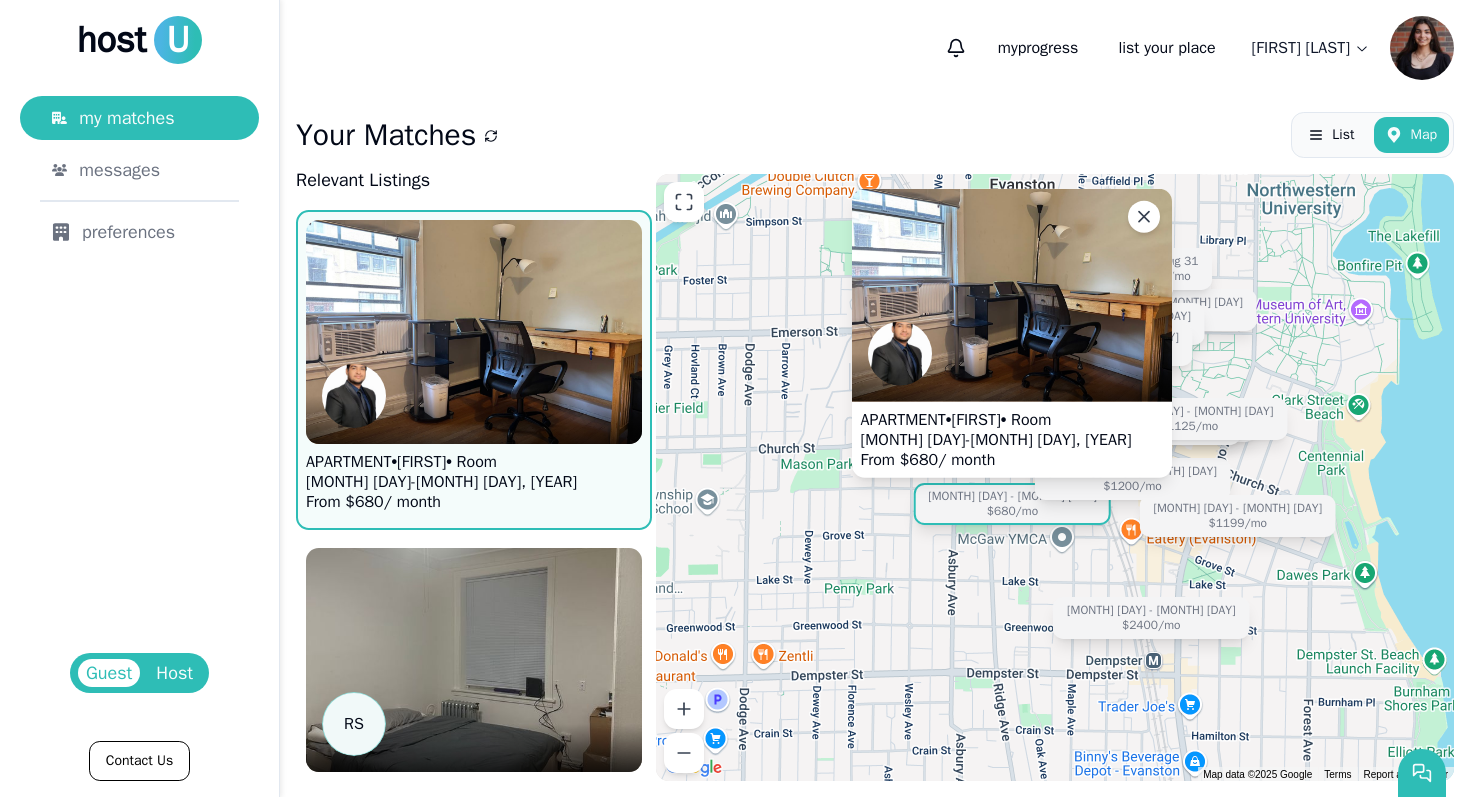 click on "APARTMENT  •  [FIRST]  • Room [MONTH] [DAY]  -  [MONTH] [DAY], [YEAR] From $  [PRICE]  / month" at bounding box center [1055, 477] 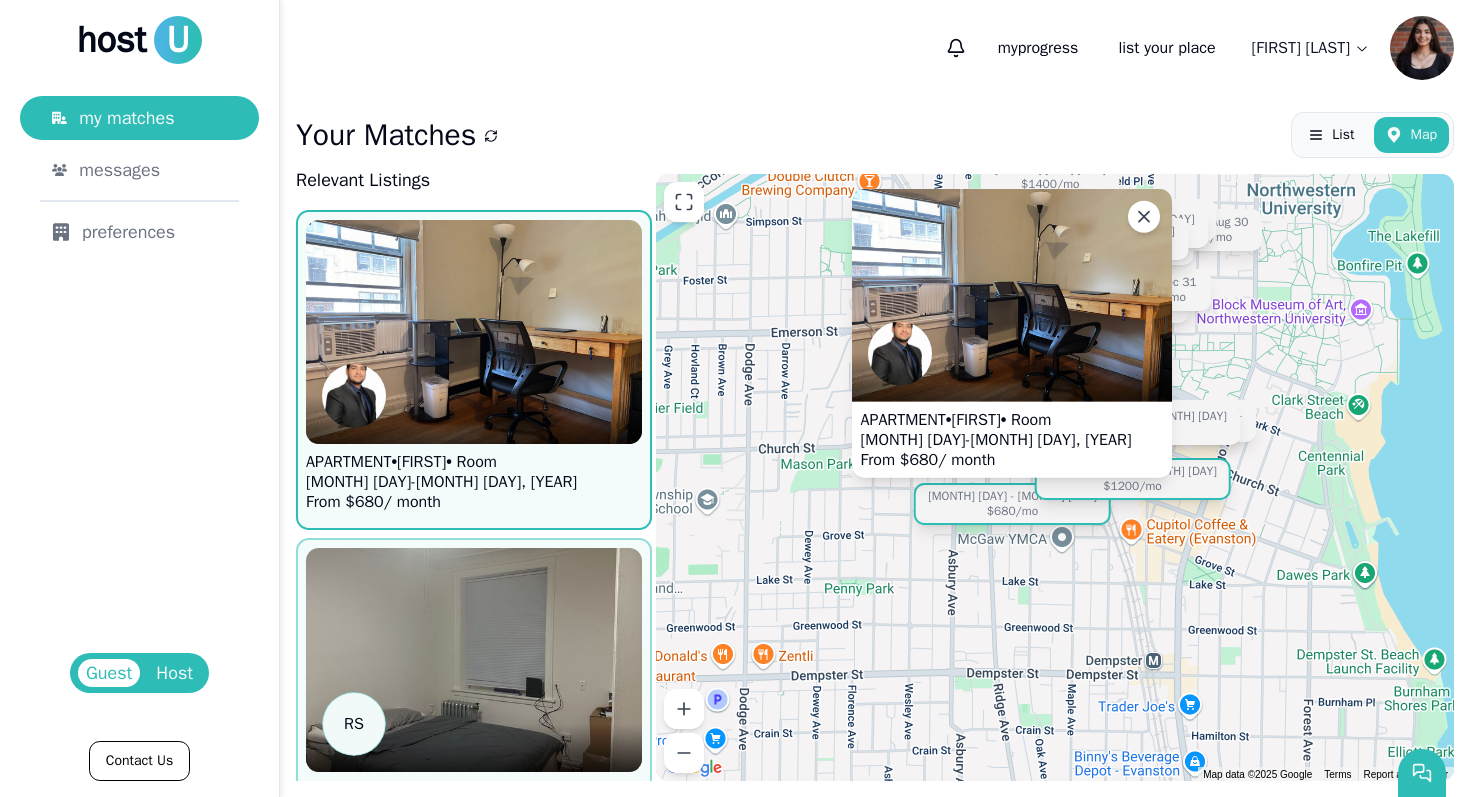 click on "[MONTH] [DAY] - [MONTH] [DAY] $[PRICE] /mo" at bounding box center (1132, 479) 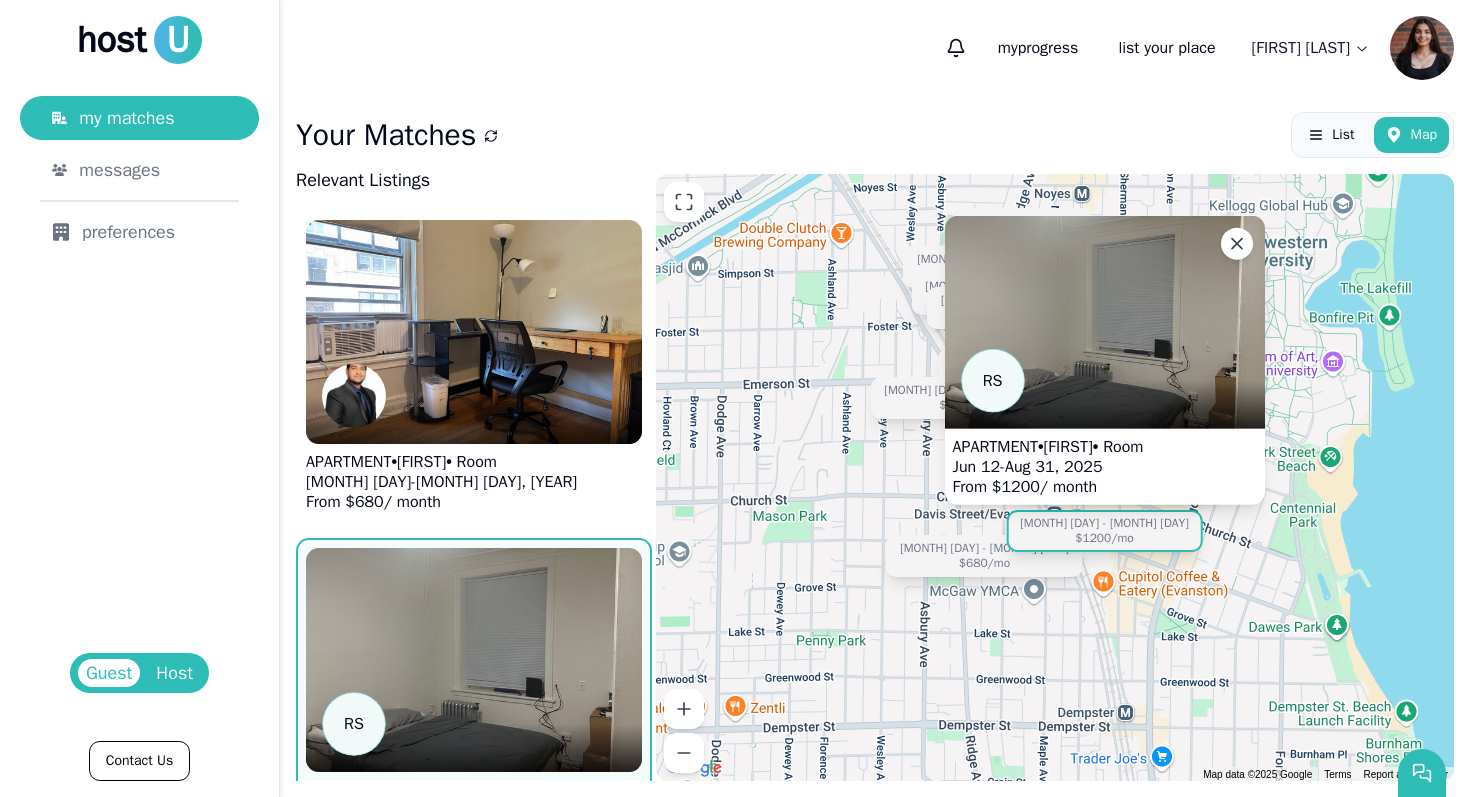 drag, startPoint x: 1252, startPoint y: 496, endPoint x: 1192, endPoint y: 590, distance: 111.516815 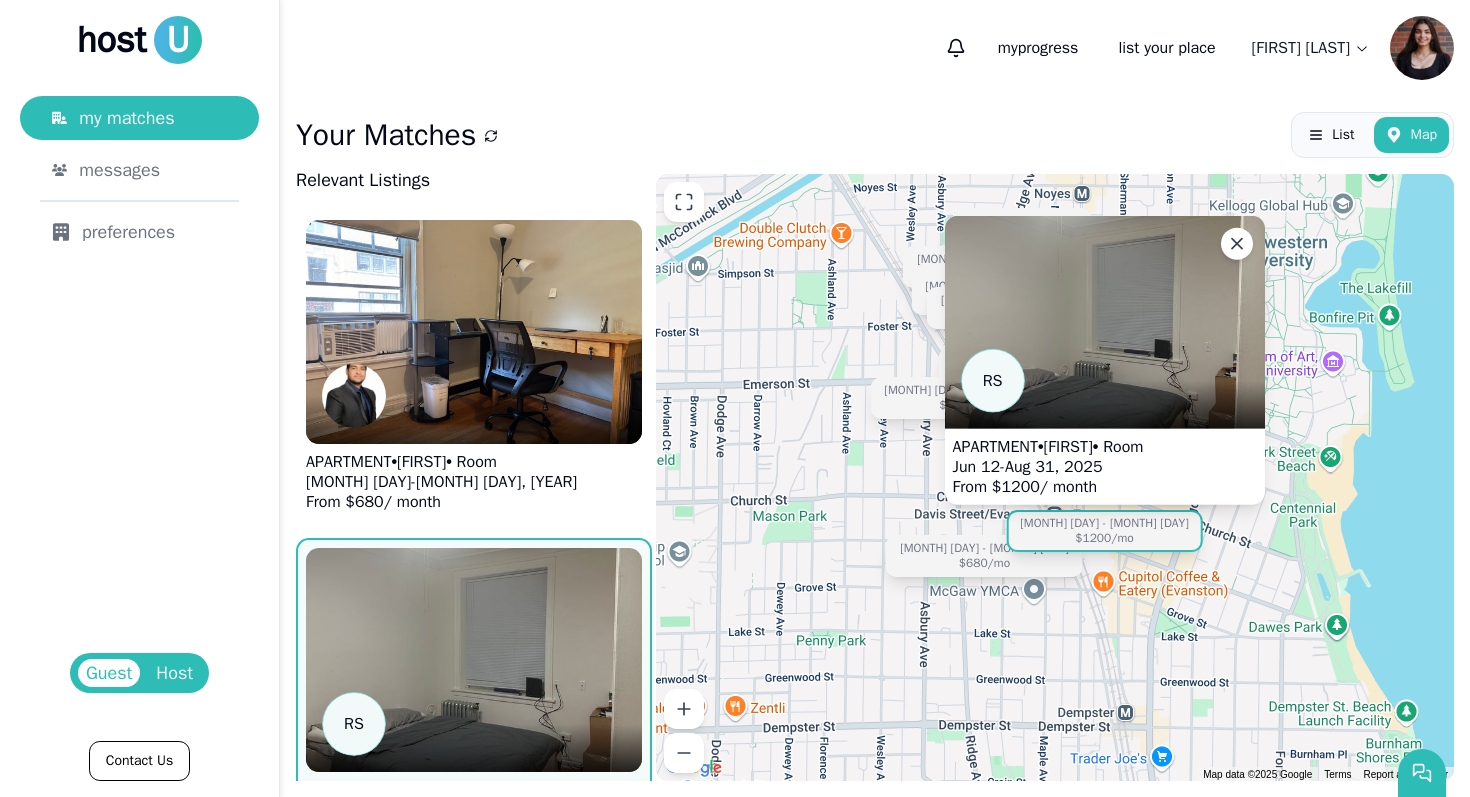 click on "APARTMENT  •  [FIRST]  • Room [MONTH] [DAY]  -  [MONTH] [DAY], [YEAR] From $  [PRICE]  / month R S APARTMENT  •  [FIRST]  • Room [MONTH] [DAY]  -  [MONTH] [DAY], [YEAR] From $  [PRICE]  / month" at bounding box center [1055, 477] 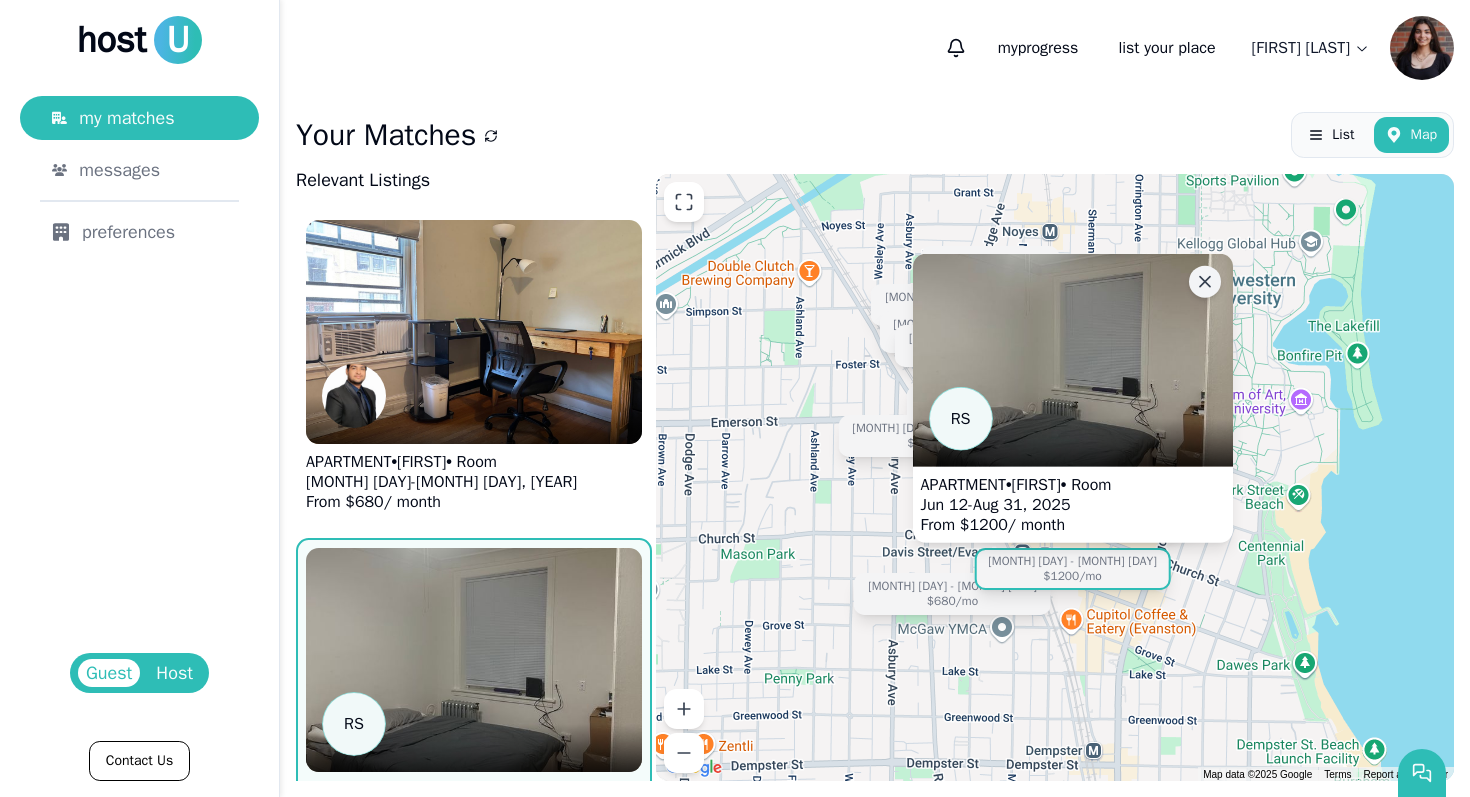 click 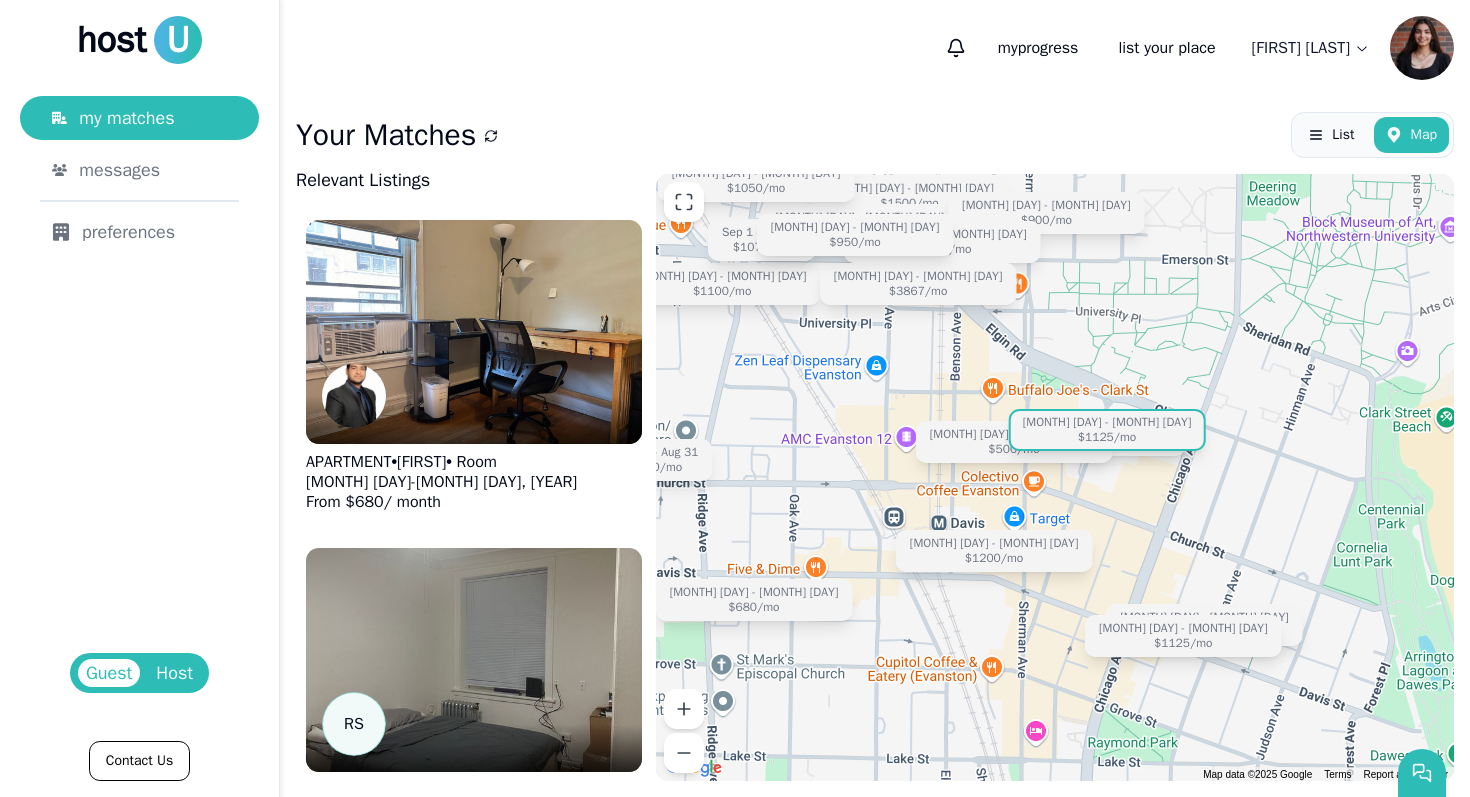 click on "$[PRICE] /mo" at bounding box center (1107, 437) 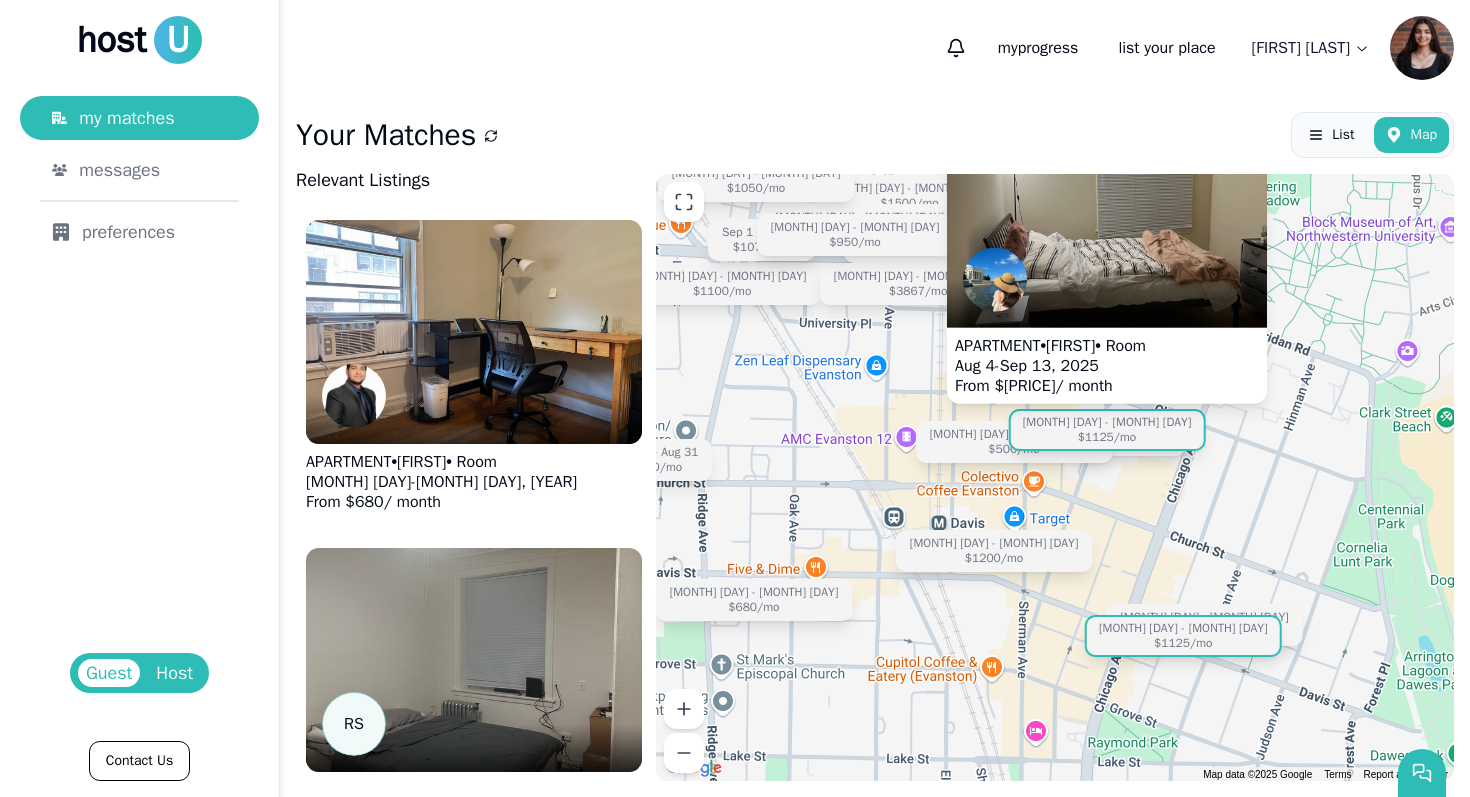 click on "$[PRICE] /mo" at bounding box center [1183, 642] 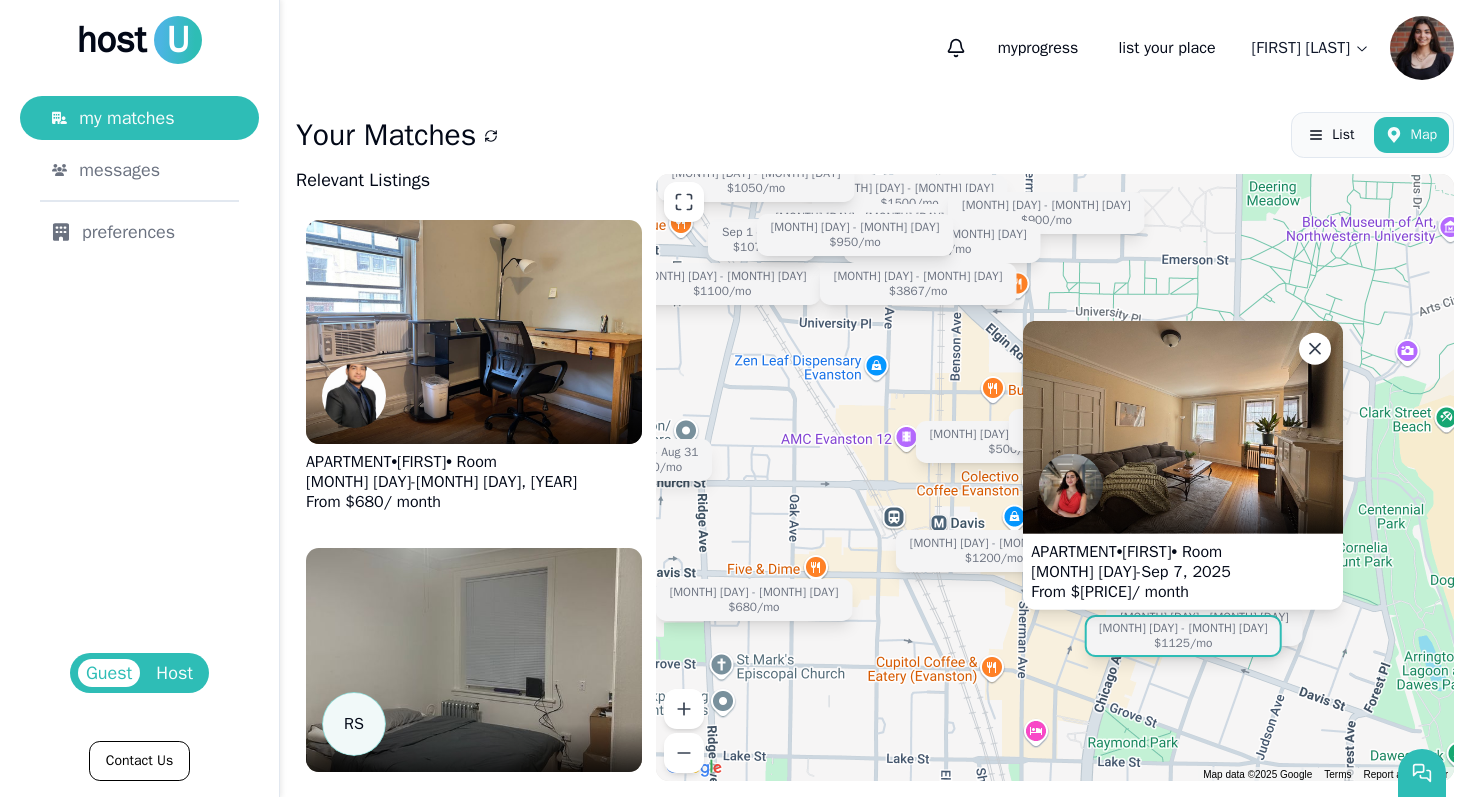 click on "APARTMENT  •  [FIRST]  • Room [MONTH] [DAY]  -  [MONTH] [DAY], [YEAR] From $  [PRICE]  / month" at bounding box center [1055, 477] 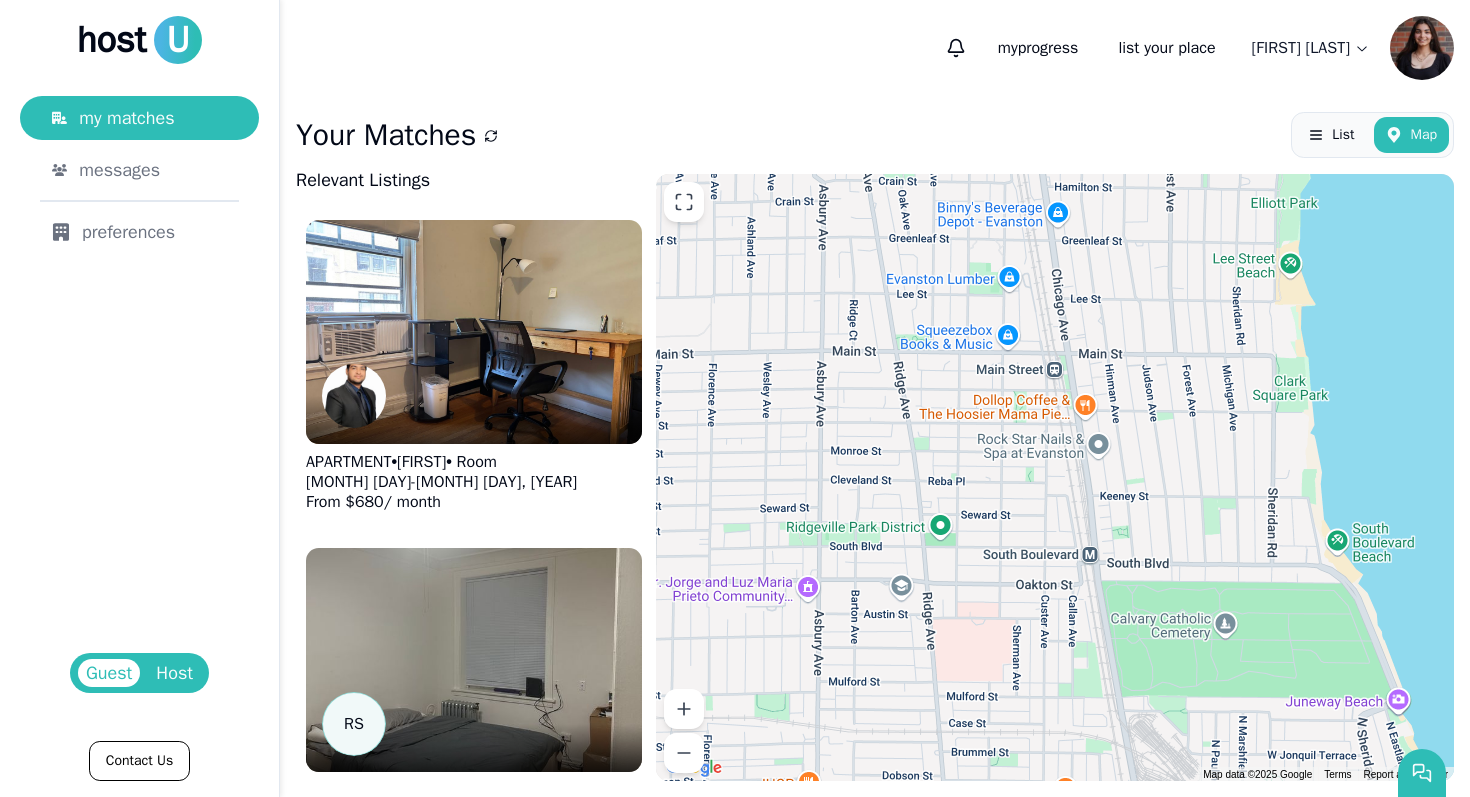 drag, startPoint x: 996, startPoint y: 643, endPoint x: 996, endPoint y: -32, distance: 675 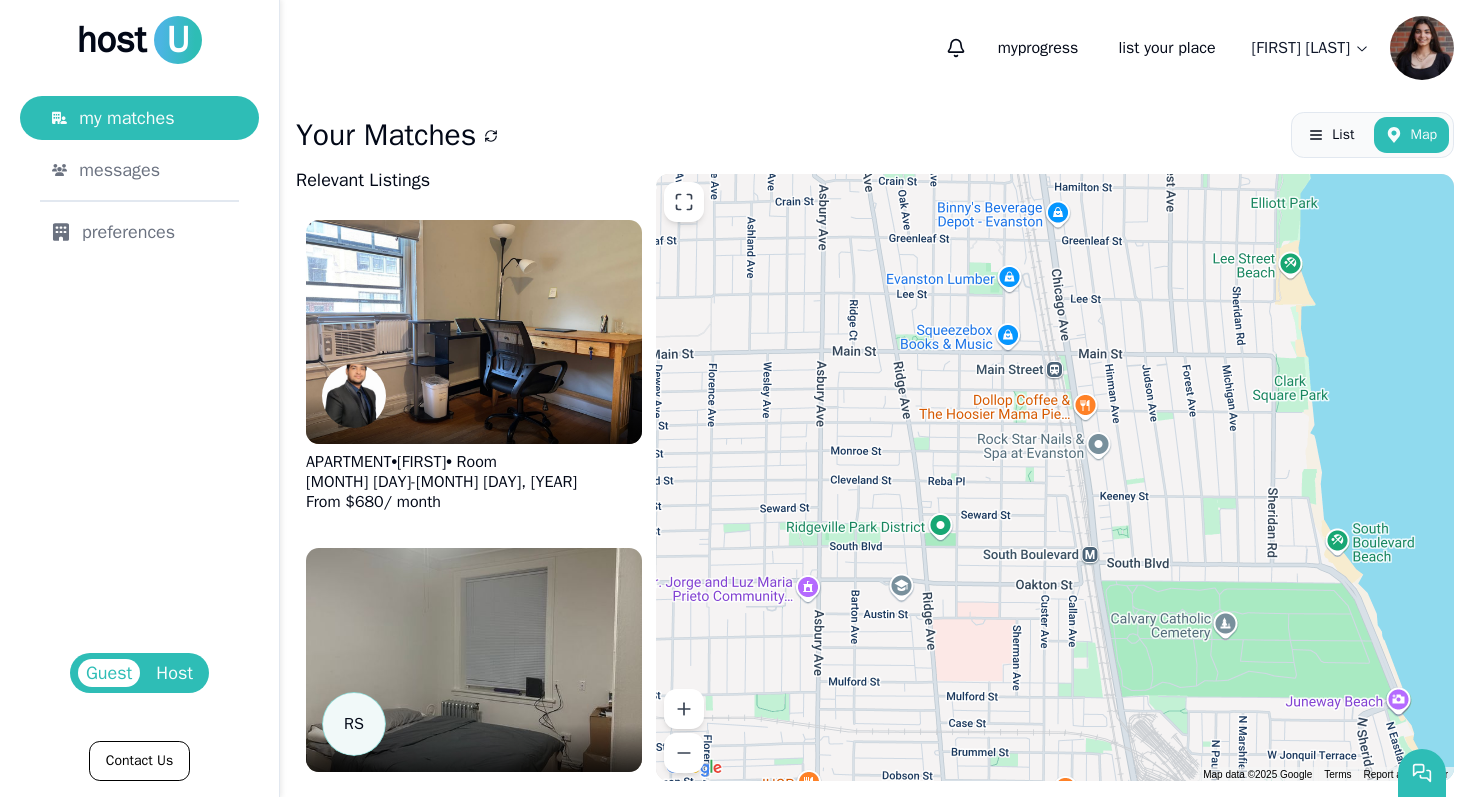 click on "host U my matches messages preferences Guest Host Contact Us my  progress list your place [FIRST]   [LAST] Your Matches List Map Relevant Listings APARTMENT  •  [FIRST]  • Room [MONTH] [DAY]  -  [MONTH] [DAY], [YEAR] From $  [PRICE]  / month R S APARTMENT  •  [FIRST]  • Room [MONTH] [DAY]  -  [MONTH] [DAY], [YEAR] From $  [PRICE]  / month HOUSE  •  [FIRST]  • Room [MONTH] [DAY]  -  [MONTH] [DAY], [YEAR] From $  [PRICE]  / month APARTMENT  •  [FIRST]  • Room [MONTH] [DAY]  -  [MONTH] [DAY], [YEAR] From $  [PRICE]  / month APARTMENT  •  [FIRST]  • Room [MONTH] [DAY]  -  [MONTH] [DAY], [YEAR] From $  [PRICE]  / month APARTMENT  •  [FIRST]  • Room [MONTH] [DAY]  -  [MONTH] [DAY], [YEAR] From $  [PRICE]  / month APARTMENT  •  [FIRST]  • Room [MONTH] [DAY]  -  [MONTH] [DAY], [YEAR] From $  [PRICE]  / month HOUSE  •  [FIRST]  • Room [MONTH] [DAY]  -  [MONTH] [DAY], [YEAR] From $  [PRICE]  / month HOUSE  •  [FIRST]  • Room [MONTH] [DAY]  -  [MONTH] [DAY], [YEAR] From $  [PRICE]  / month APARTMENT  •  [FIRST]  • Room [MONTH] [DAY]  -  [MONTH] [DAY], [YEAR] From $  [PRICE]  / month APARTMENT  •  [FIRST]  • Room [MONTH] [DAY]  -  [MONTH] [DAY], [YEAR] From $  [PRICE]  / month HOUSE  •  [FIRST]  • Room [MONTH] [DAY]  -  [MONTH] [DAY], [YEAR] From $  [PRICE]  / month HOUSE  •  [FIRST]  • Room [MONTH] [DAY]  -" at bounding box center (735, 398) 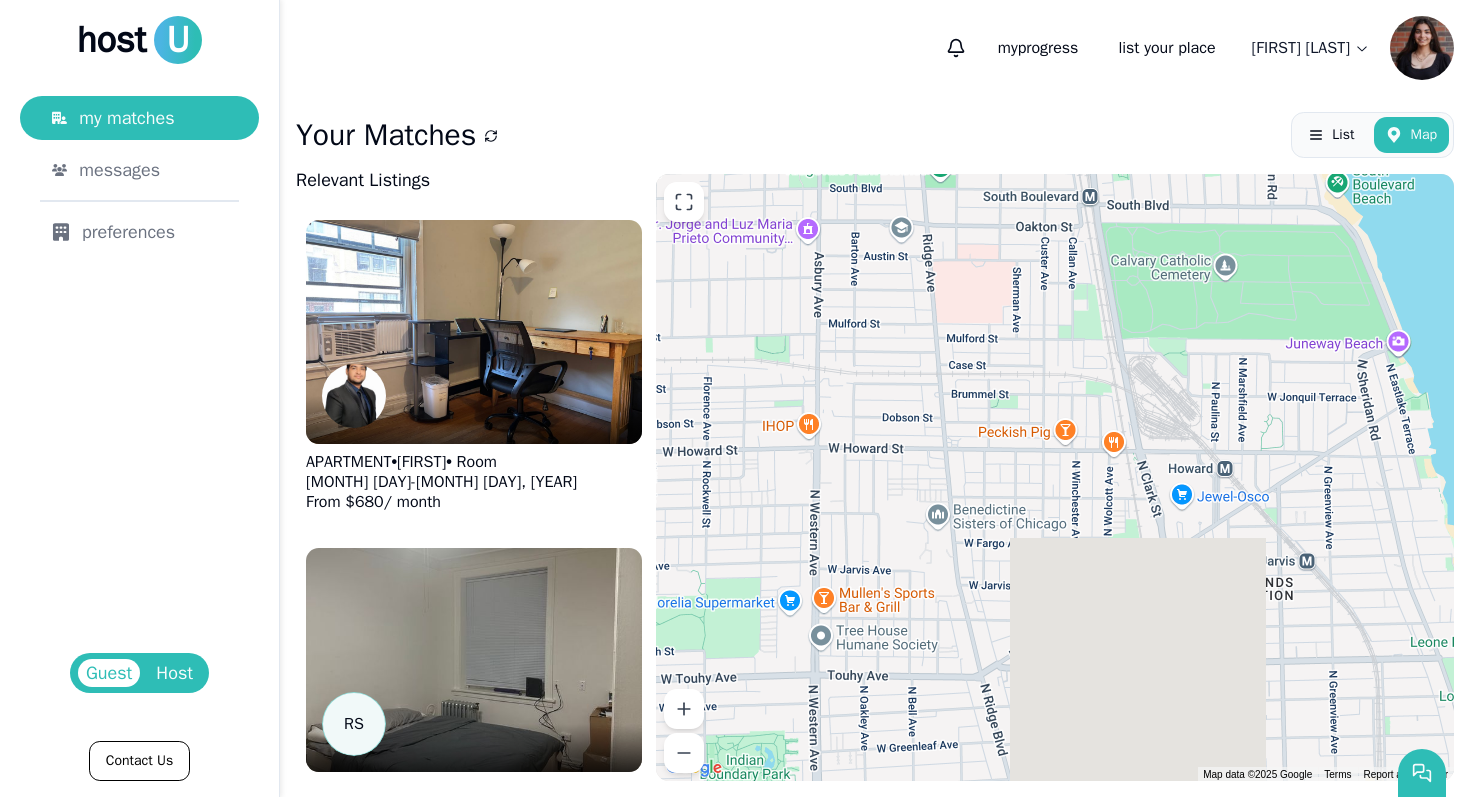 drag, startPoint x: 1063, startPoint y: 558, endPoint x: 1063, endPoint y: 145, distance: 413 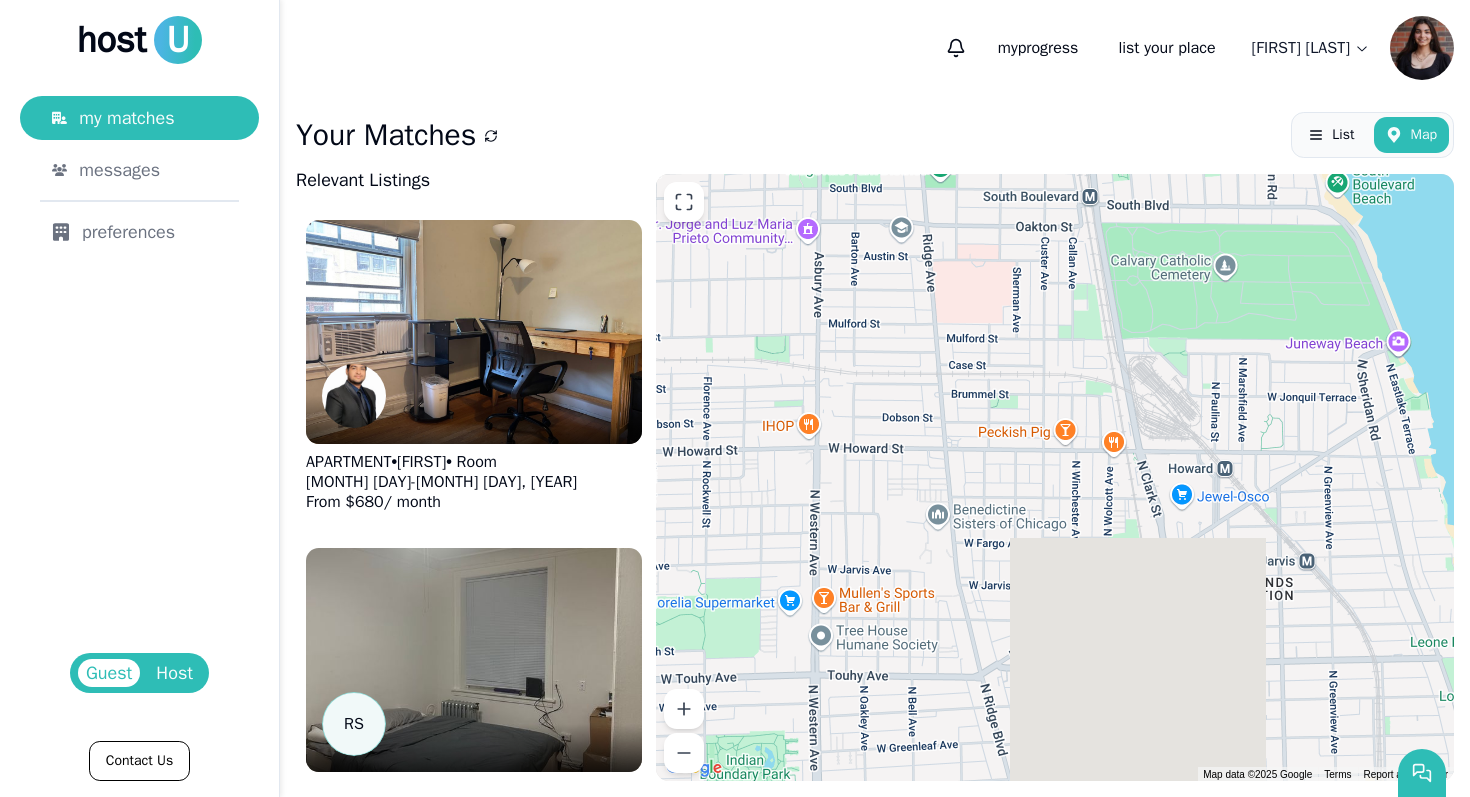 click on "Your Matches List Map Relevant Listings APARTMENT  •  [FIRST]  • Room [MONTH] [DAY]  -  [MONTH] [DAY], [YEAR] From $  [PRICE]  / month R S APARTMENT  •  [FIRST]  • Room [MONTH] [DAY]  -  [MONTH] [DAY], [YEAR] From $  [PRICE]  / month HOUSE  •  [FIRST]  • Room [MONTH] [DAY]  -  [MONTH] [DAY], [YEAR] From $  [PRICE]  / month APARTMENT  •  [FIRST]  • Room [MONTH] [DAY]  -  [MONTH] [DAY], [YEAR] From $  [PRICE]  / month APARTMENT  •  [FIRST]  • Room [MONTH] [DAY]  -  [MONTH] [DAY], [YEAR] From $  [PRICE]  / month APARTMENT  •  [FIRST]  • Room [MONTH] [DAY]  -  [MONTH] [DAY], [YEAR] From $  [PRICE]  / month APARTMENT  •  [FIRST]  • Room [MONTH] [DAY]  -  [MONTH] [DAY], [YEAR] From $  [PRICE]  / month HOUSE  •  [FIRST]  • Room [MONTH] [DAY]  -  [MONTH] [DAY], [YEAR] From $  [PRICE]  / month HOUSE  •  [FIRST]  • Room [MONTH] [DAY]  -  [MONTH] [DAY], [YEAR] From $  [PRICE]  / month APARTMENT  •  [FIRST]  • Room [MONTH] [DAY]  -  [MONTH] [DAY], [YEAR] From $  [PRICE]  / month APARTMENT  •  [FIRST]  • Room [MONTH] [DAY]  -  [MONTH] [DAY], [YEAR] From $  [PRICE]  / month HOUSE  •  [FIRST]  • Room [MONTH] [DAY]  -  [MONTH] [DAY], [YEAR] From $  [PRICE]  / month HOUSE  •  [FIRST]  • Room [MONTH] [DAY]  -  [MONTH] [DAY], [YEAR] From $  [PRICE]  / month HOUSE  •  [FIRST]  • Room [MONTH] [DAY]  -" at bounding box center [875, 446] 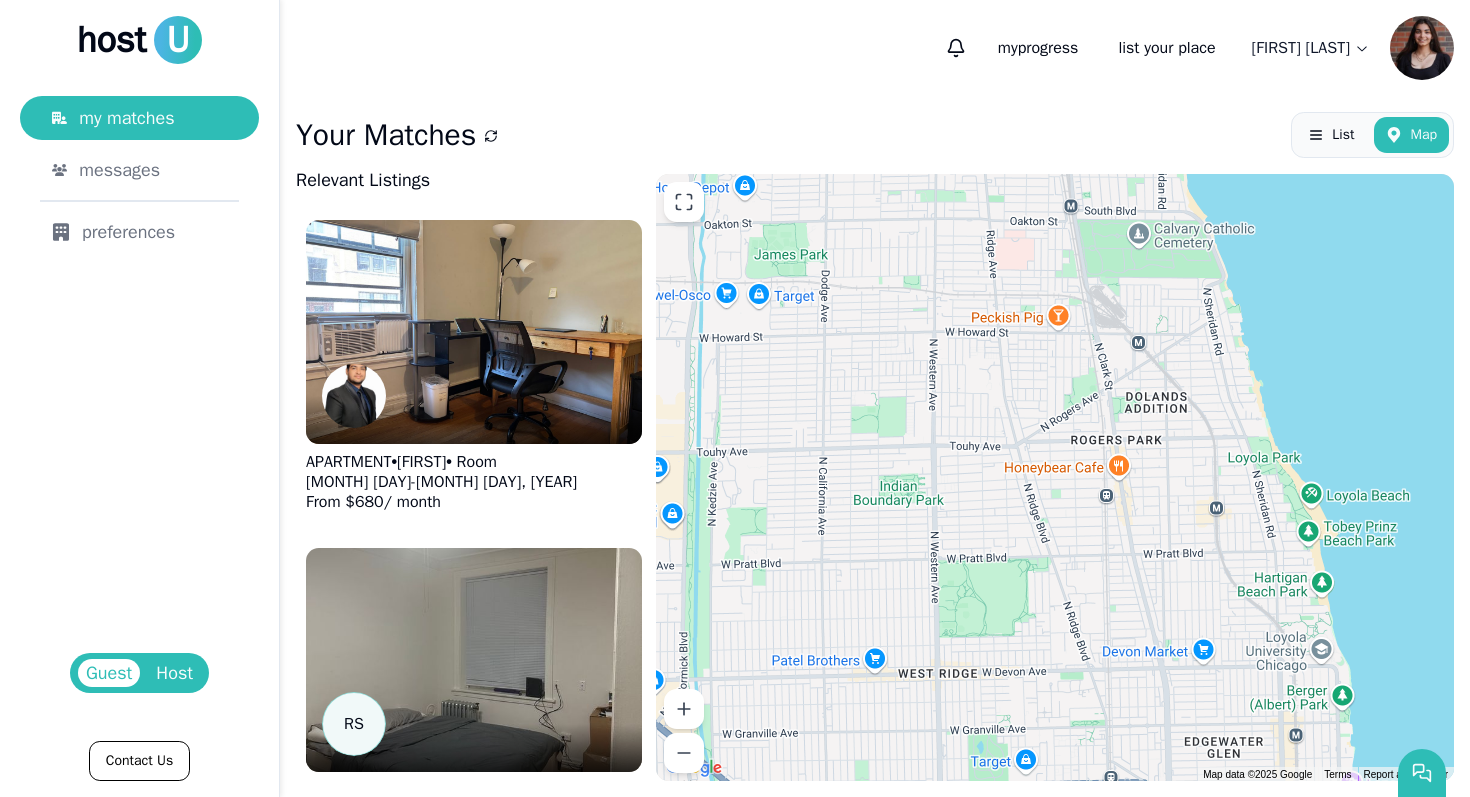 drag, startPoint x: 1068, startPoint y: 631, endPoint x: 1068, endPoint y: 467, distance: 164 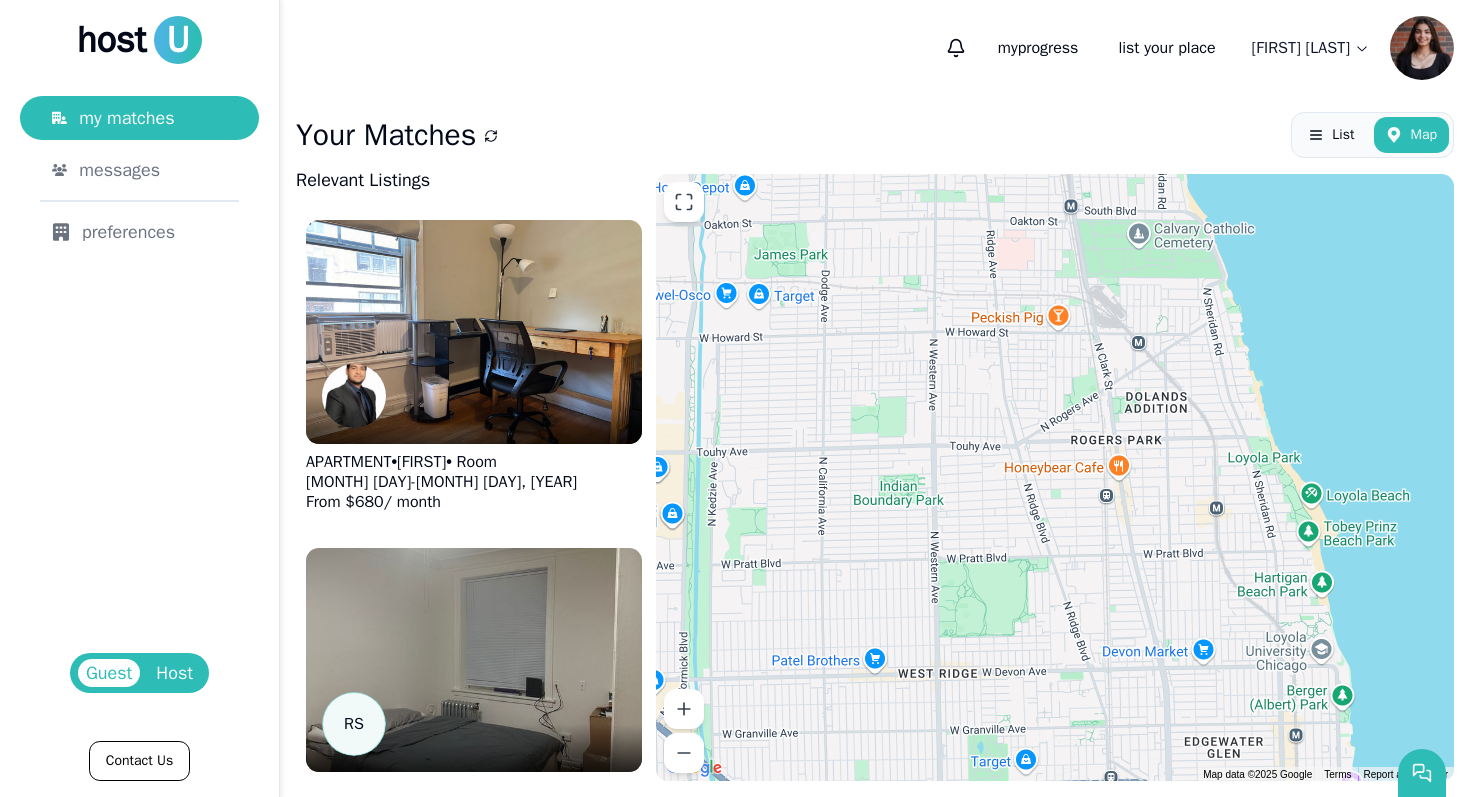 click at bounding box center [1055, 477] 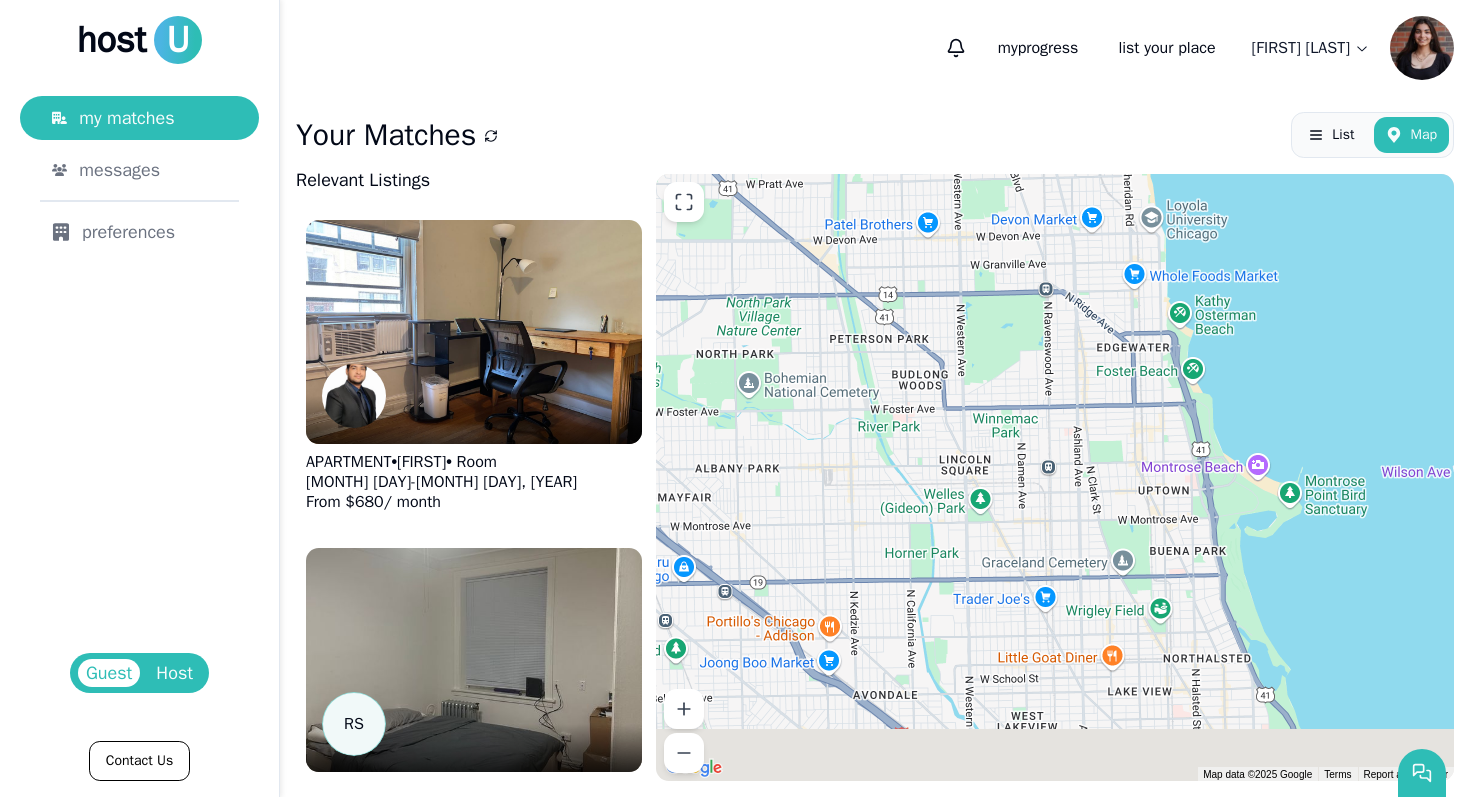 drag, startPoint x: 1108, startPoint y: 601, endPoint x: 1056, endPoint y: 320, distance: 285.77087 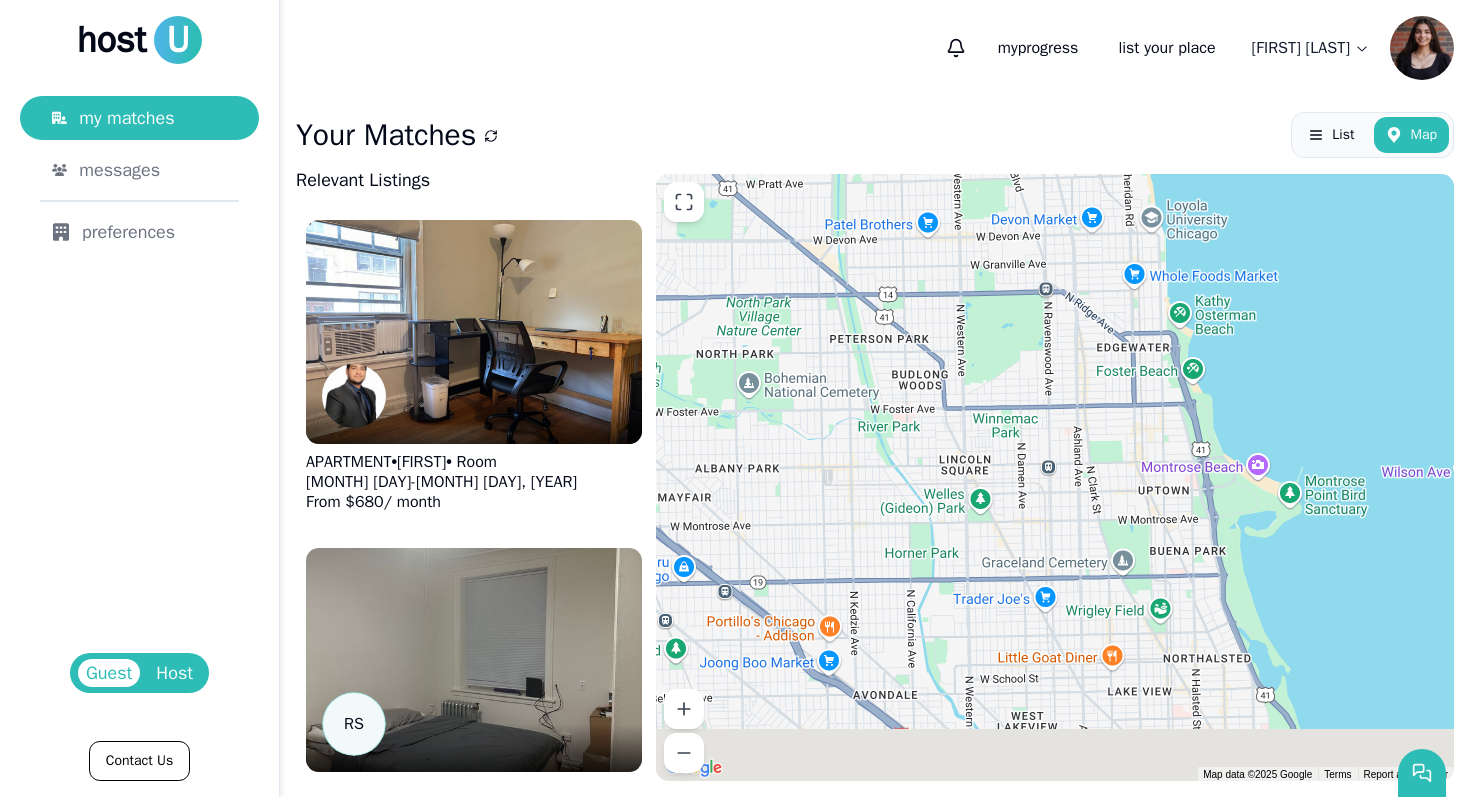click at bounding box center [1055, 477] 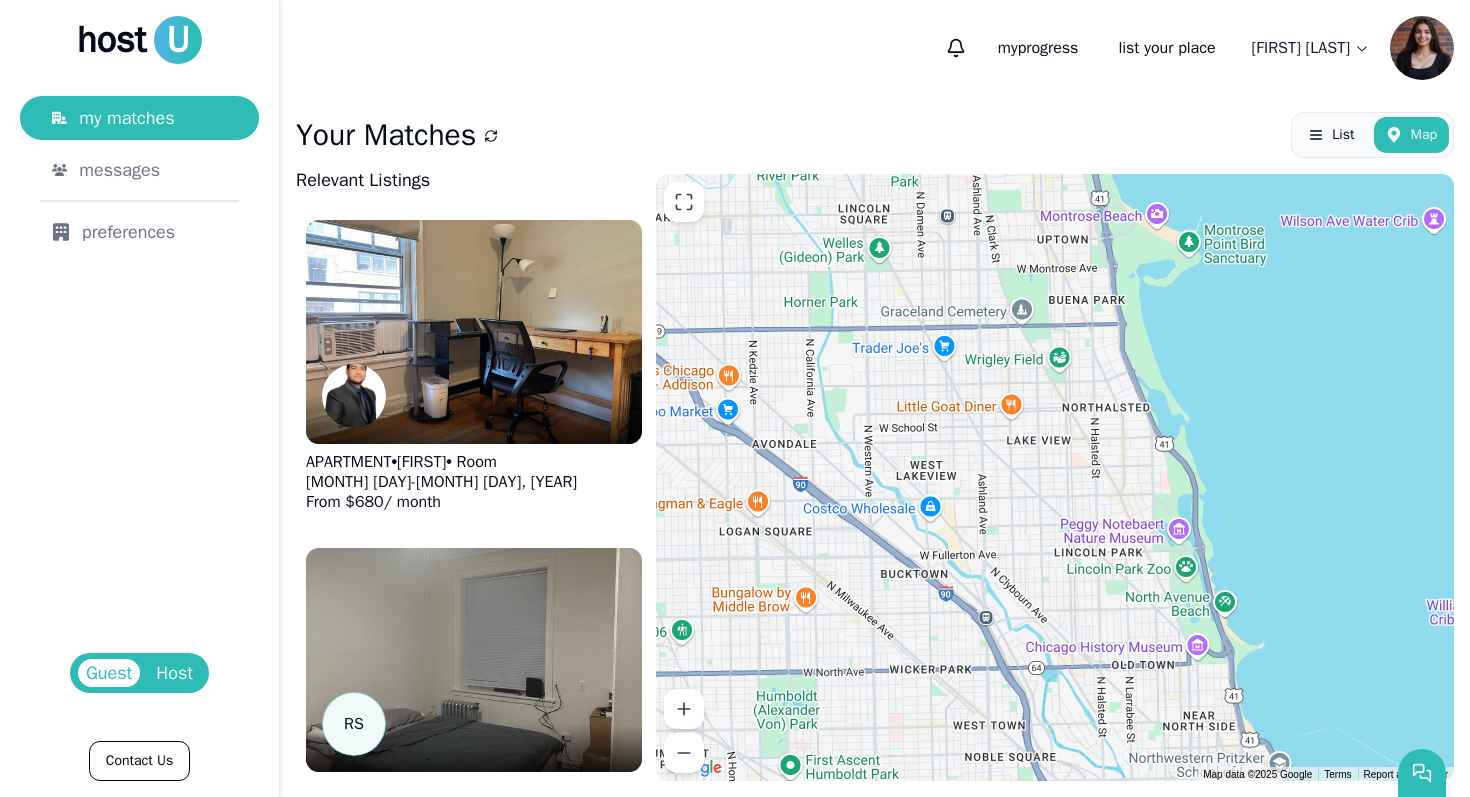 drag, startPoint x: 1187, startPoint y: 489, endPoint x: 1089, endPoint y: 254, distance: 254.6154 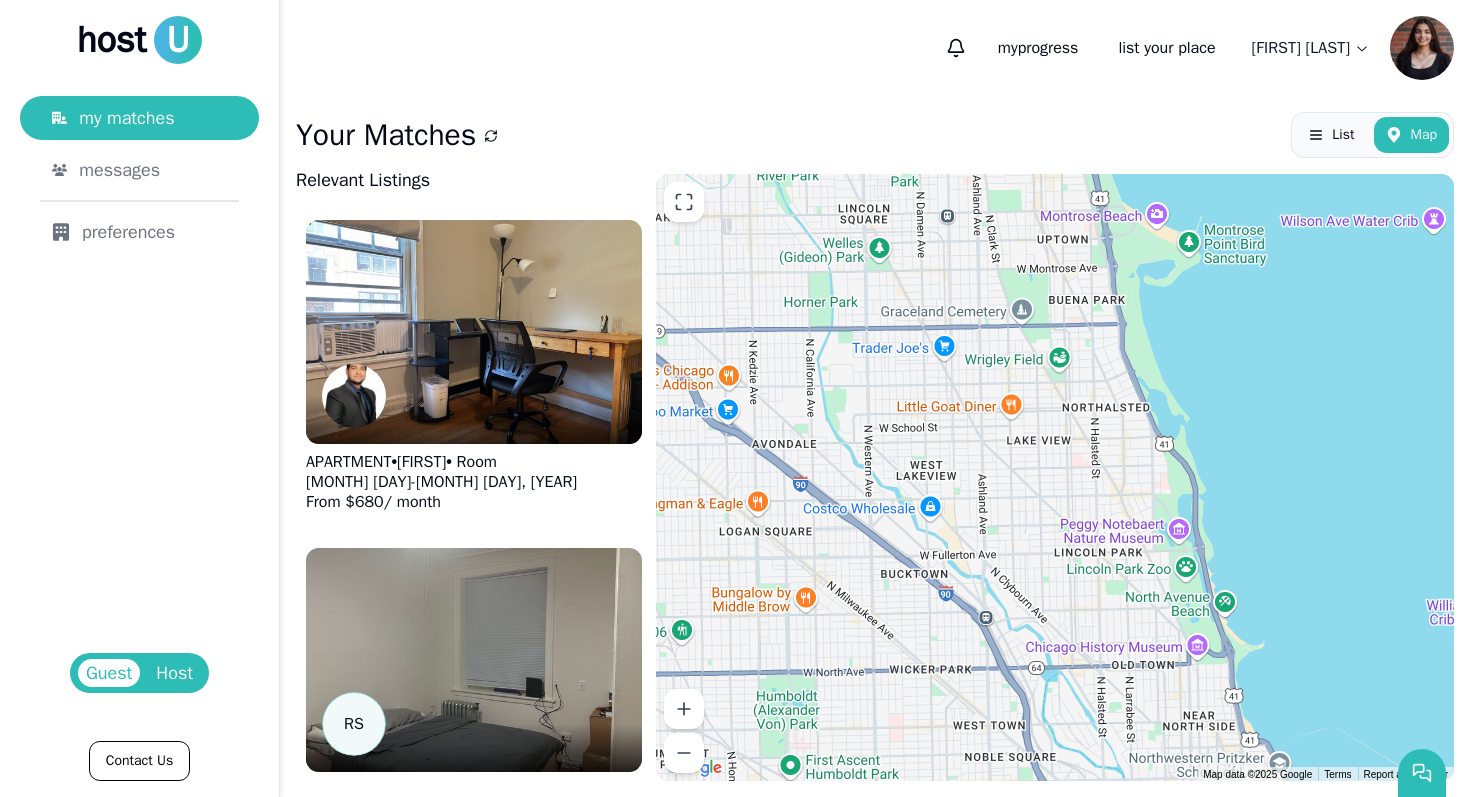 click at bounding box center [1055, 477] 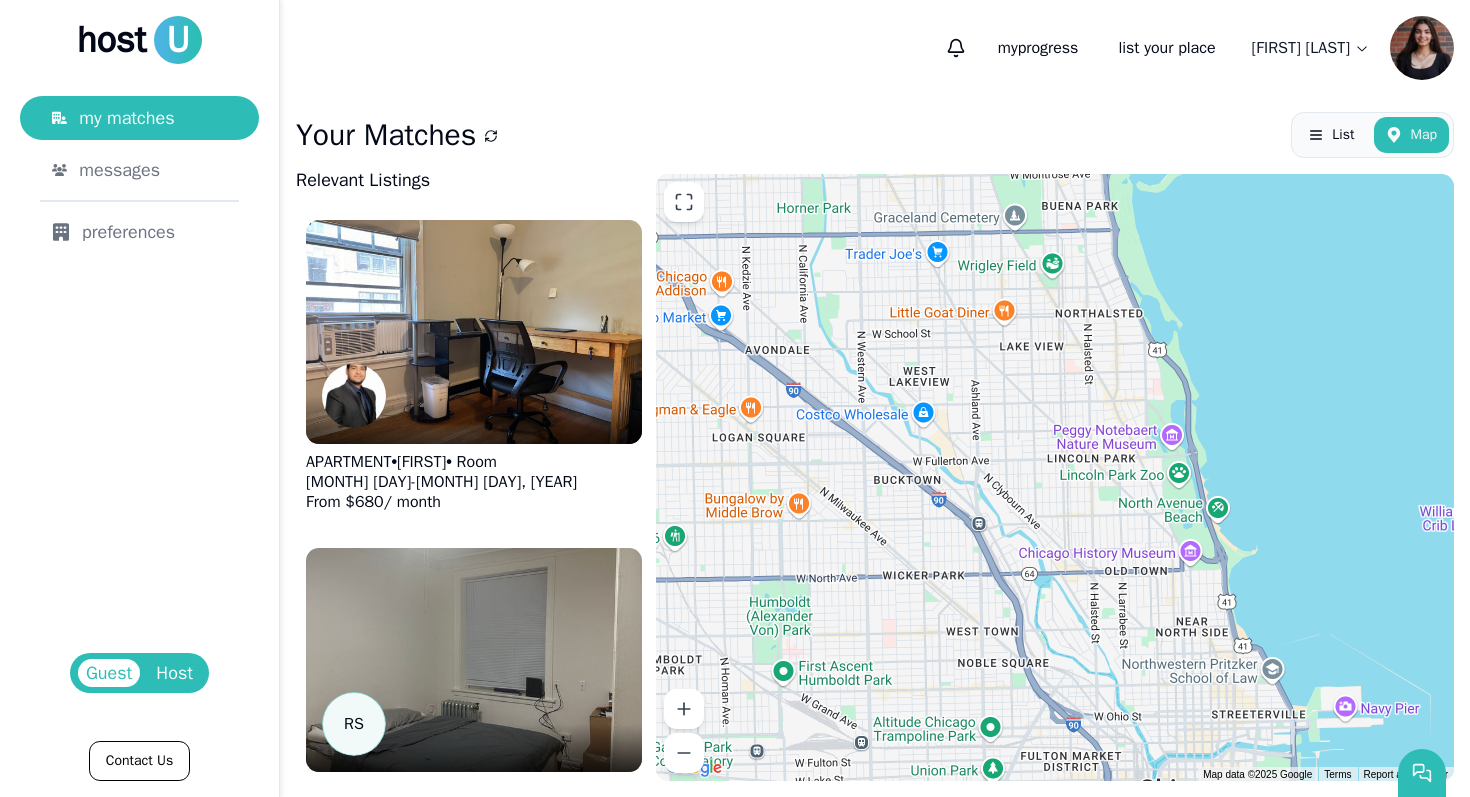 drag, startPoint x: 1155, startPoint y: 625, endPoint x: 1148, endPoint y: 526, distance: 99.24717 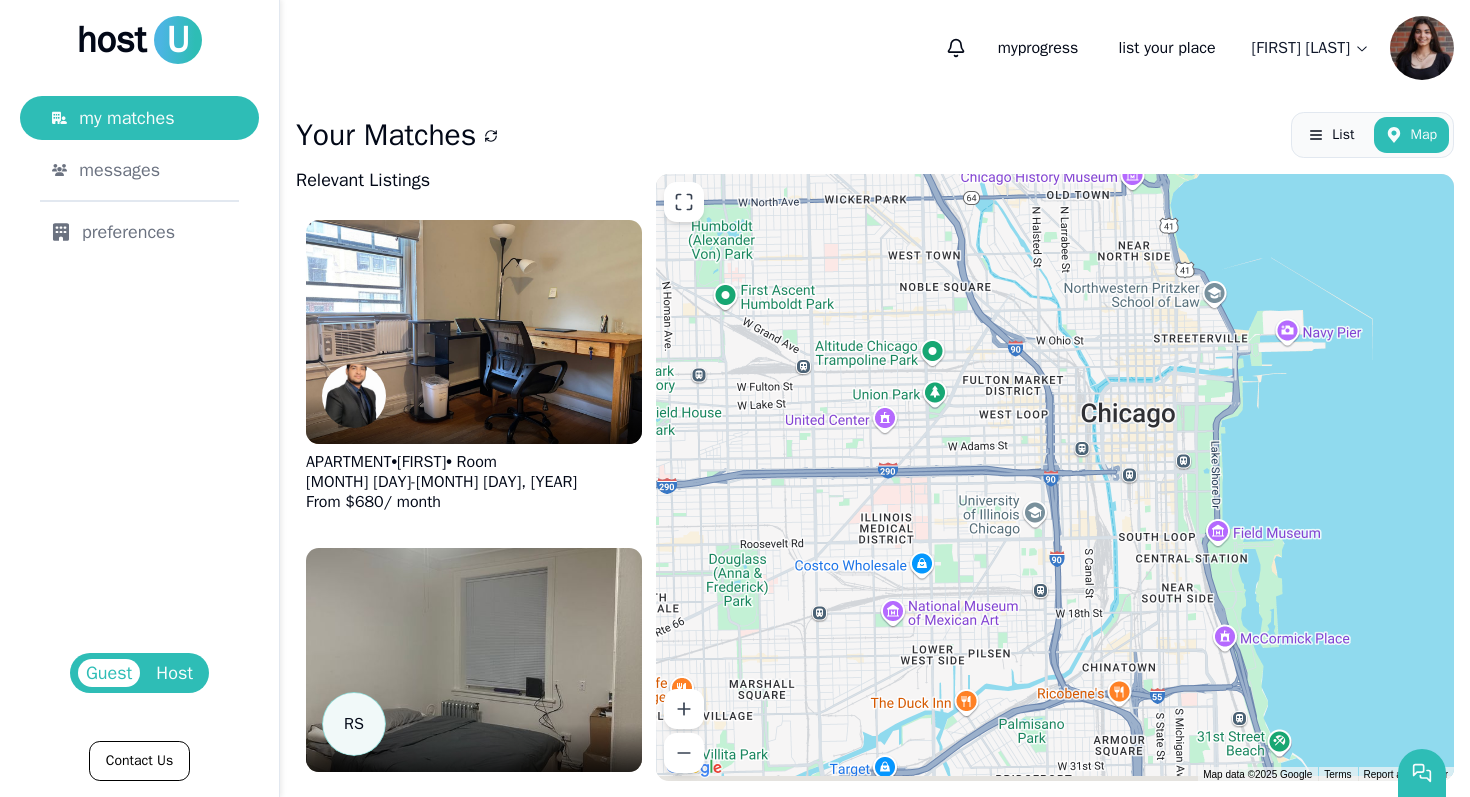 drag, startPoint x: 1195, startPoint y: 690, endPoint x: 1137, endPoint y: 298, distance: 396.26758 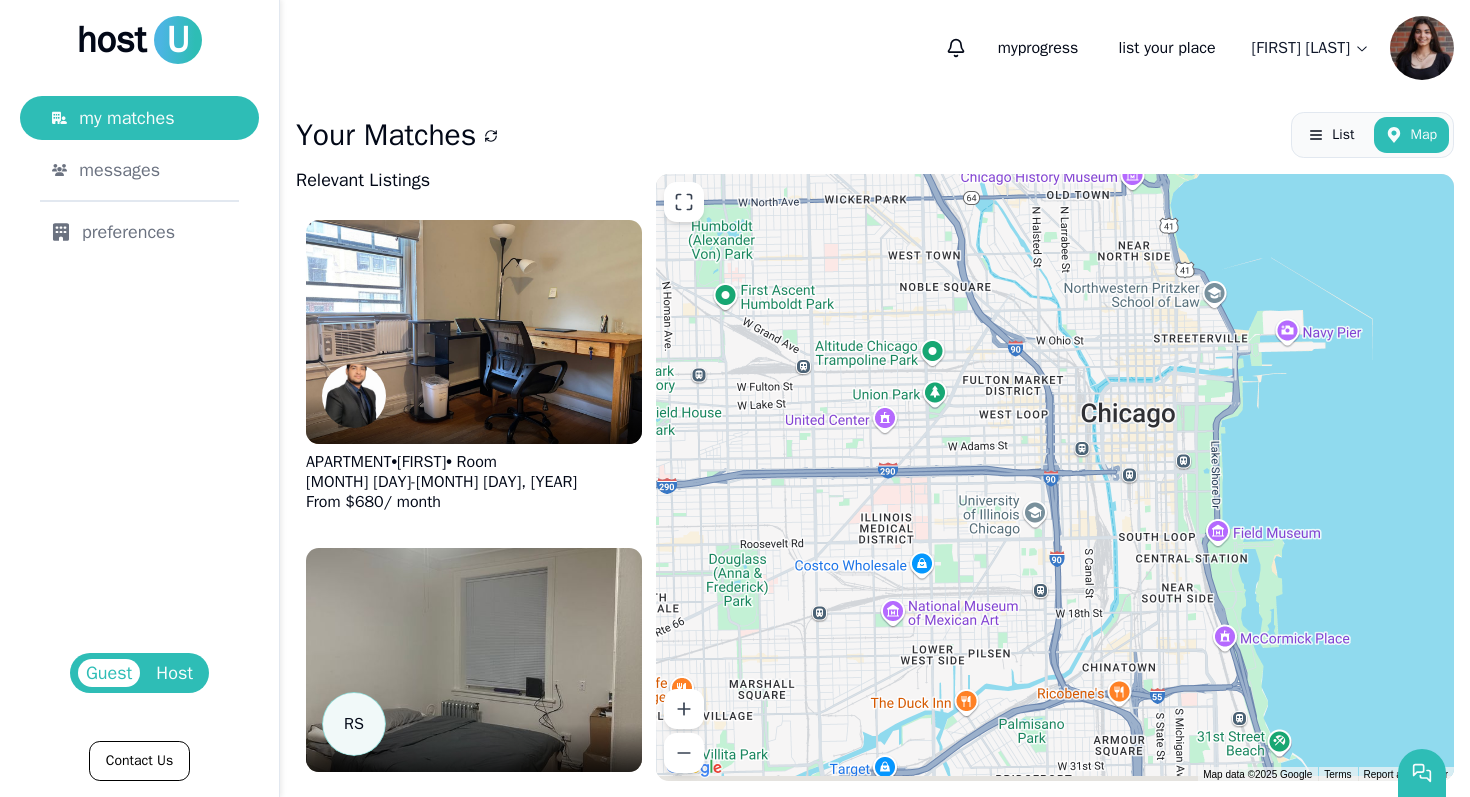 click at bounding box center [1055, 477] 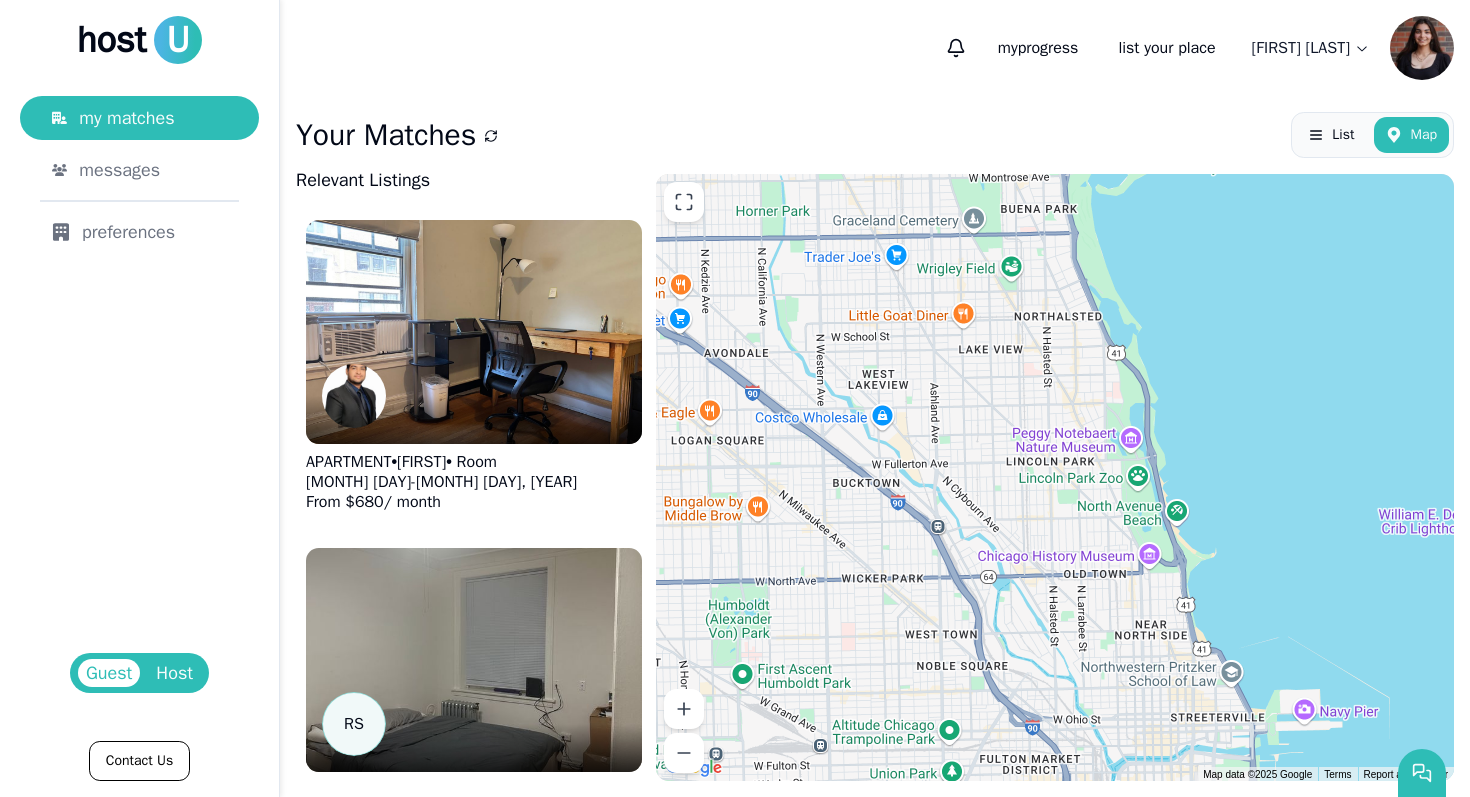 drag, startPoint x: 1005, startPoint y: 345, endPoint x: 1013, endPoint y: 789, distance: 444.07205 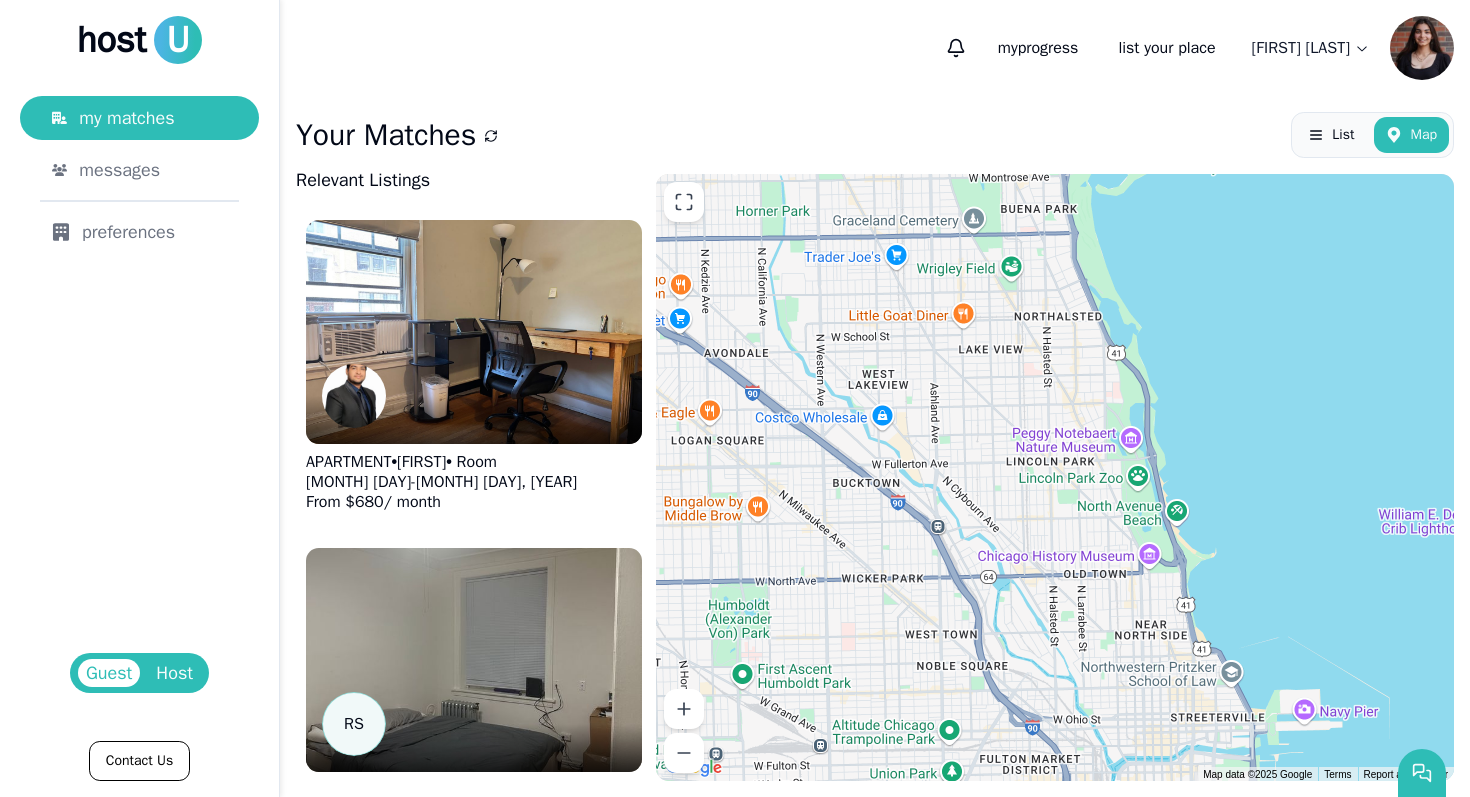 click on "Your Matches List Map Relevant Listings APARTMENT  •  [FIRST]  • Room [MONTH] [DAY]  -  [MONTH] [DAY], [YEAR] From $  [PRICE]  / month R S APARTMENT  •  [FIRST]  • Room [MONTH] [DAY]  -  [MONTH] [DAY], [YEAR] From $  [PRICE]  / month HOUSE  •  [FIRST]  • Room [MONTH] [DAY]  -  [MONTH] [DAY], [YEAR] From $  [PRICE]  / month APARTMENT  •  [FIRST]  • Room [MONTH] [DAY]  -  [MONTH] [DAY], [YEAR] From $  [PRICE]  / month APARTMENT  •  [FIRST]  • Room [MONTH] [DAY]  -  [MONTH] [DAY], [YEAR] From $  [PRICE]  / month APARTMENT  •  [FIRST]  • Room [MONTH] [DAY]  -  [MONTH] [DAY], [YEAR] From $  [PRICE]  / month APARTMENT  •  [FIRST]  • Room [MONTH] [DAY]  -  [MONTH] [DAY], [YEAR] From $  [PRICE]  / month HOUSE  •  [FIRST]  • Room [MONTH] [DAY]  -  [MONTH] [DAY], [YEAR] From $  [PRICE]  / month HOUSE  •  [FIRST]  • Room [MONTH] [DAY]  -  [MONTH] [DAY], [YEAR] From $  [PRICE]  / month APARTMENT  •  [FIRST]  • Room [MONTH] [DAY]  -  [MONTH] [DAY], [YEAR] From $  [PRICE]  / month APARTMENT  •  [FIRST]  • Room [MONTH] [DAY]  -  [MONTH] [DAY], [YEAR] From $  [PRICE]  / month HOUSE  •  [FIRST]  • Room [MONTH] [DAY]  -  [MONTH] [DAY], [YEAR] From $  [PRICE]  / month HOUSE  •  [FIRST]  • Room [MONTH] [DAY]  -  [MONTH] [DAY], [YEAR] From $  [PRICE]  / month HOUSE  •  [FIRST]  • Room [MONTH] [DAY]  -" at bounding box center (875, 446) 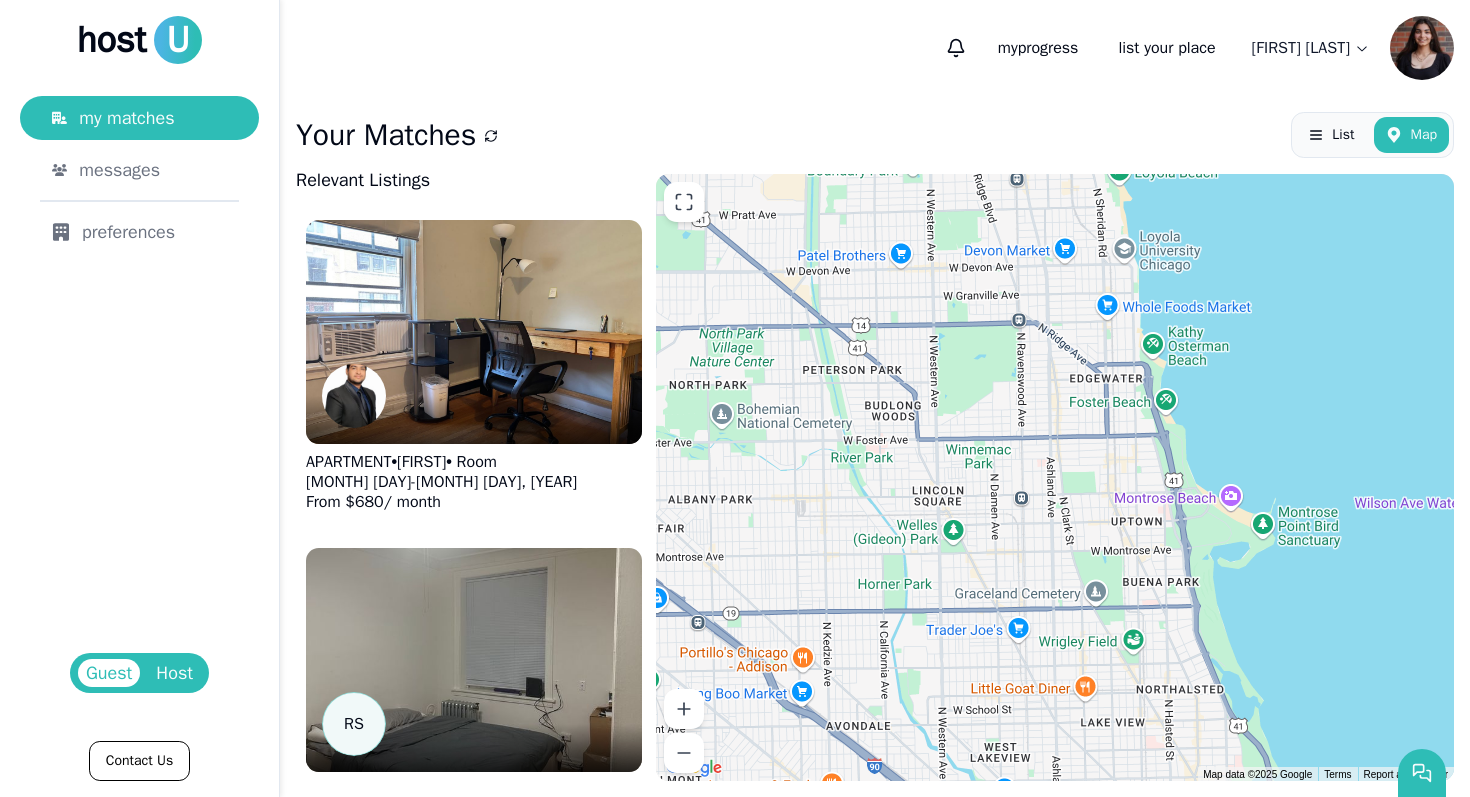 drag, startPoint x: 1003, startPoint y: 459, endPoint x: 1141, endPoint y: 796, distance: 364.16068 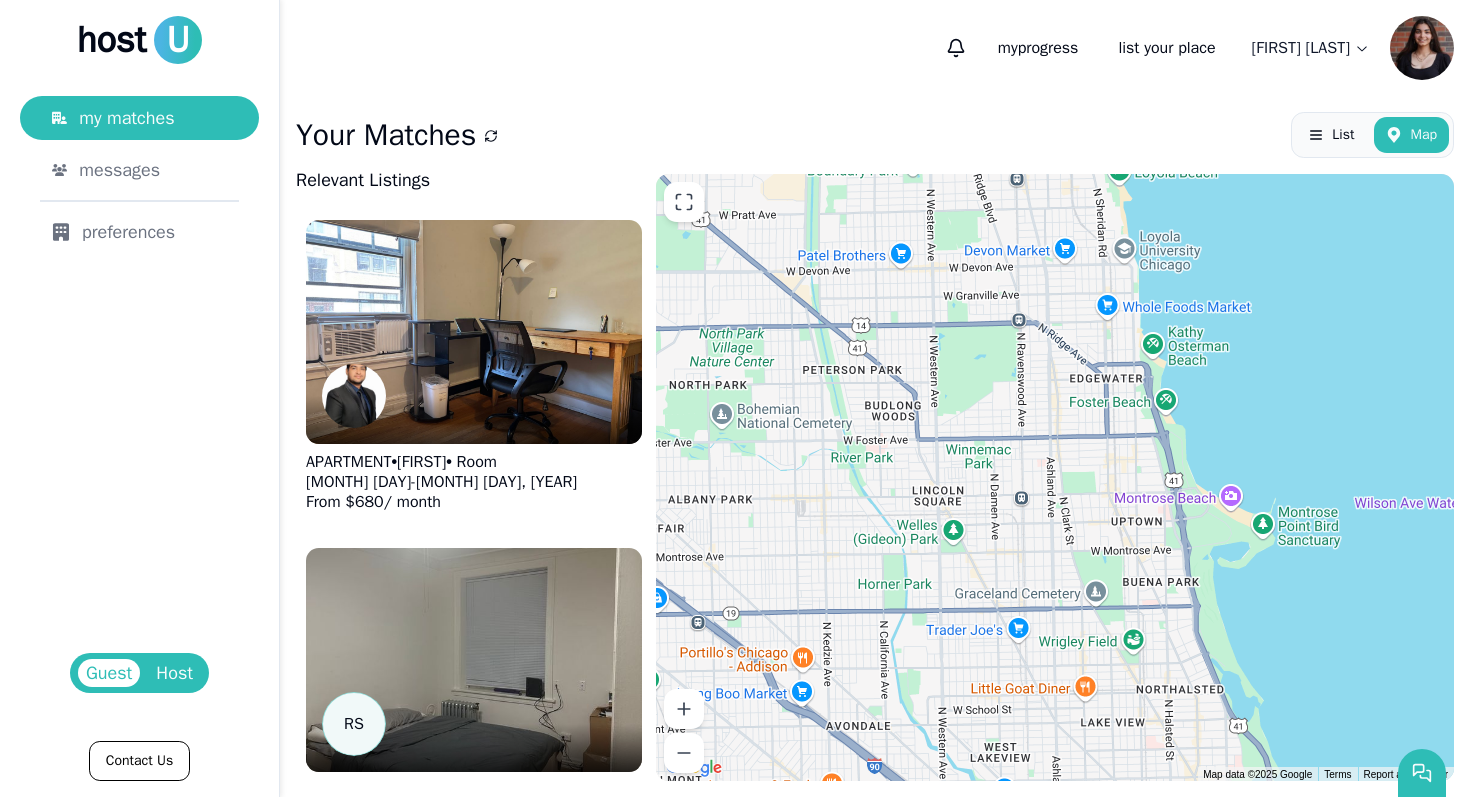 click on "Your Matches List Map Relevant Listings APARTMENT  •  [FIRST]  • Room [MONTH] [DAY]  -  [MONTH] [DAY], [YEAR] From $  [PRICE]  / month R S APARTMENT  •  [FIRST]  • Room [MONTH] [DAY]  -  [MONTH] [DAY], [YEAR] From $  [PRICE]  / month HOUSE  •  [FIRST]  • Room [MONTH] [DAY]  -  [MONTH] [DAY], [YEAR] From $  [PRICE]  / month APARTMENT  •  [FIRST]  • Room [MONTH] [DAY]  -  [MONTH] [DAY], [YEAR] From $  [PRICE]  / month APARTMENT  •  [FIRST]  • Room [MONTH] [DAY]  -  [MONTH] [DAY], [YEAR] From $  [PRICE]  / month APARTMENT  •  [FIRST]  • Room [MONTH] [DAY]  -  [MONTH] [DAY], [YEAR] From $  [PRICE]  / month APARTMENT  •  [FIRST]  • Room [MONTH] [DAY]  -  [MONTH] [DAY], [YEAR] From $  [PRICE]  / month HOUSE  •  [FIRST]  • Room [MONTH] [DAY]  -  [MONTH] [DAY], [YEAR] From $  [PRICE]  / month HOUSE  •  [FIRST]  • Room [MONTH] [DAY]  -  [MONTH] [DAY], [YEAR] From $  [PRICE]  / month APARTMENT  •  [FIRST]  • Room [MONTH] [DAY]  -  [MONTH] [DAY], [YEAR] From $  [PRICE]  / month APARTMENT  •  [FIRST]  • Room [MONTH] [DAY]  -  [MONTH] [DAY], [YEAR] From $  [PRICE]  / month HOUSE  •  [FIRST]  • Room [MONTH] [DAY]  -  [MONTH] [DAY], [YEAR] From $  [PRICE]  / month HOUSE  •  [FIRST]  • Room [MONTH] [DAY]  -  [MONTH] [DAY], [YEAR] From $  [PRICE]  / month HOUSE  •  [FIRST]  • Room [MONTH] [DAY]  -" at bounding box center (875, 446) 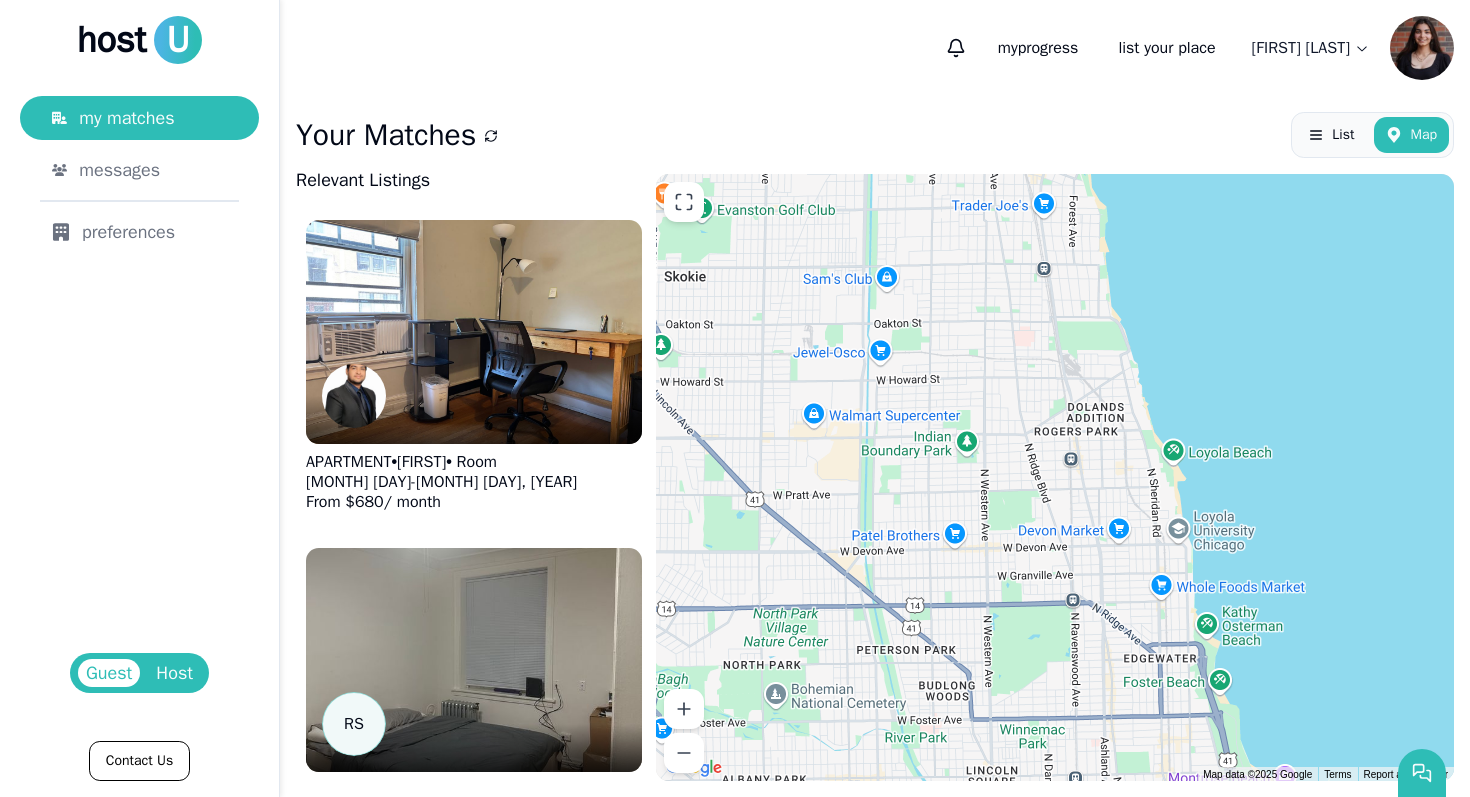 drag, startPoint x: 1087, startPoint y: 502, endPoint x: 1141, endPoint y: 796, distance: 298.91806 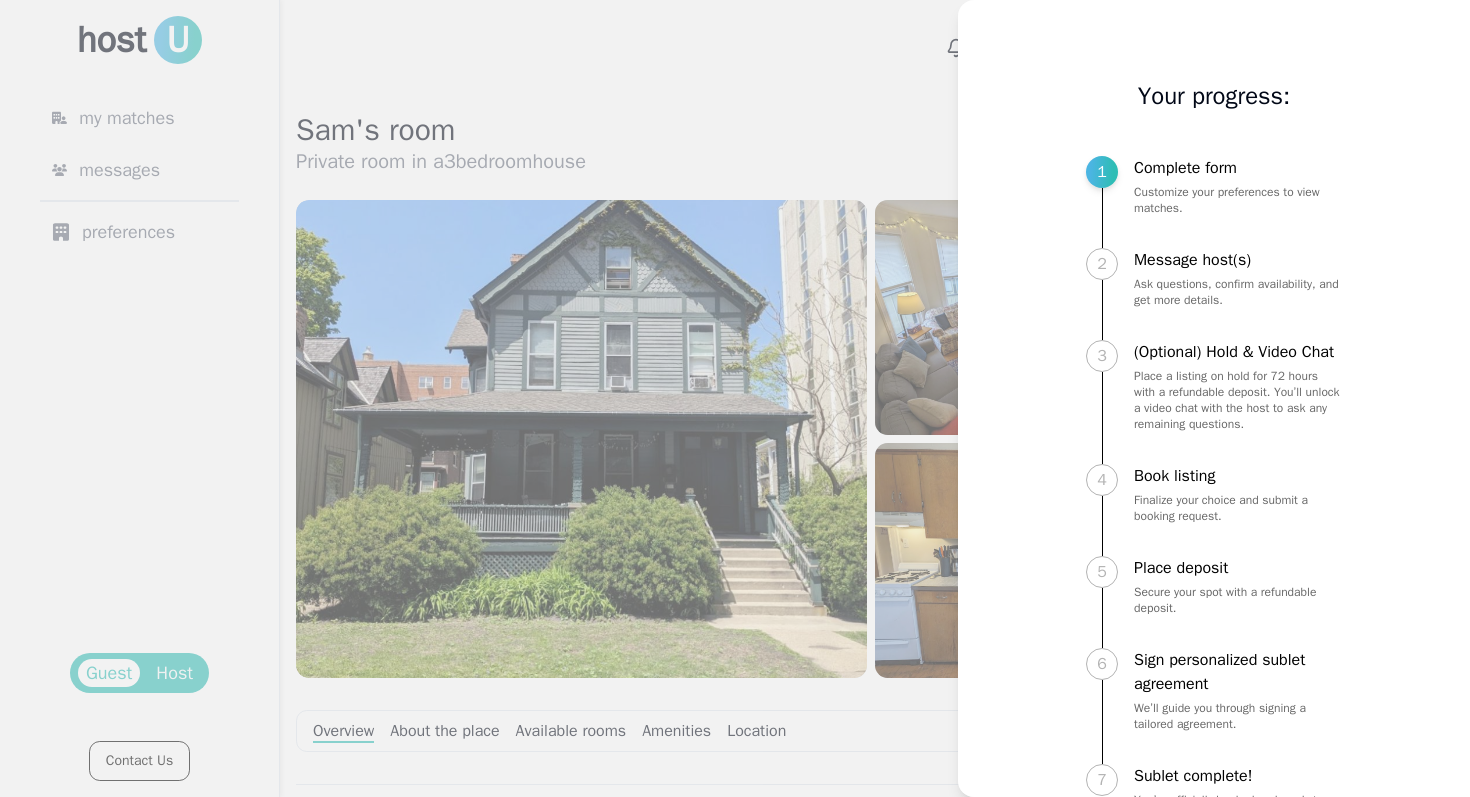 scroll, scrollTop: 0, scrollLeft: 0, axis: both 